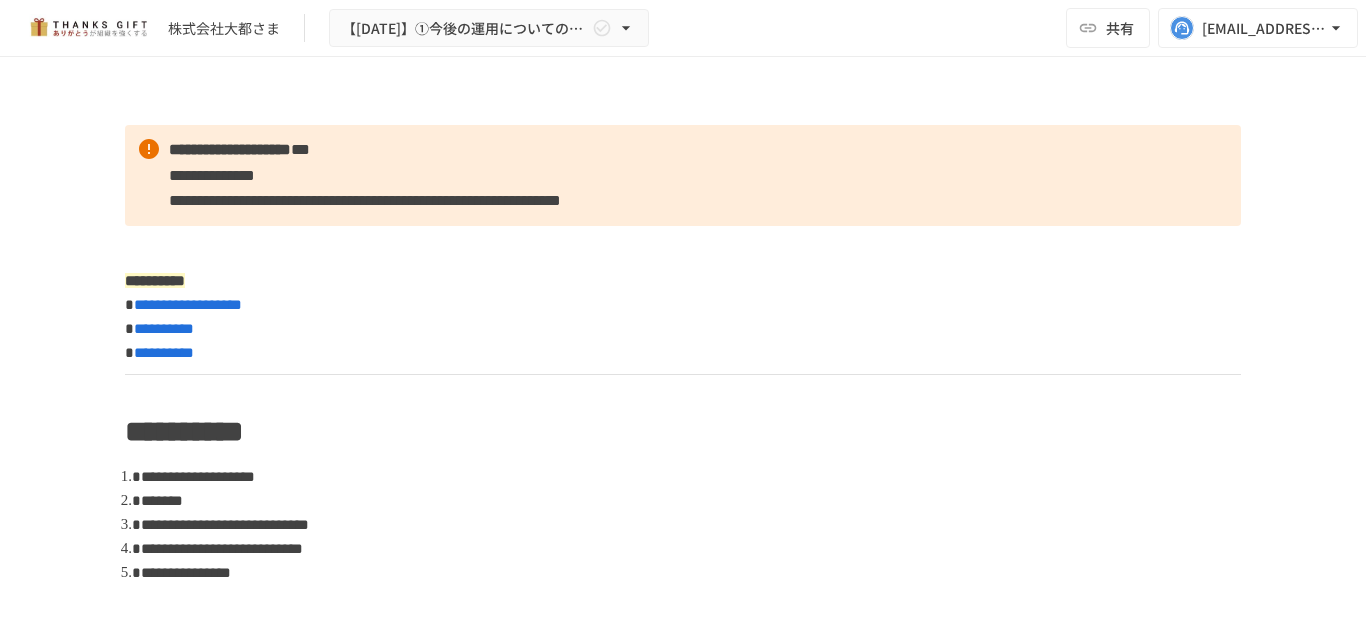 scroll, scrollTop: 0, scrollLeft: 0, axis: both 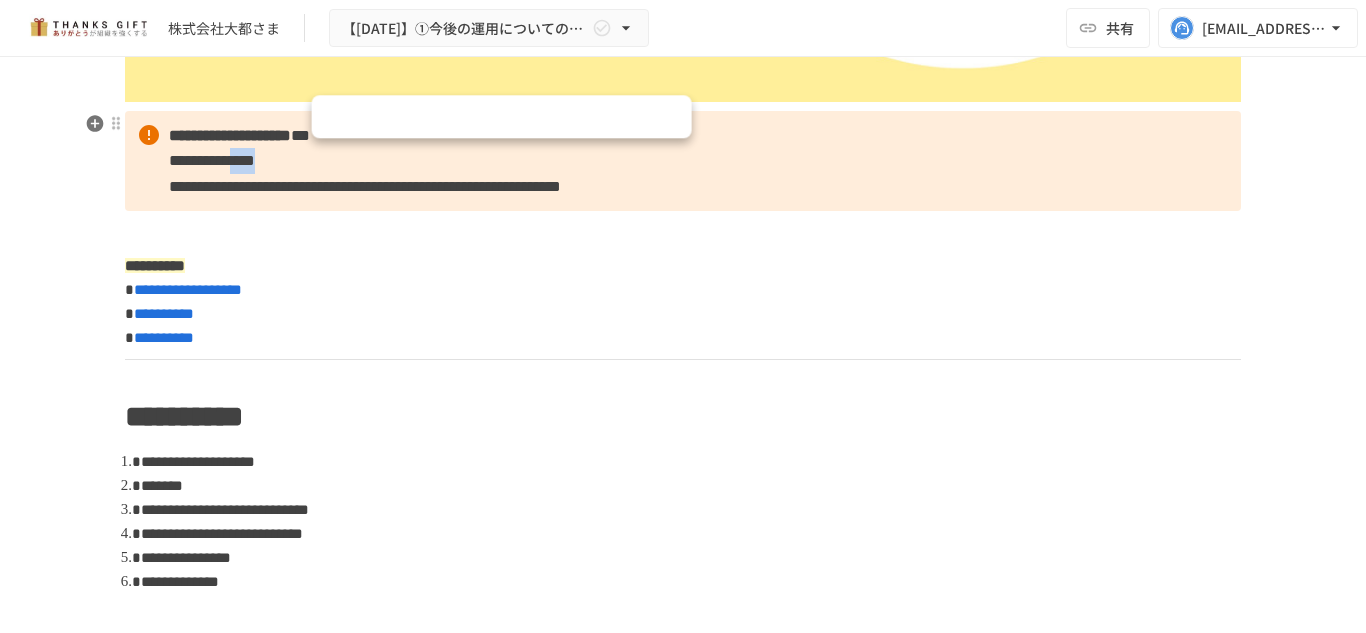 drag, startPoint x: 310, startPoint y: 157, endPoint x: 398, endPoint y: 165, distance: 88.362885 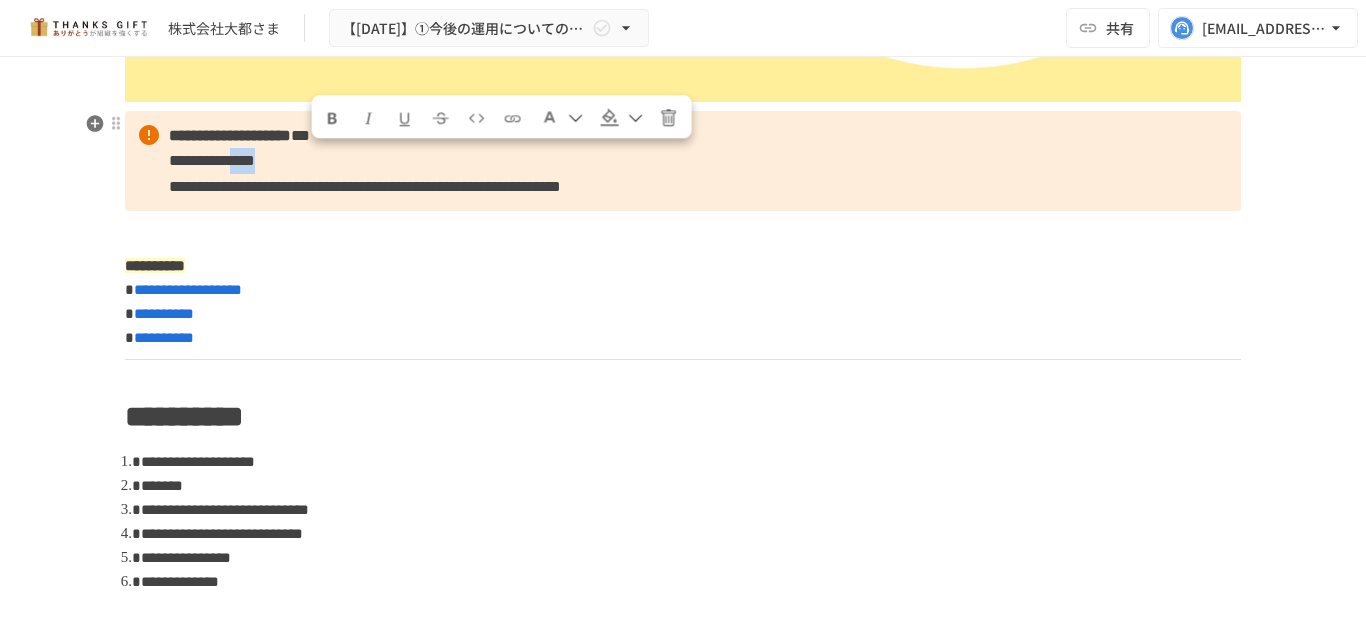 click on "**********" at bounding box center [683, 161] 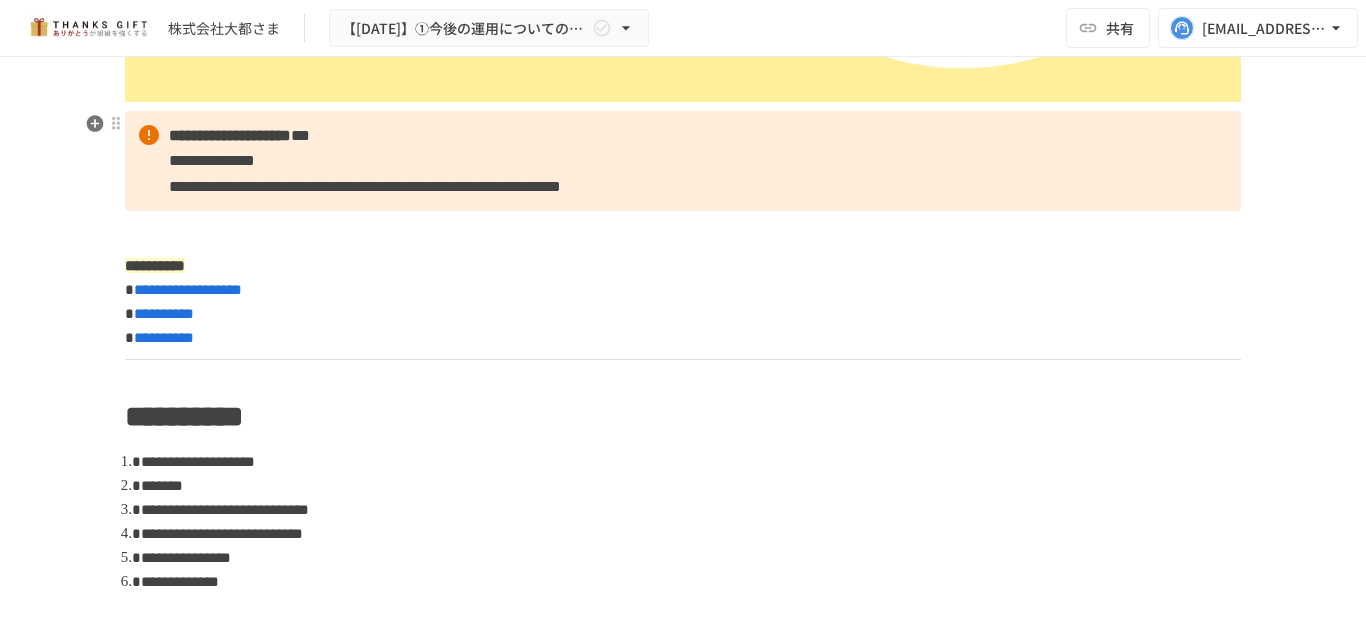 click on "**********" at bounding box center [212, 160] 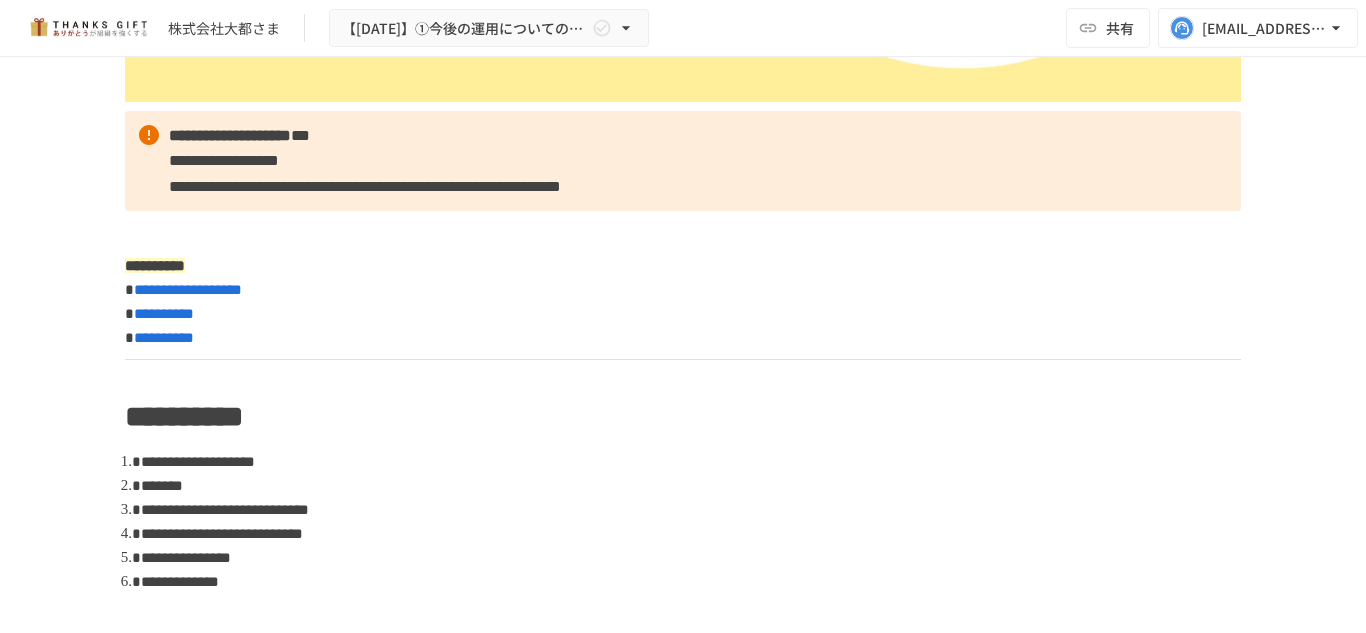 type 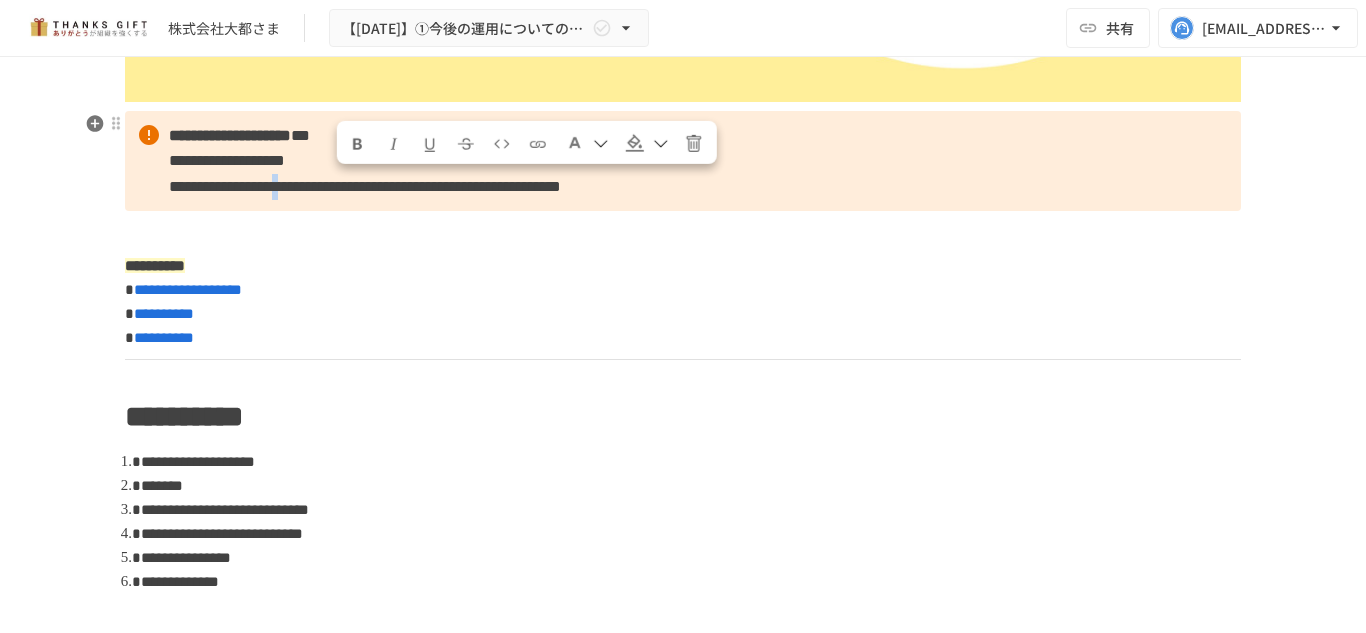 drag, startPoint x: 332, startPoint y: 187, endPoint x: 352, endPoint y: 185, distance: 20.09975 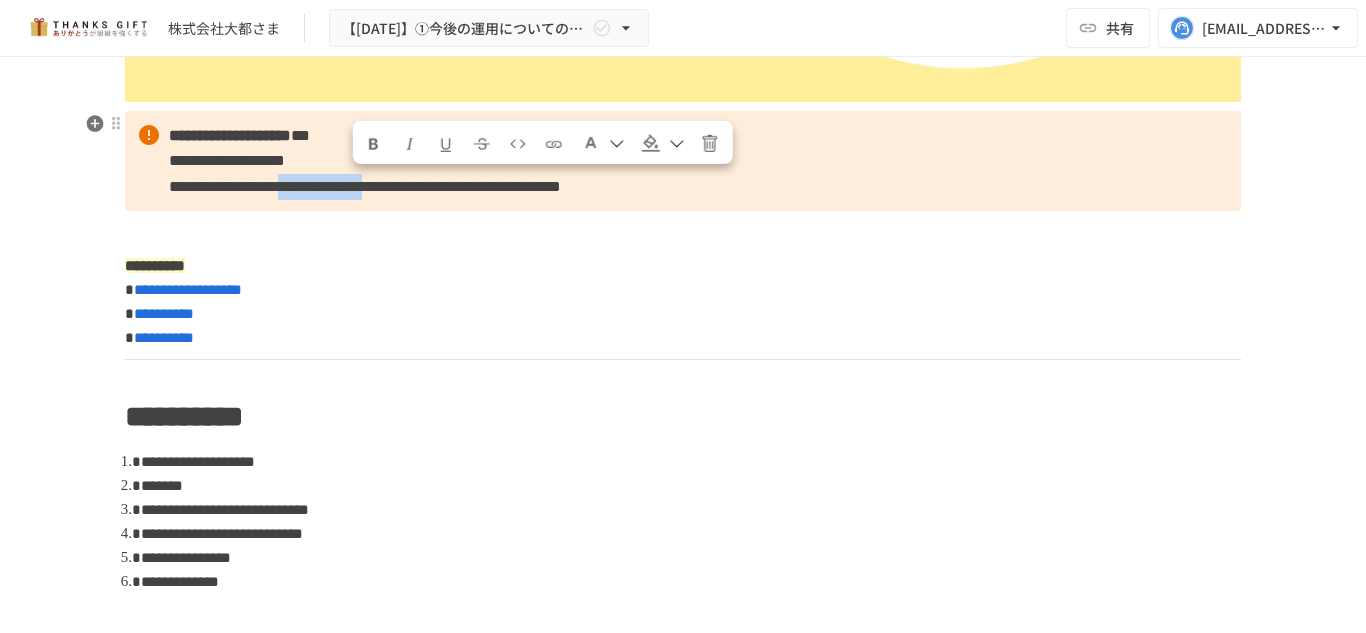 drag, startPoint x: 352, startPoint y: 185, endPoint x: 481, endPoint y: 184, distance: 129.00388 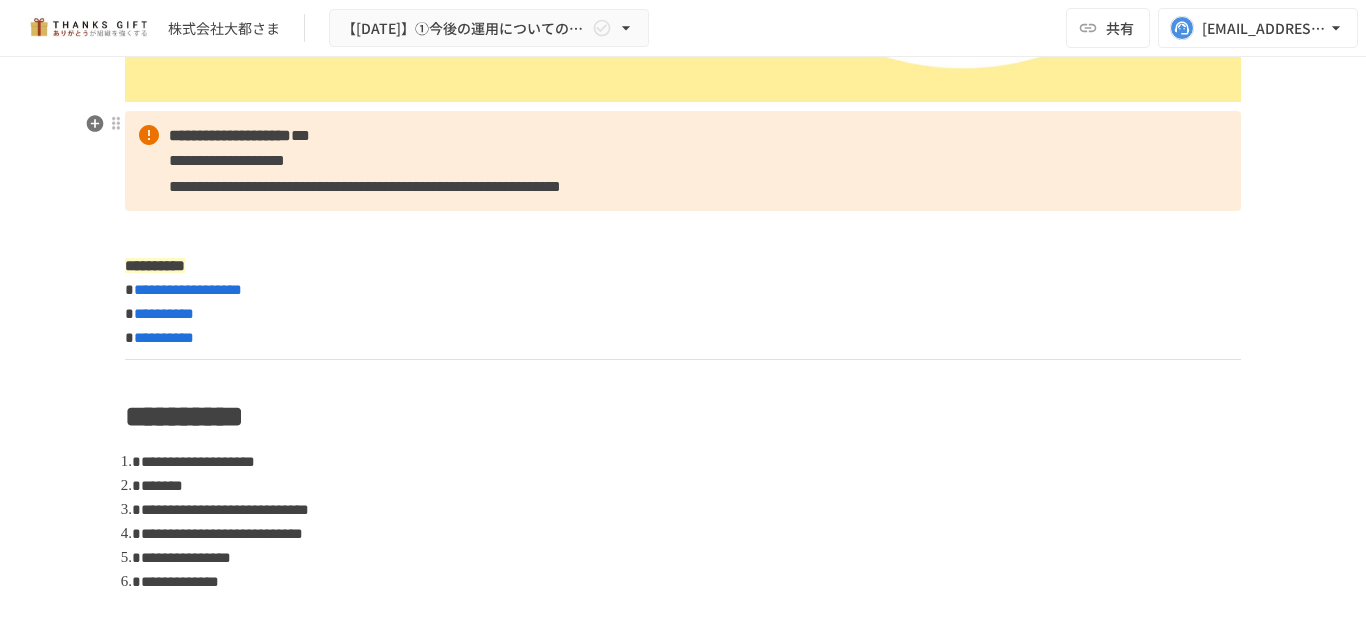 click on "**********" at bounding box center (365, 186) 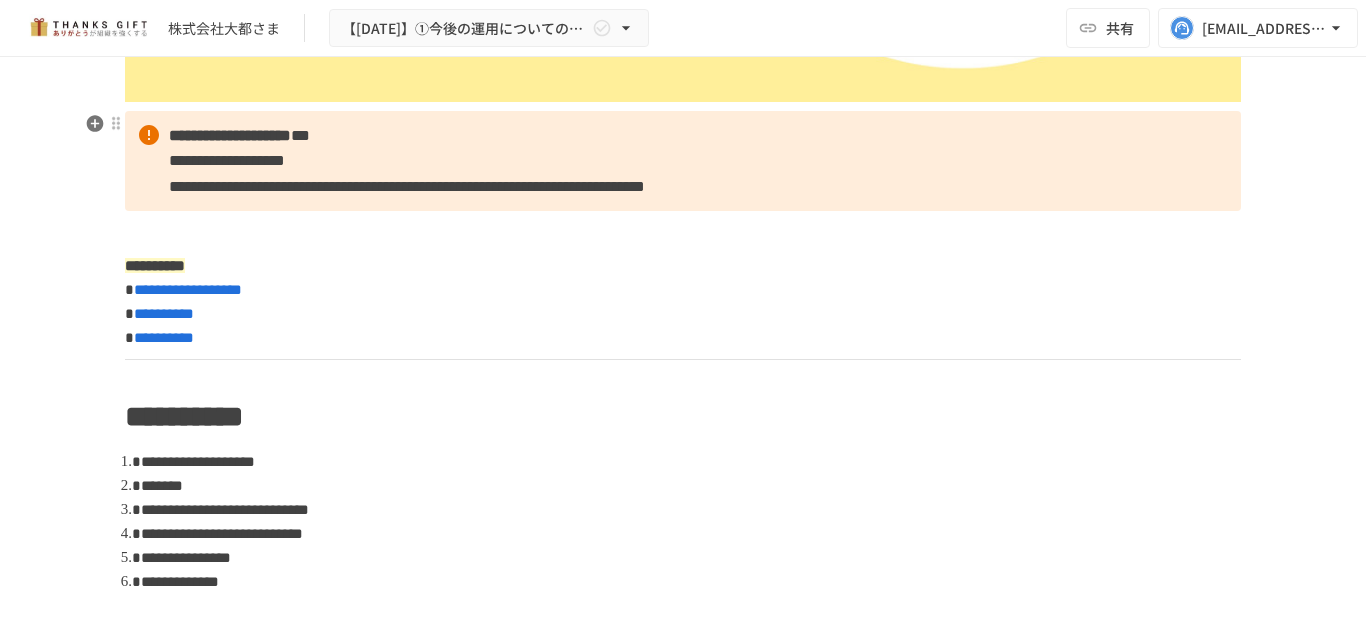 click on "**********" at bounding box center [407, 186] 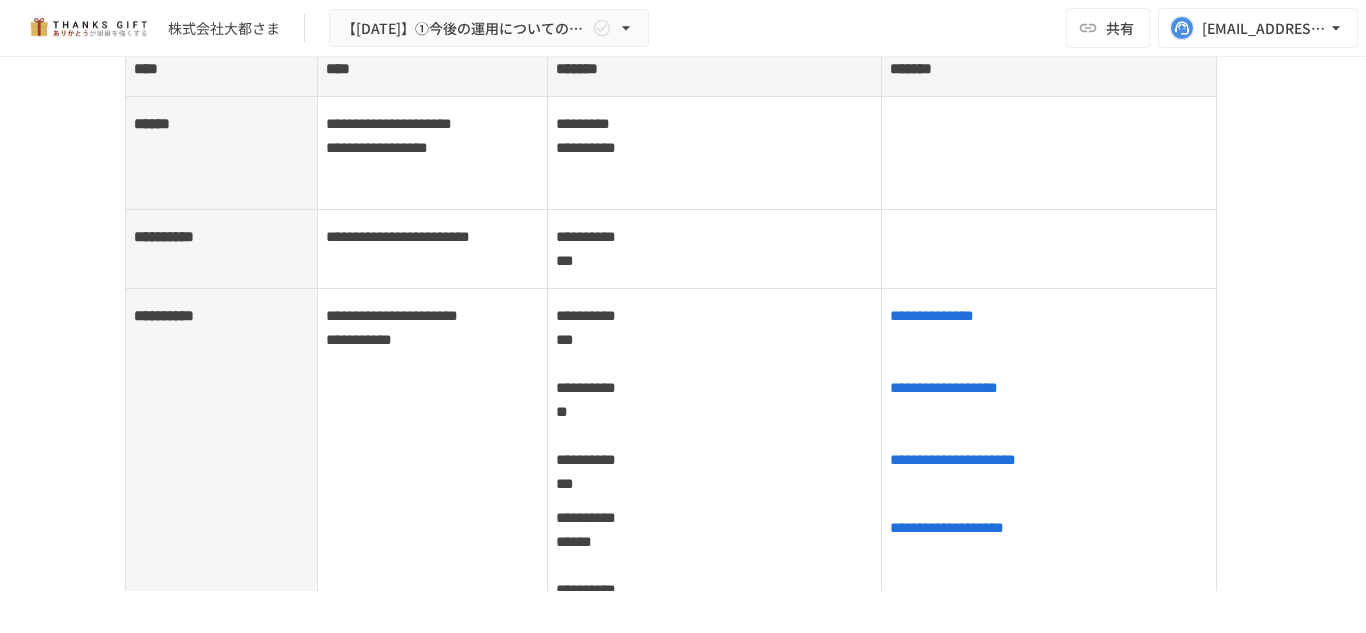 scroll, scrollTop: 2773, scrollLeft: 0, axis: vertical 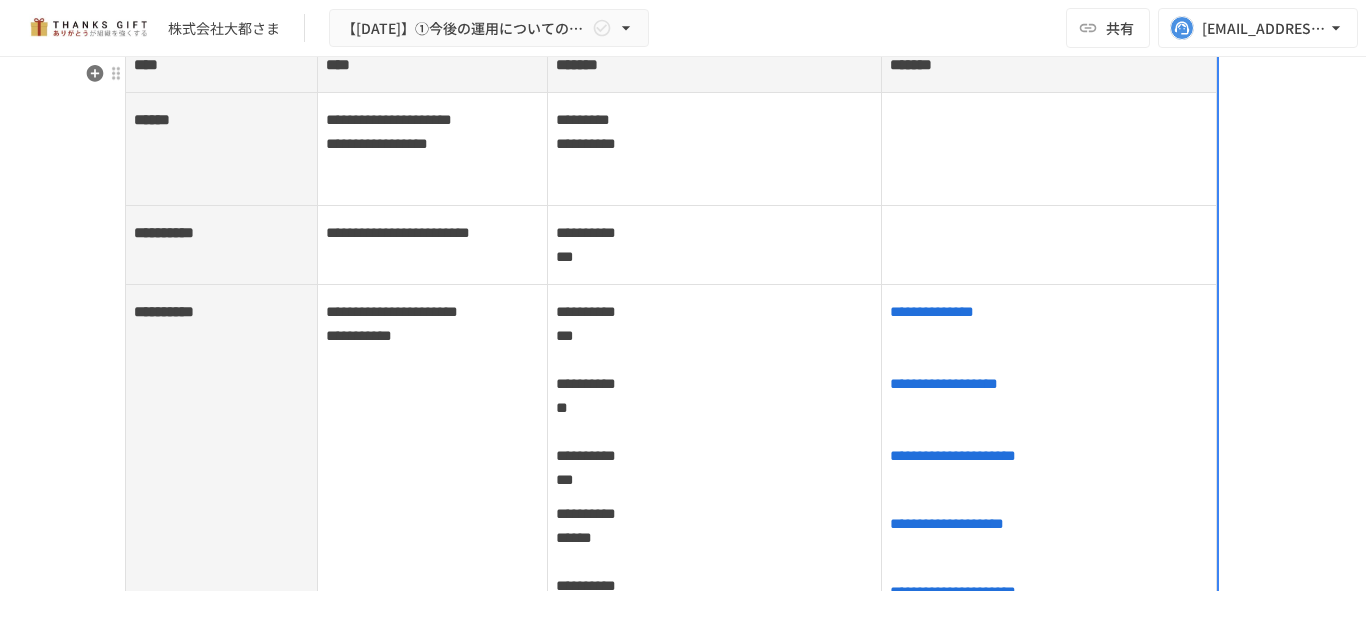 click on "**********" at bounding box center (715, 245) 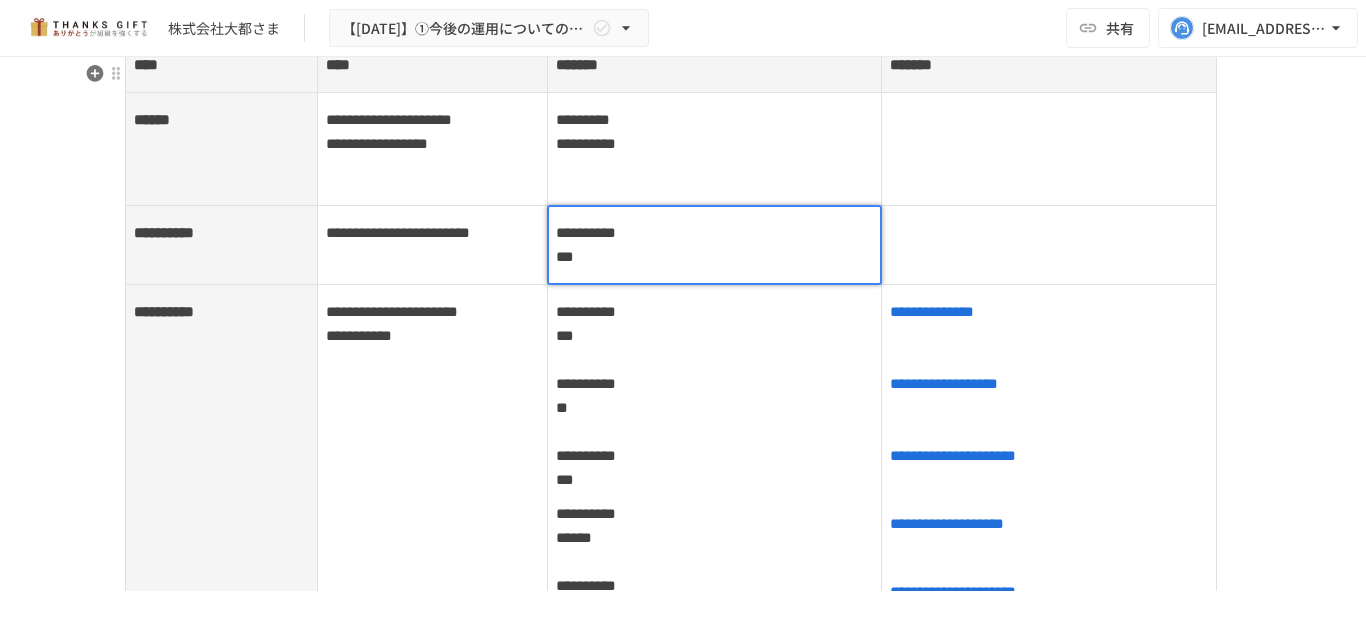 click at bounding box center [715, 245] 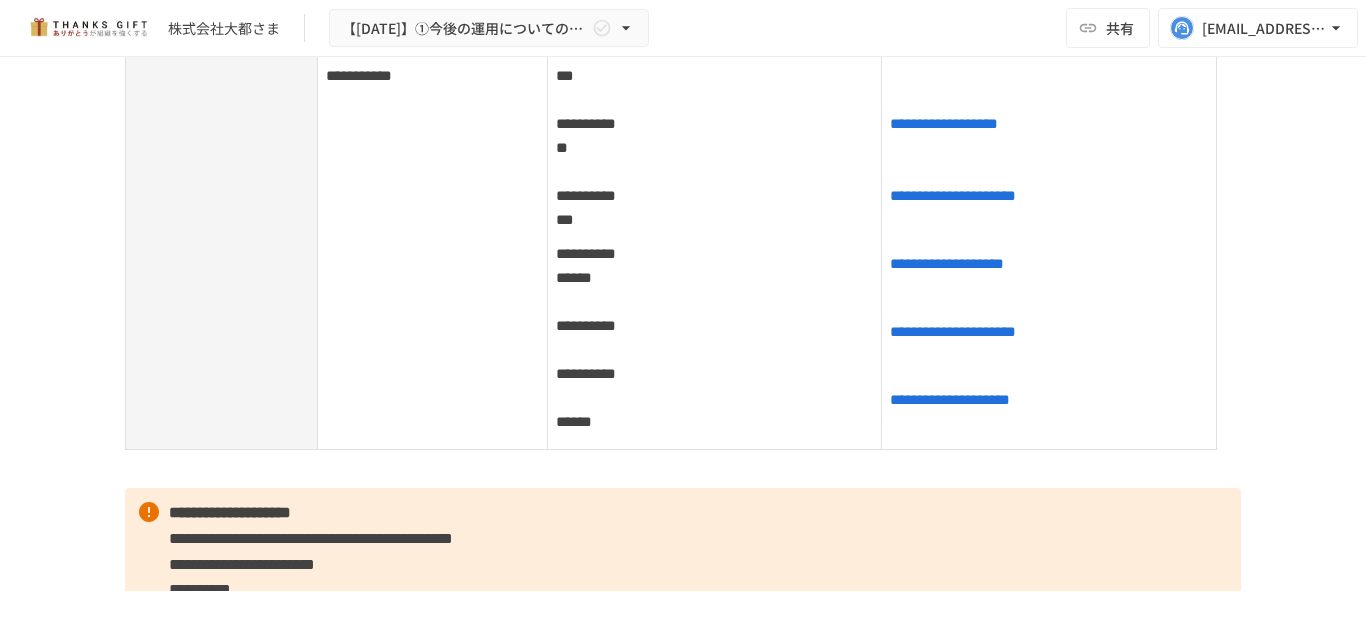 scroll, scrollTop: 3020, scrollLeft: 0, axis: vertical 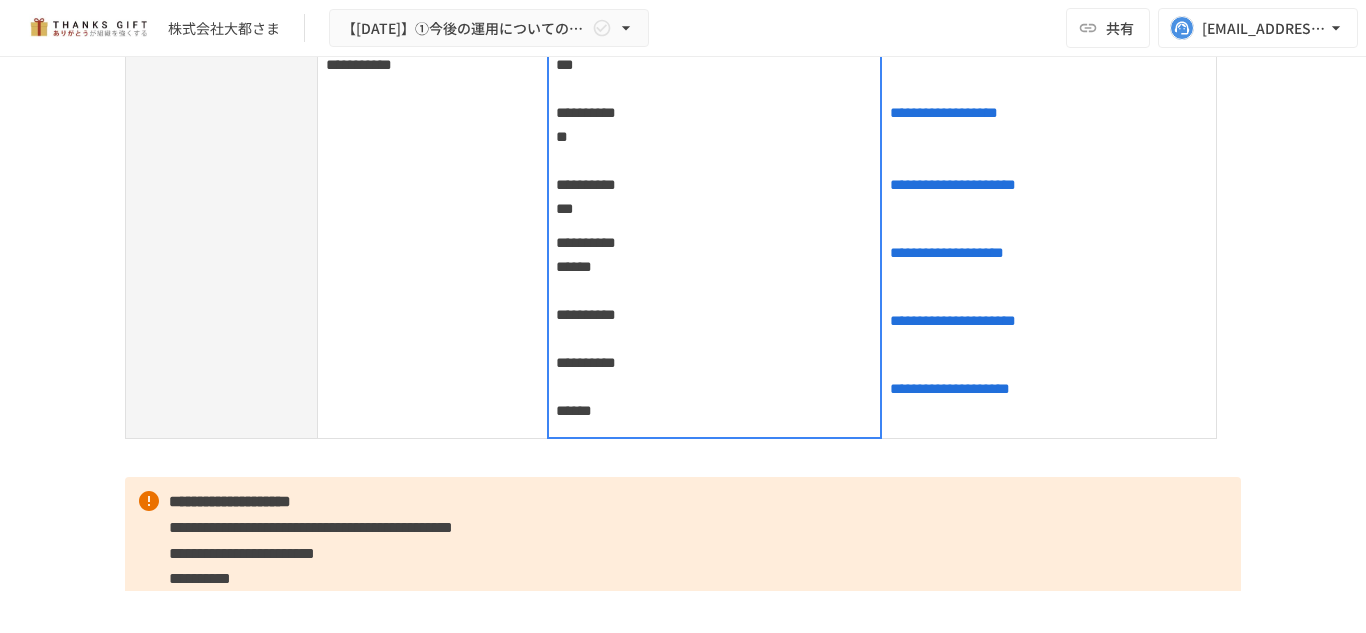 click on "**********" at bounding box center [714, 226] 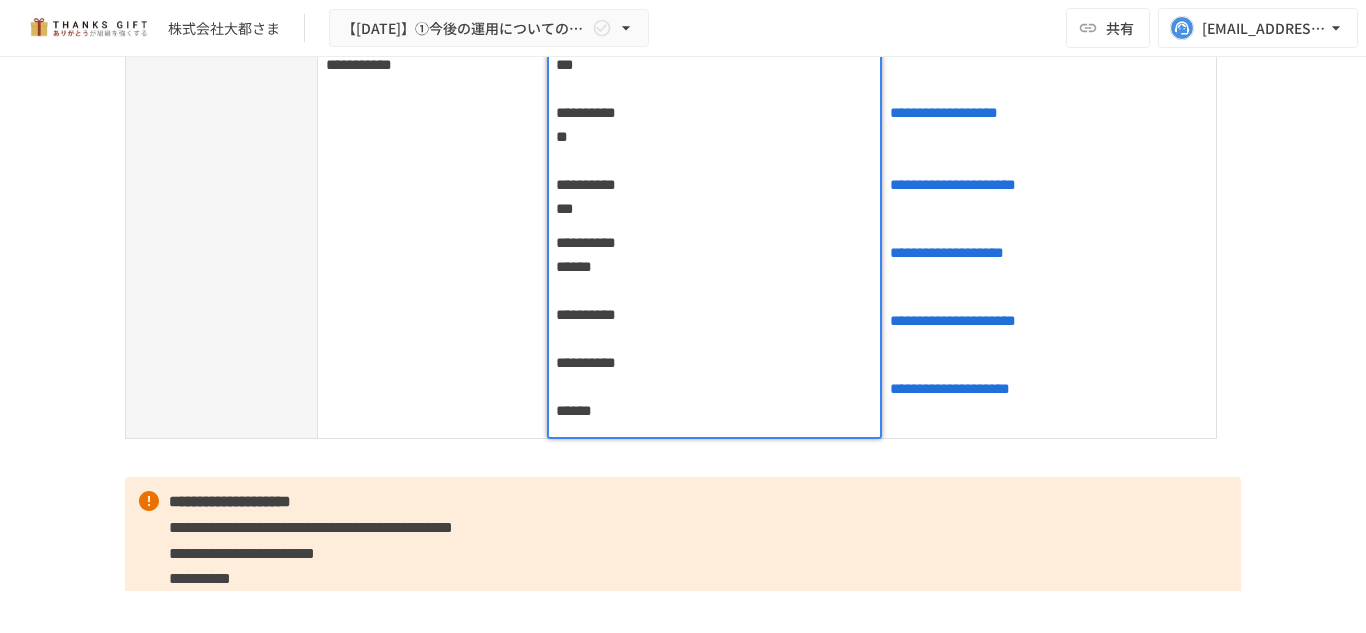 click on "**********" at bounding box center (715, 125) 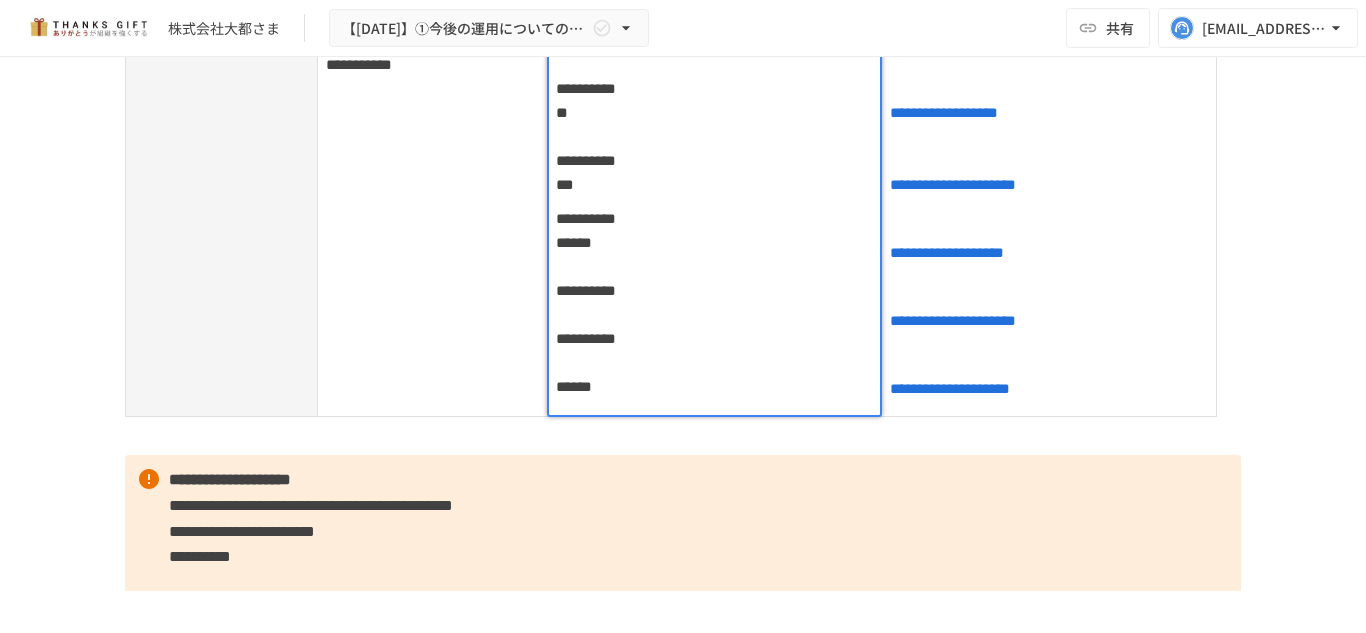 click on "**********" at bounding box center [715, 113] 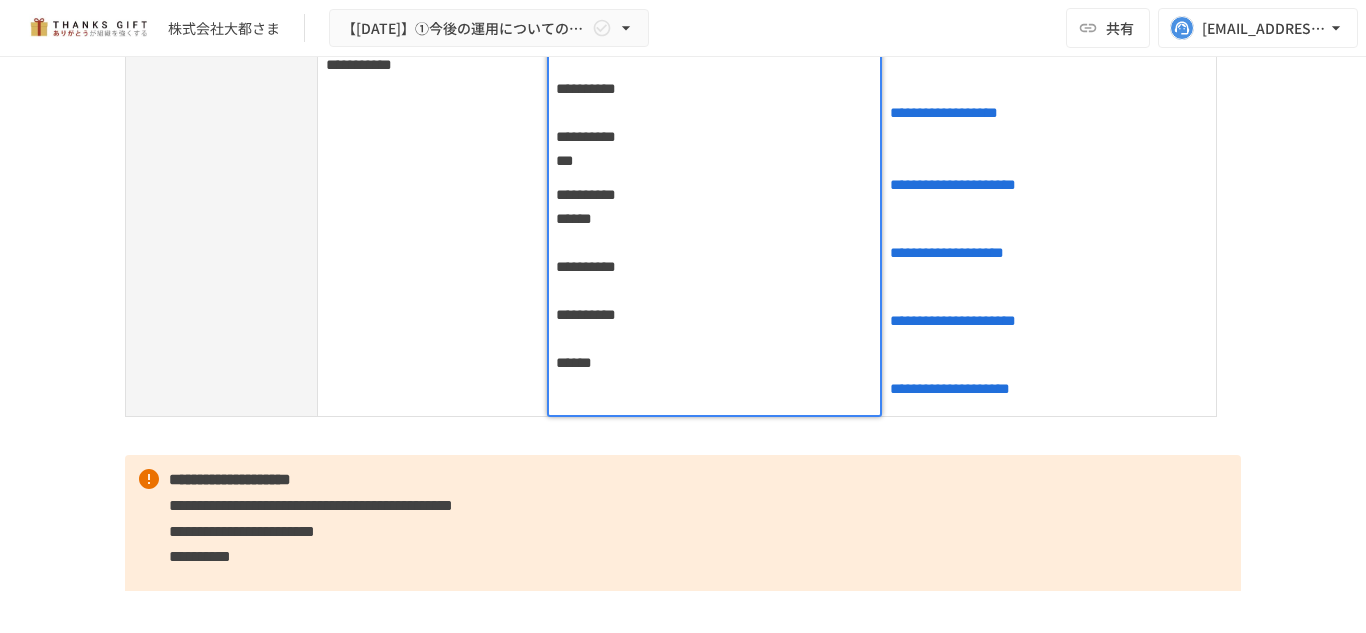click on "**********" at bounding box center [715, 101] 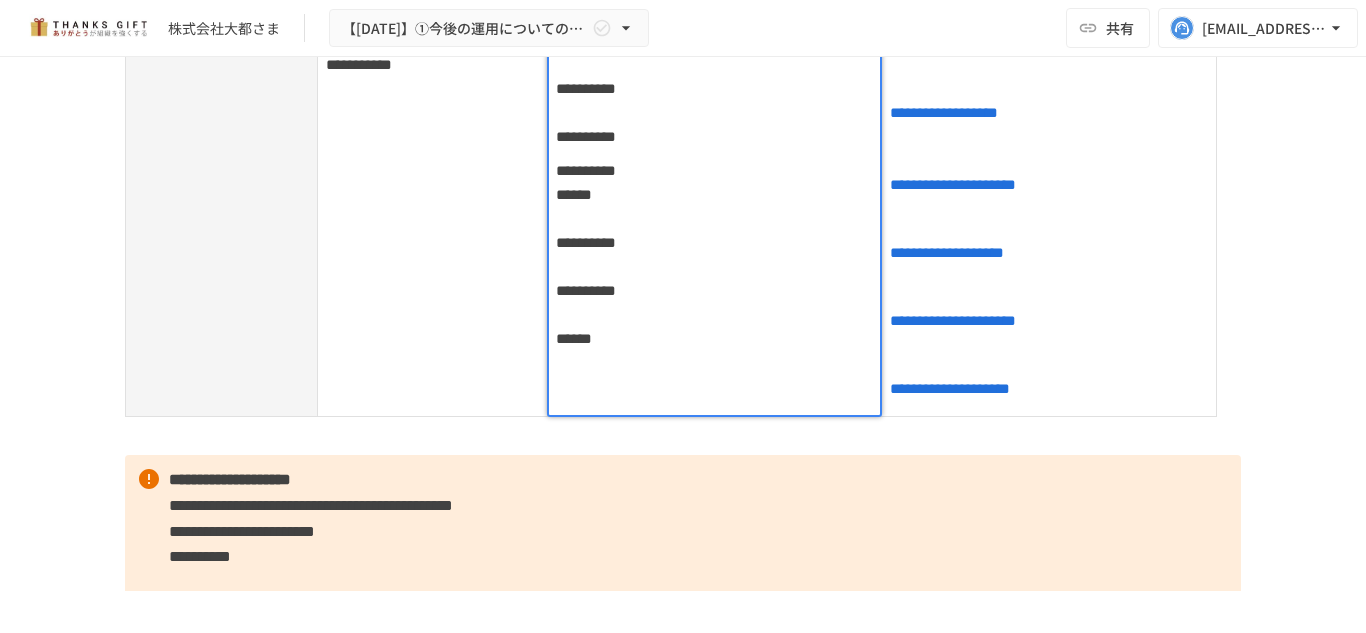 click on "**********" at bounding box center (715, 255) 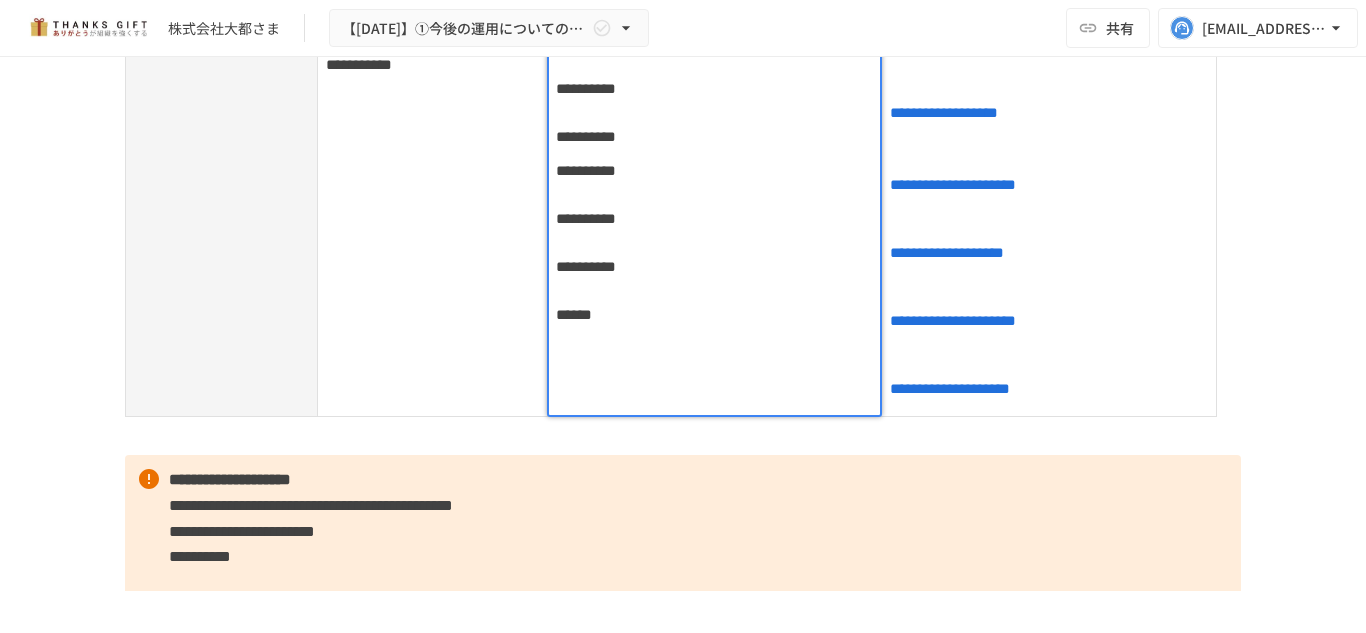 click on "**********" at bounding box center (715, 243) 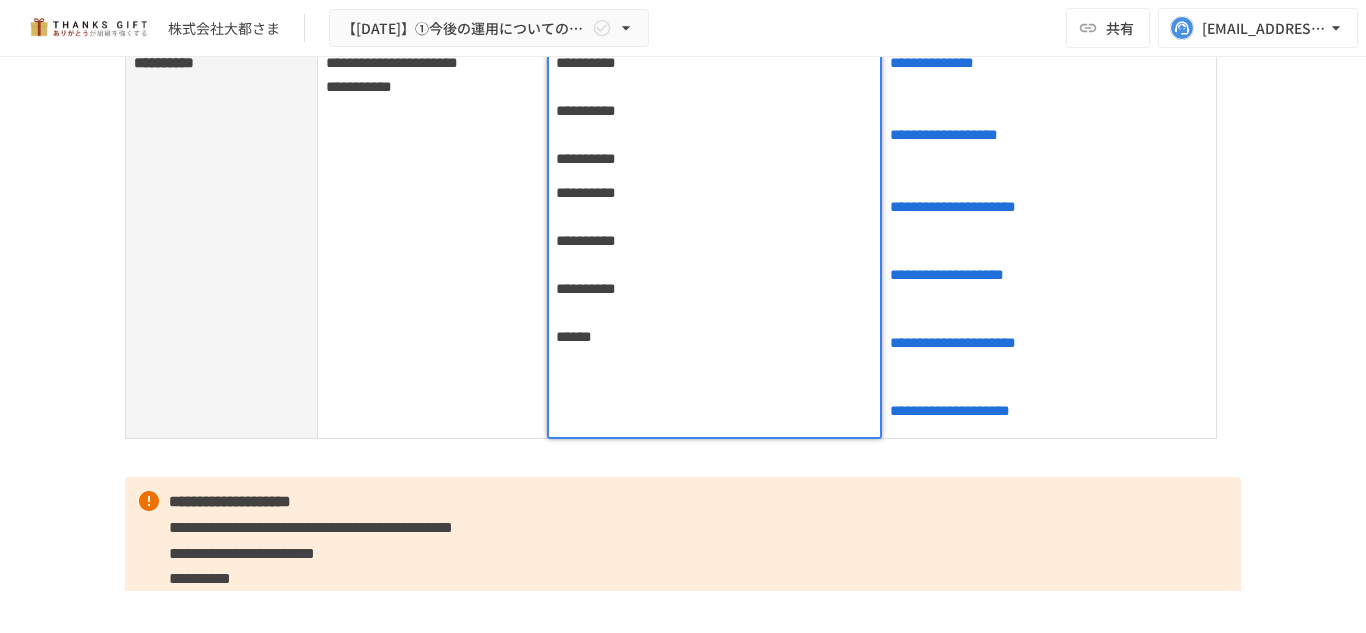scroll, scrollTop: 2994, scrollLeft: 0, axis: vertical 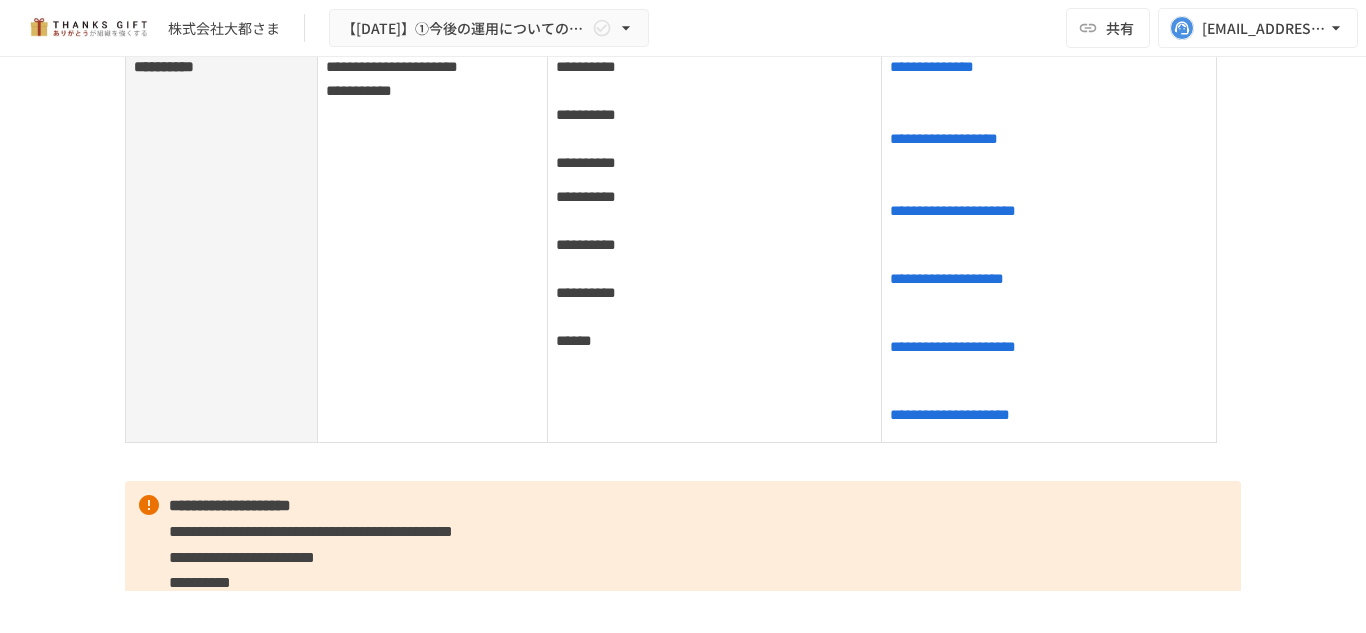 click on "**********" at bounding box center (683, 144) 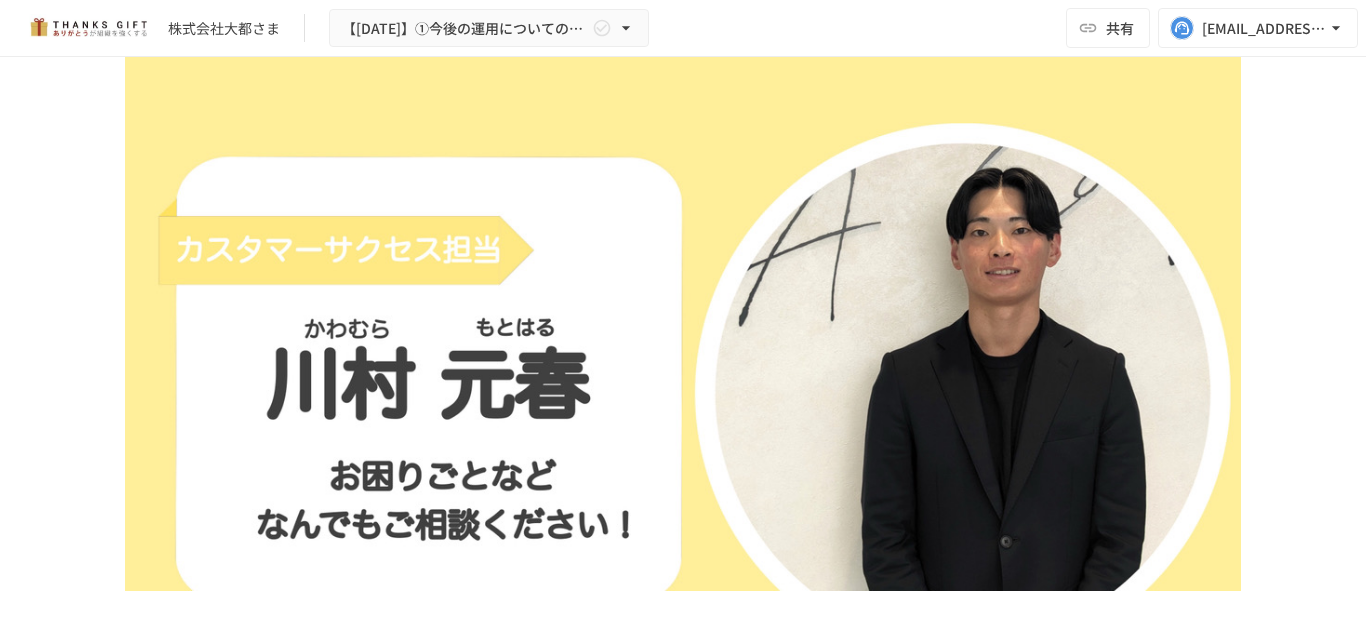 scroll, scrollTop: 695, scrollLeft: 0, axis: vertical 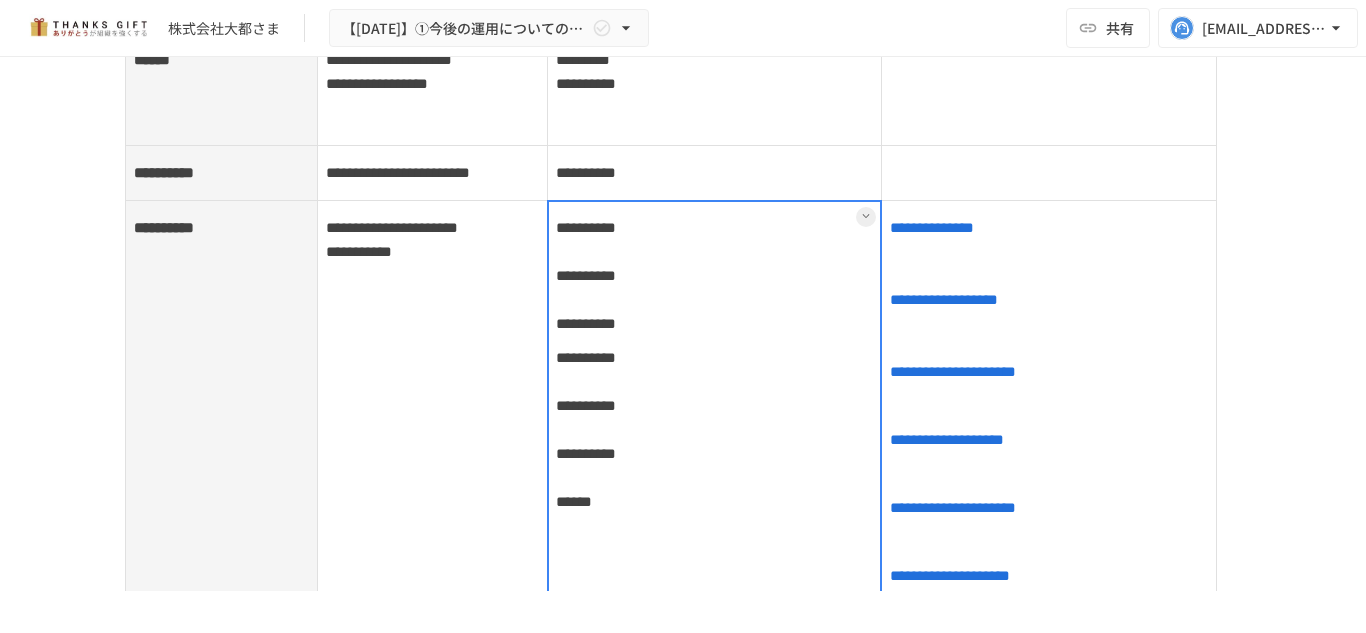 click on "**********" at bounding box center [714, 402] 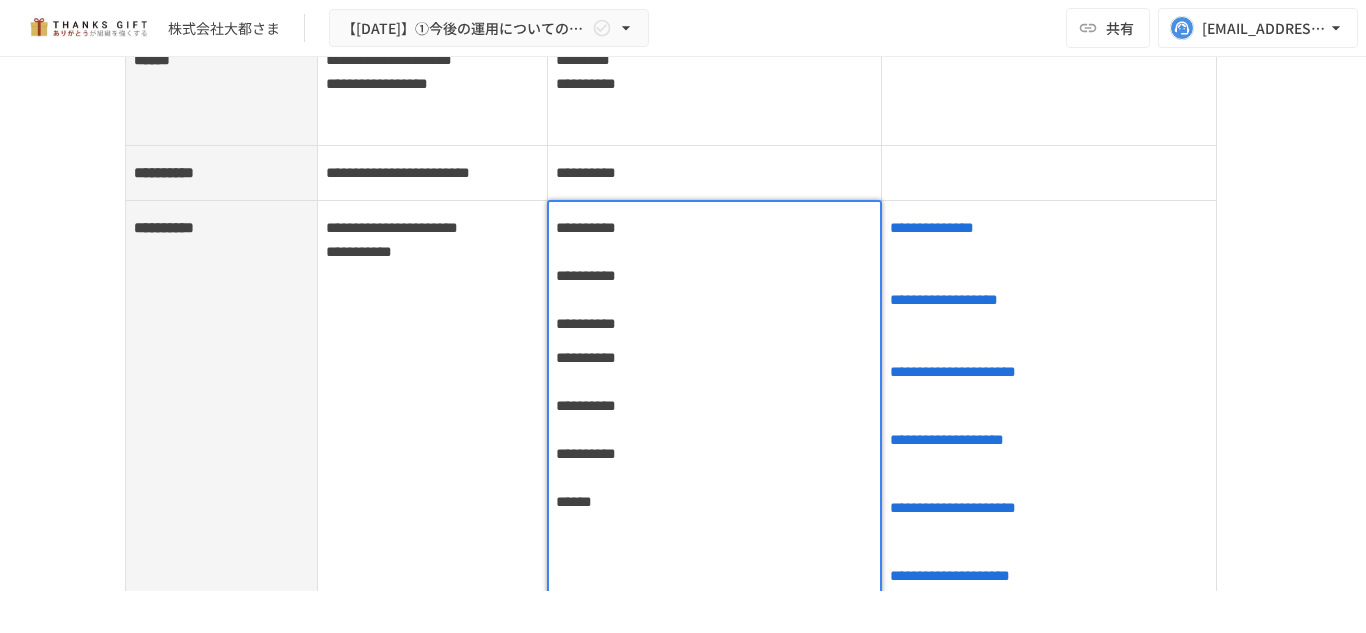 click on "**********" at bounding box center [715, 276] 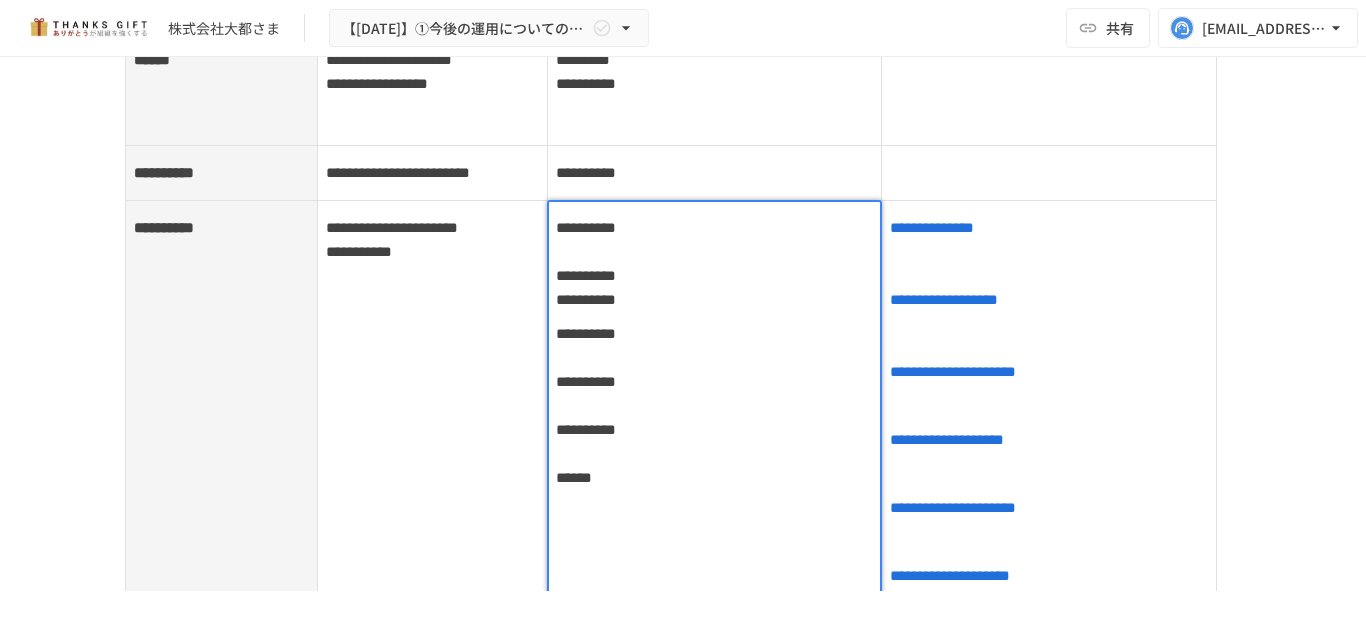 click on "**********" at bounding box center [586, 275] 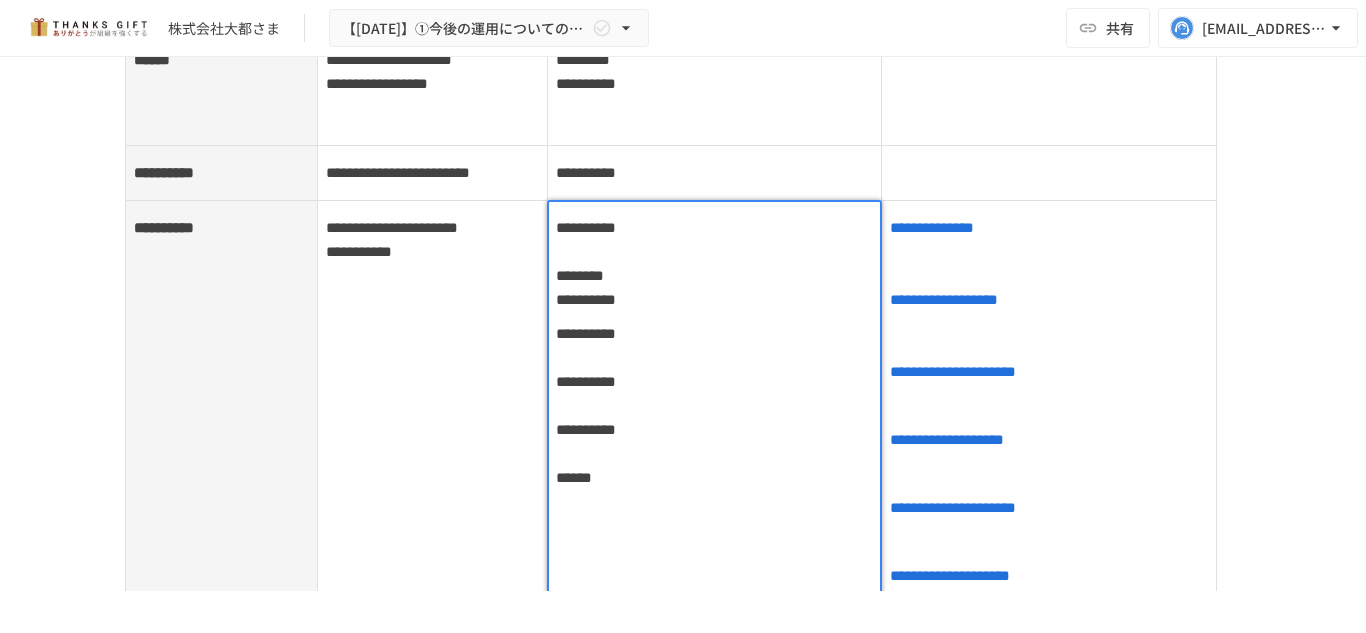 type 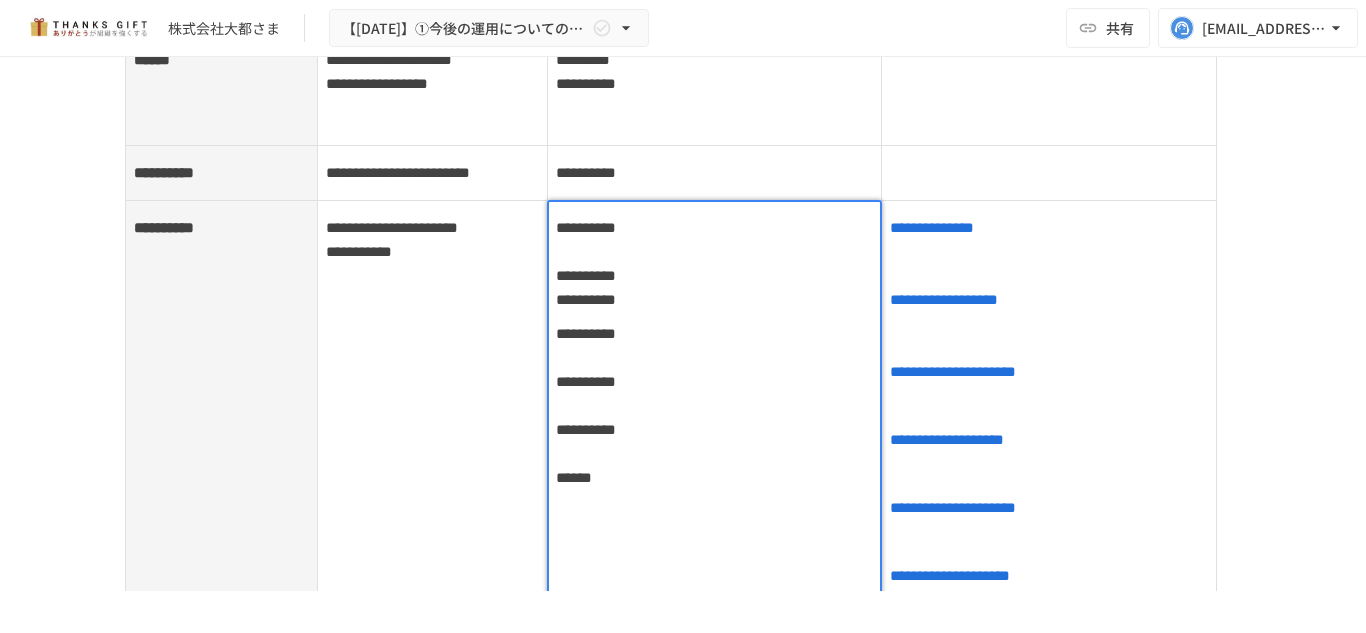 click on "**********" at bounding box center (715, 264) 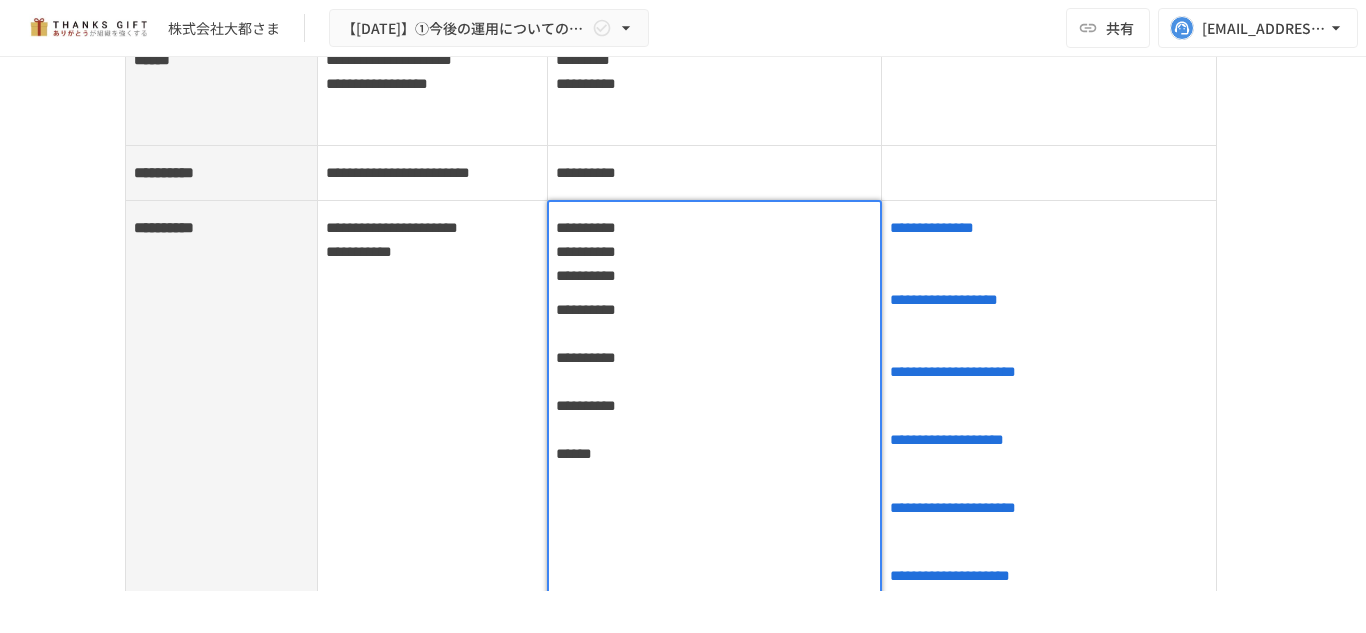 click on "**********" at bounding box center (715, 341) 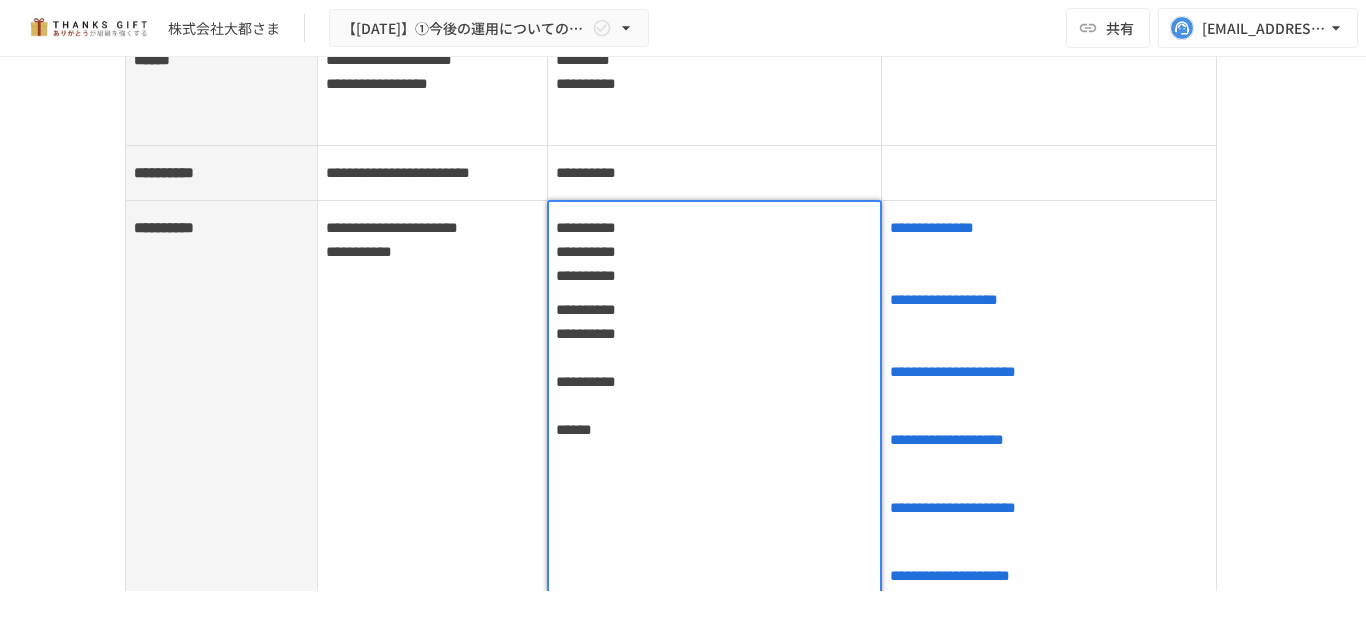 click on "**********" at bounding box center [715, 370] 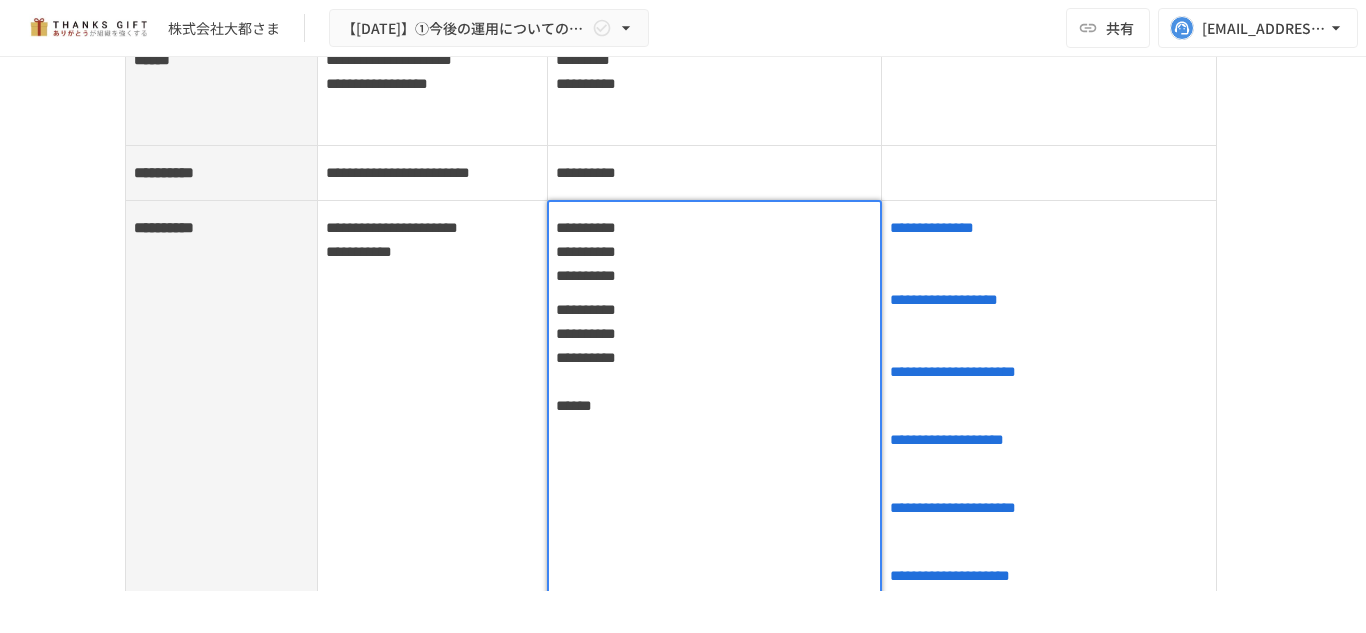 click on "**********" at bounding box center [715, 358] 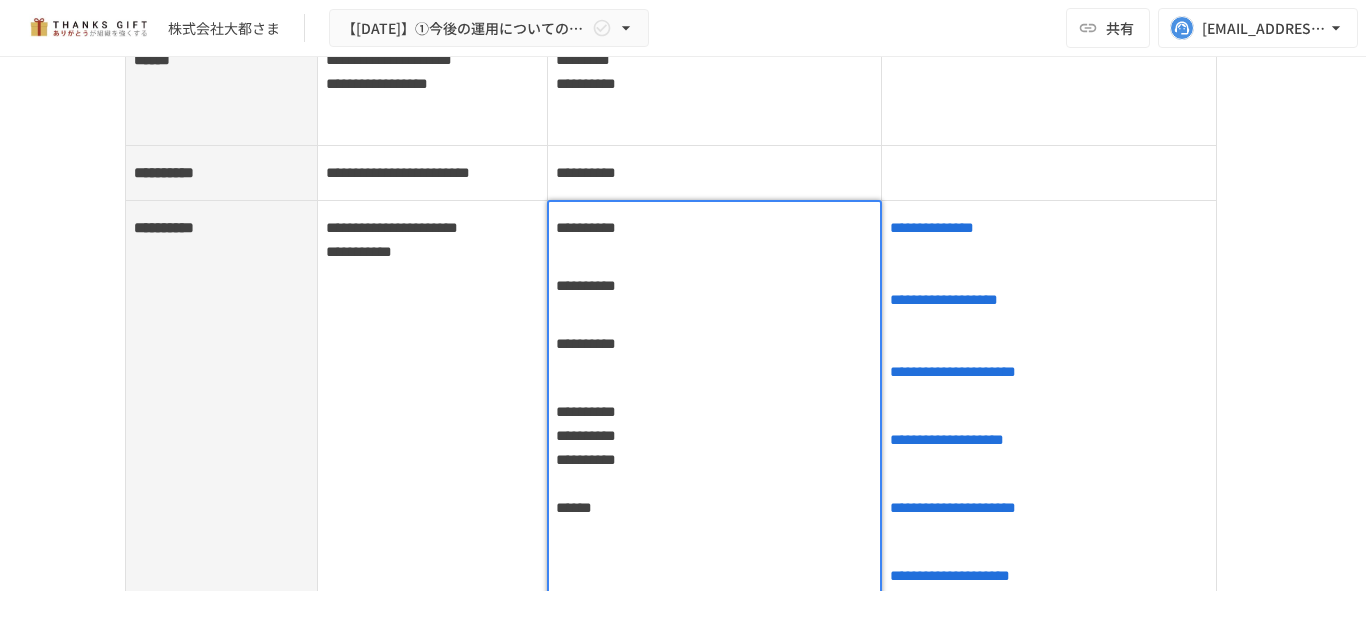 click on "**********" at bounding box center [586, 435] 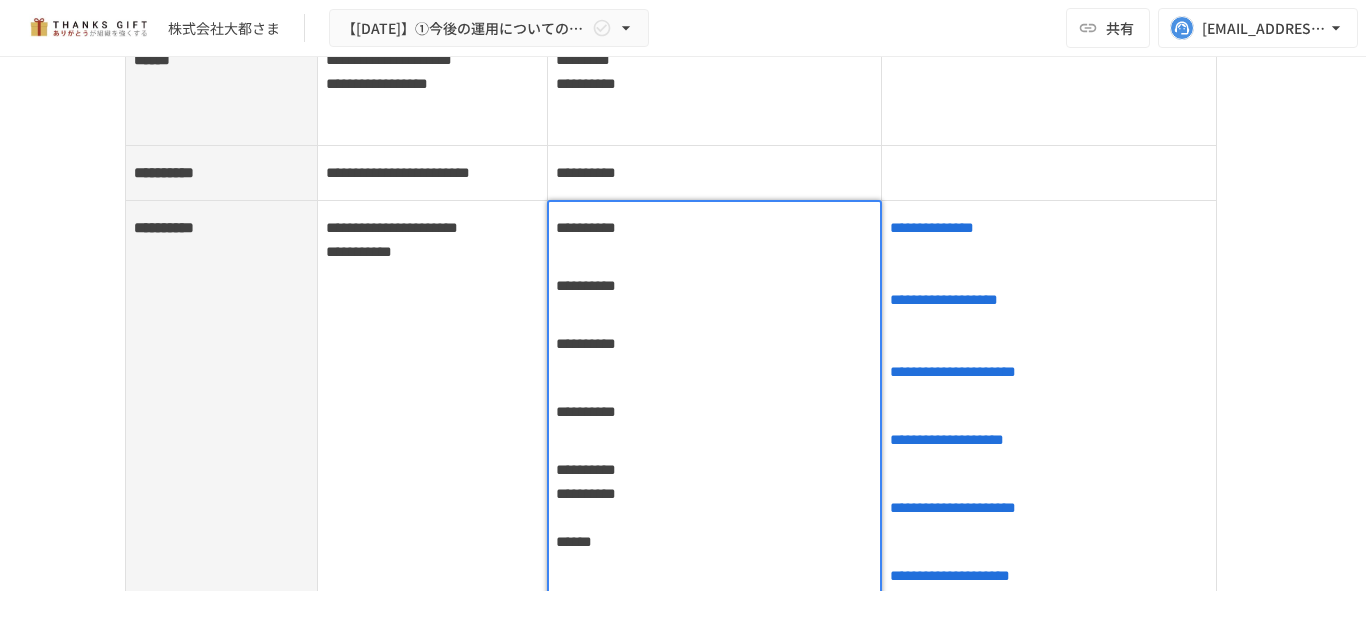 click on "**********" at bounding box center (586, 493) 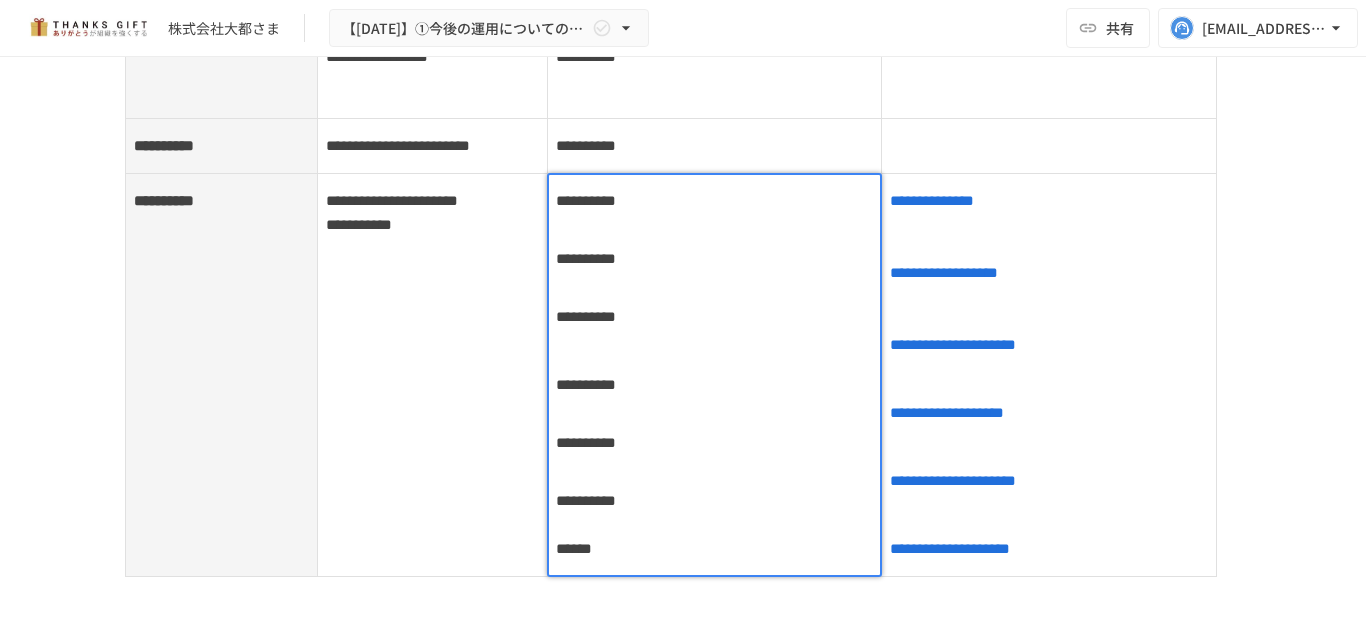 scroll, scrollTop: 2861, scrollLeft: 0, axis: vertical 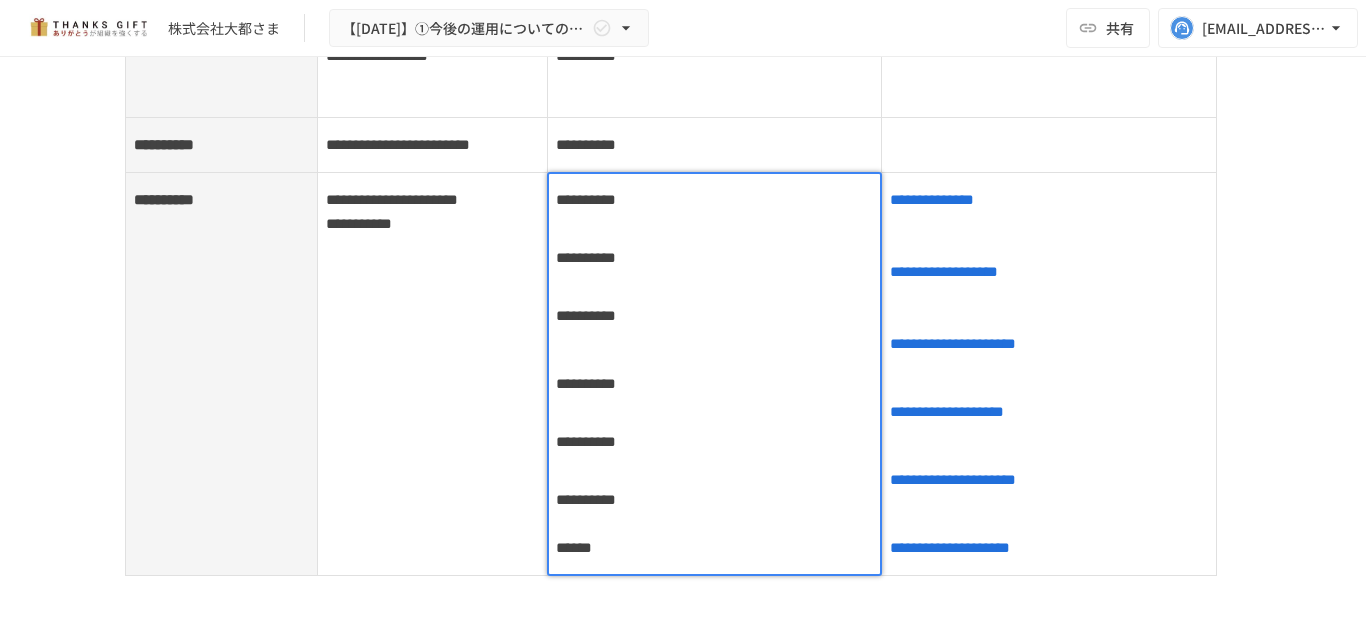 click at bounding box center (715, 350) 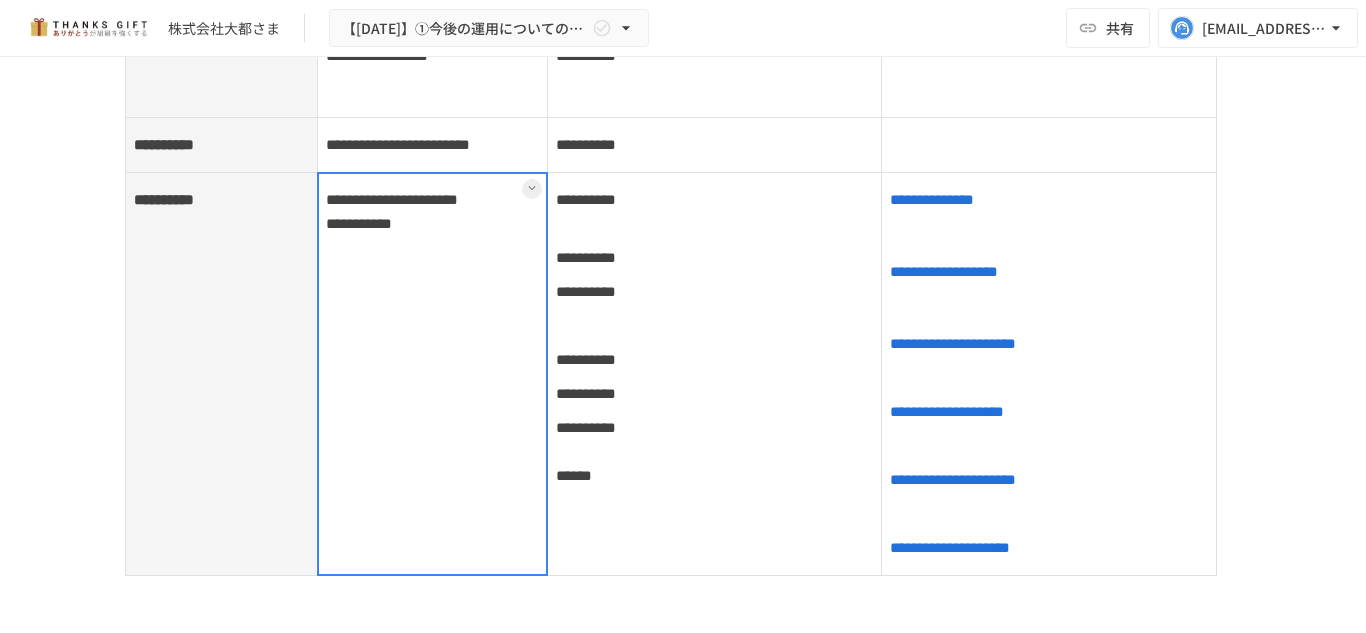 click on "**********" at bounding box center (433, 374) 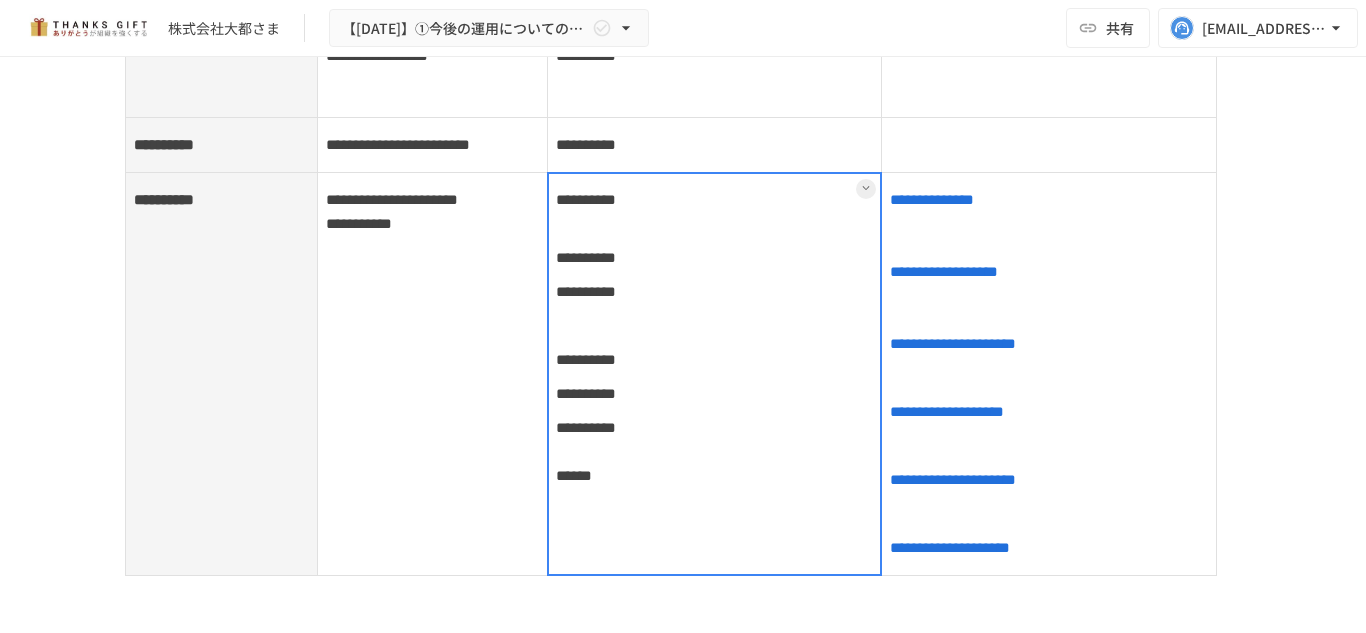 click on "**********" at bounding box center (714, 374) 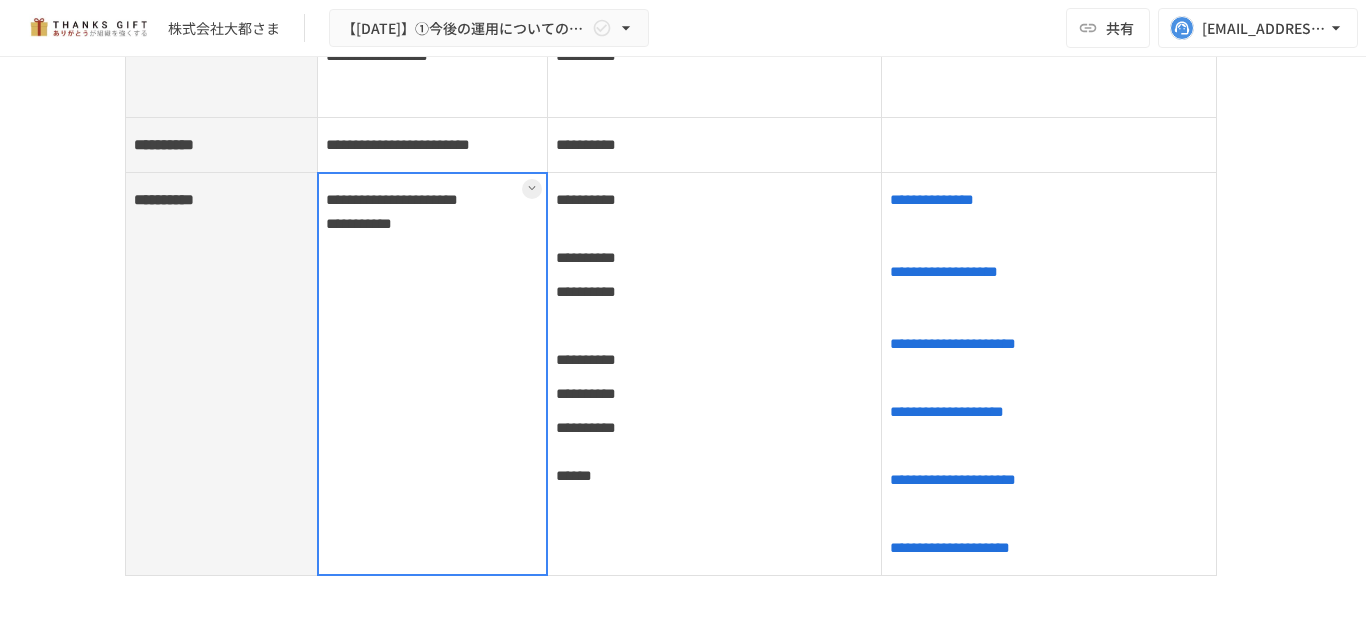 click on "**********" at bounding box center [433, 374] 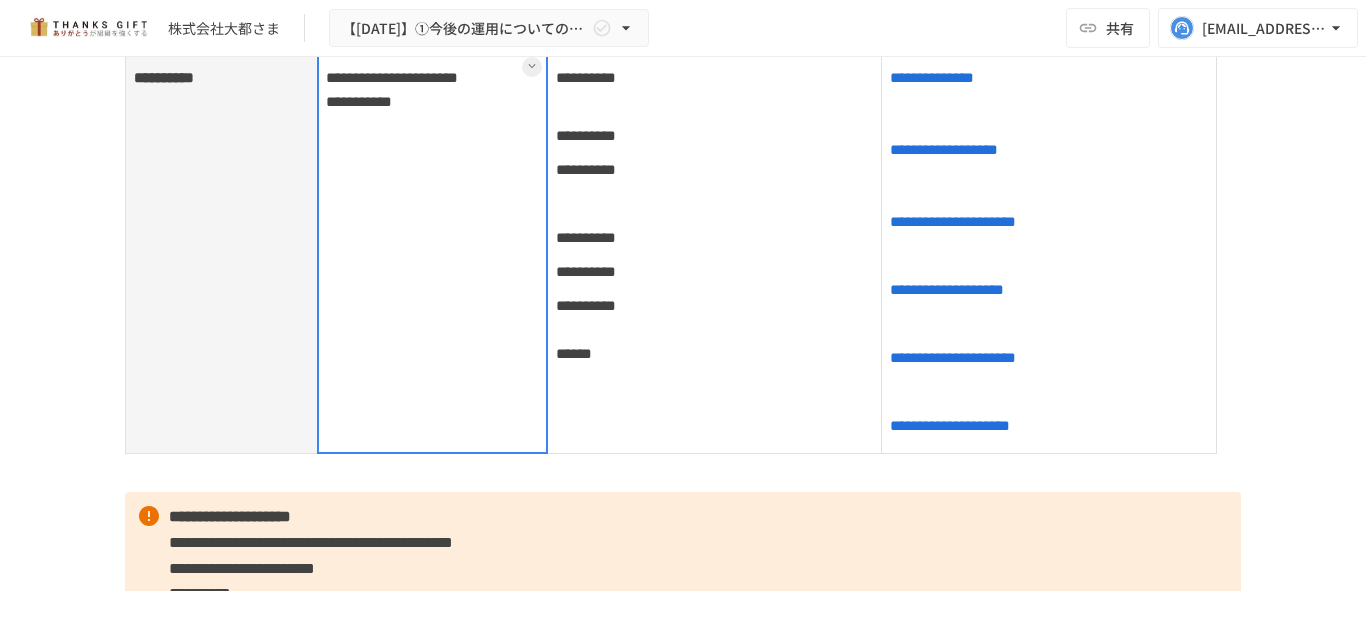 scroll, scrollTop: 2984, scrollLeft: 0, axis: vertical 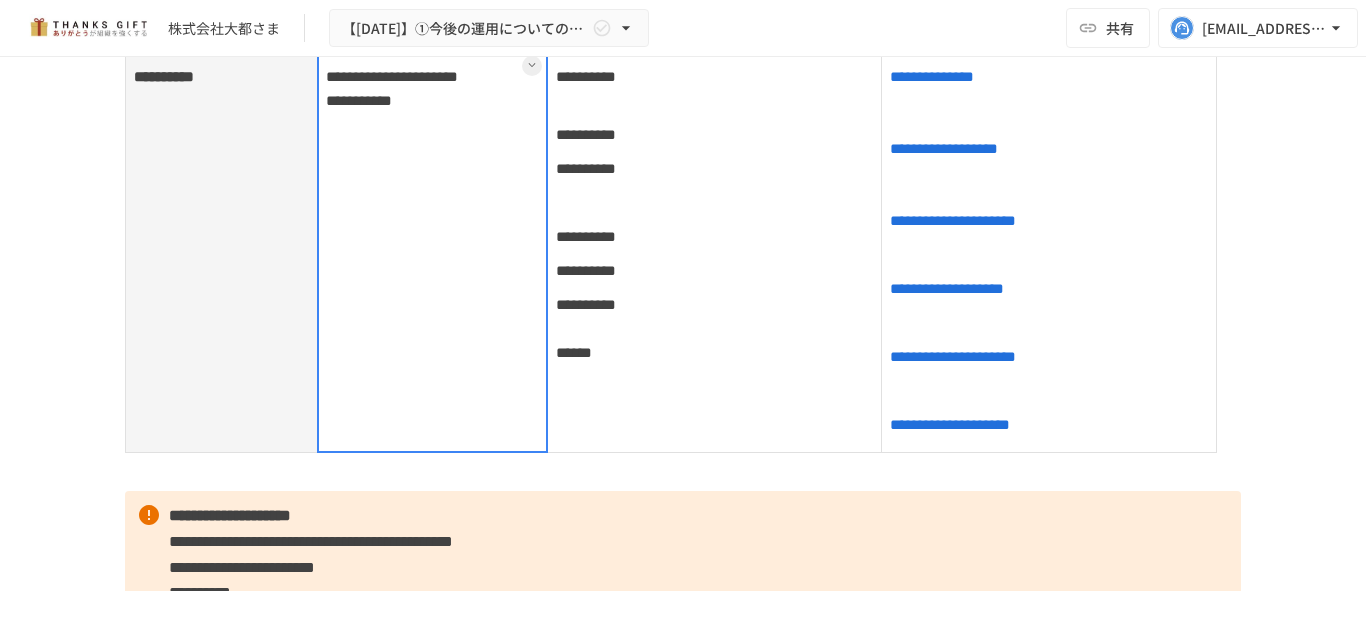 click on "**********" at bounding box center (714, 251) 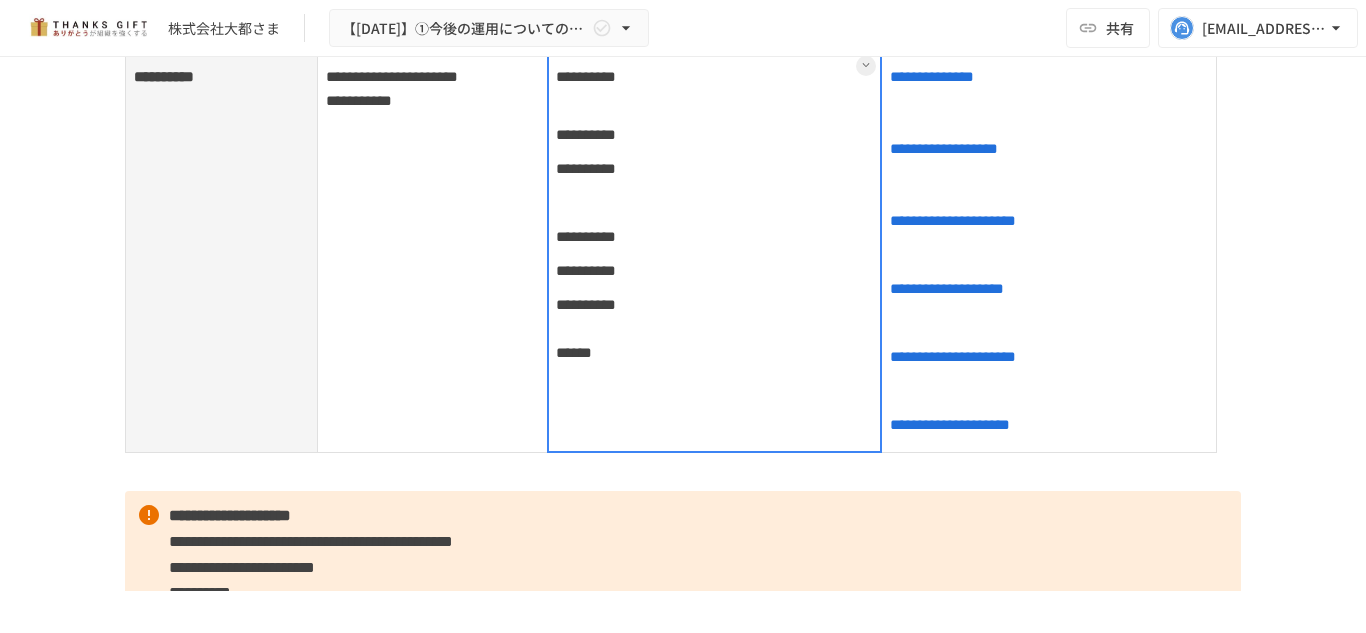click at bounding box center (715, 251) 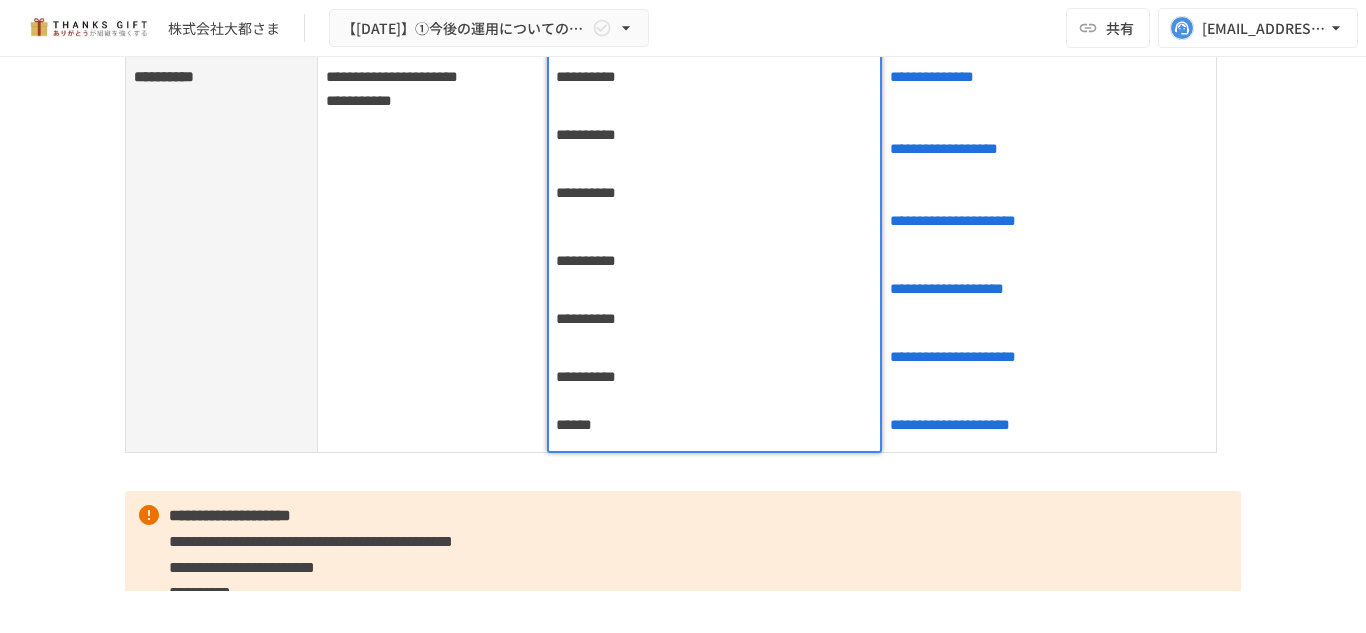 click on "**********" at bounding box center (433, 251) 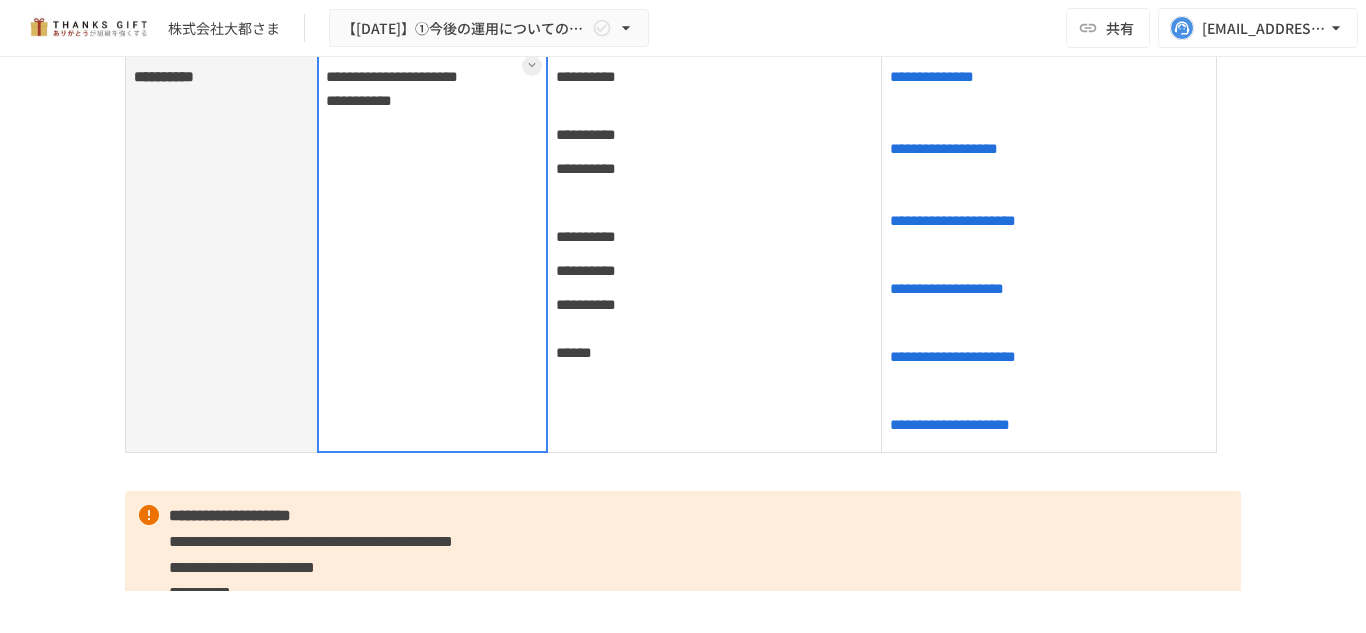 click on "**********" at bounding box center [714, 251] 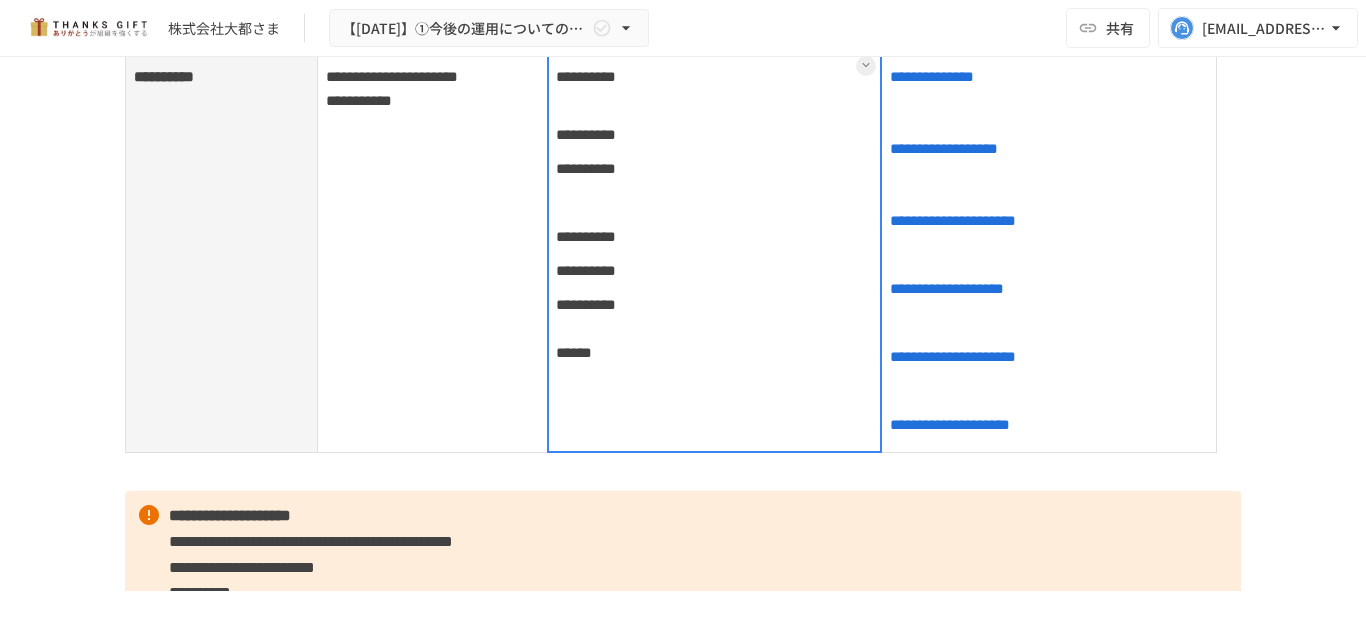 click at bounding box center (715, 251) 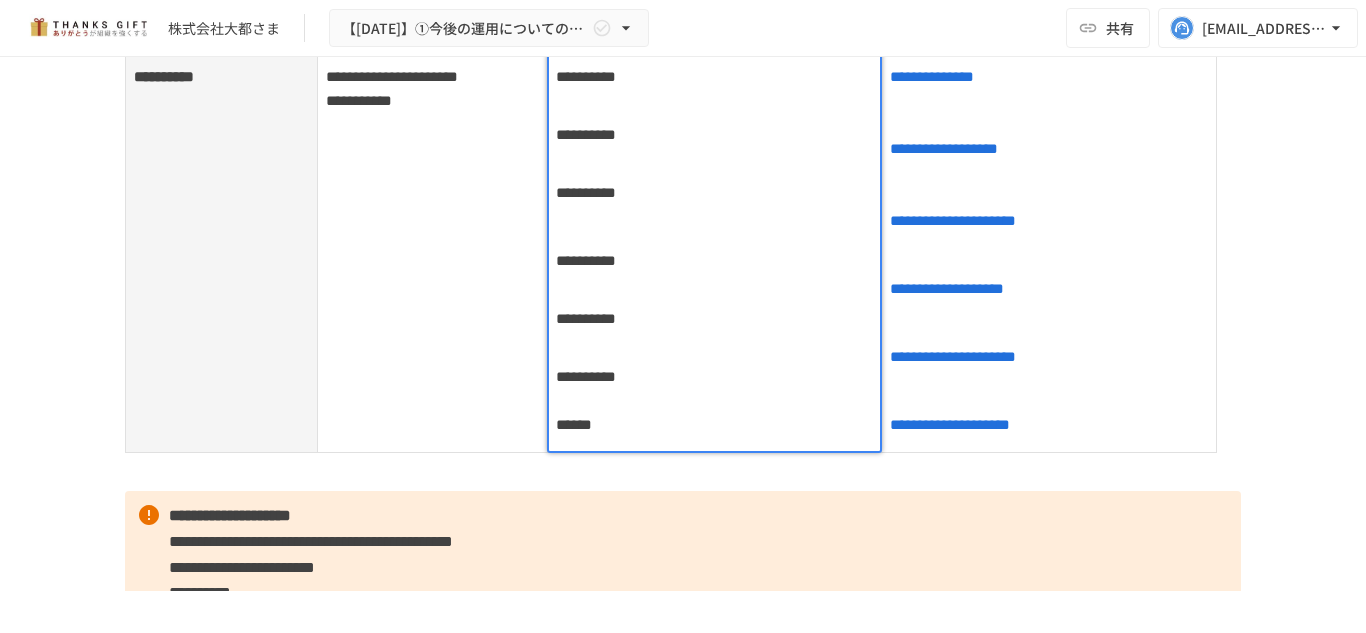 click on "**********" at bounding box center [715, 135] 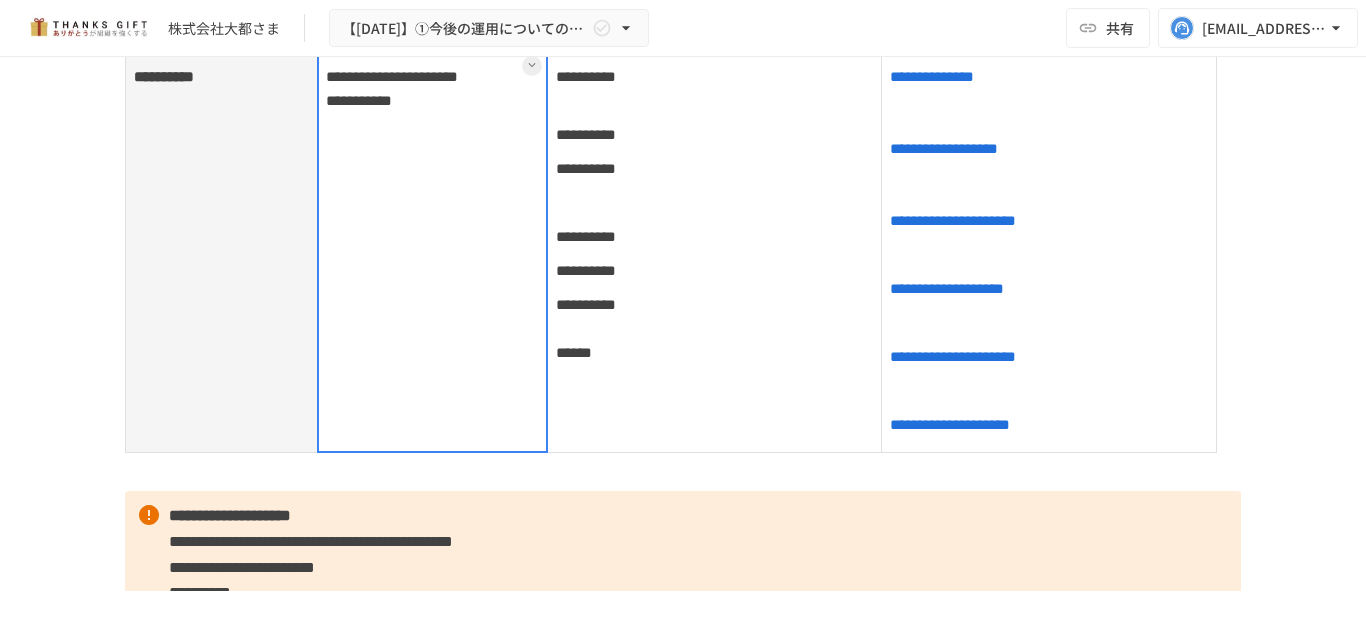 click on "**********" at bounding box center [433, 251] 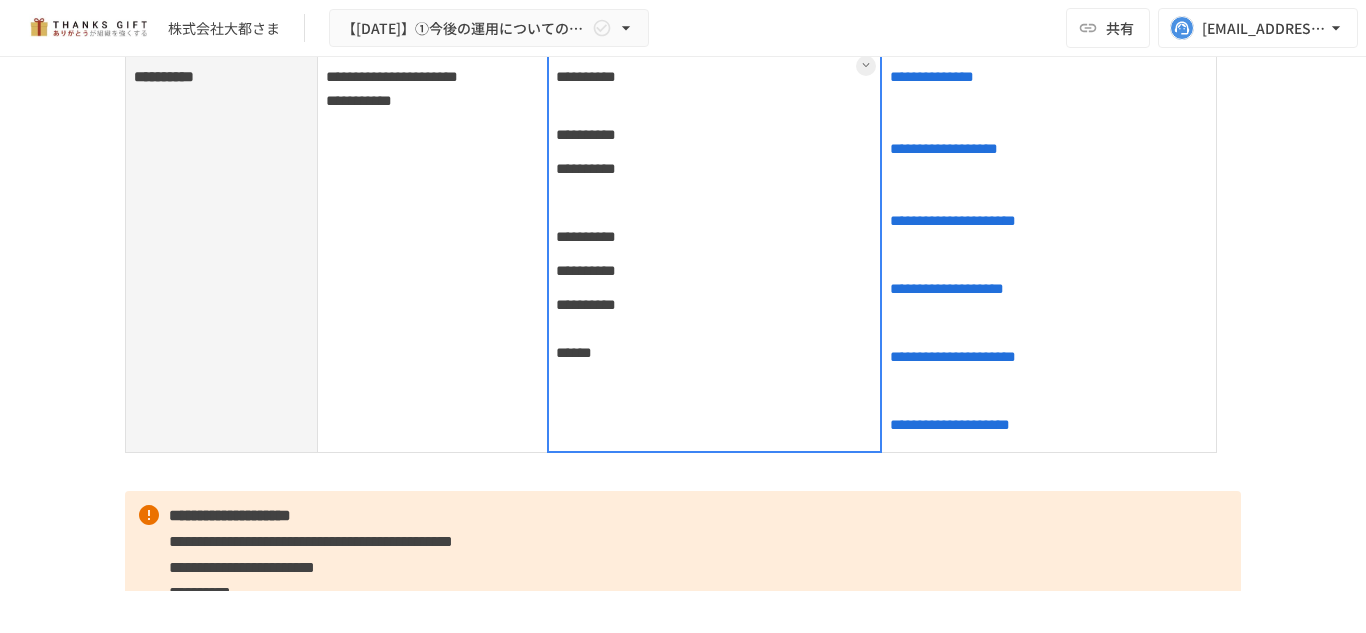 click on "**********" at bounding box center (714, 251) 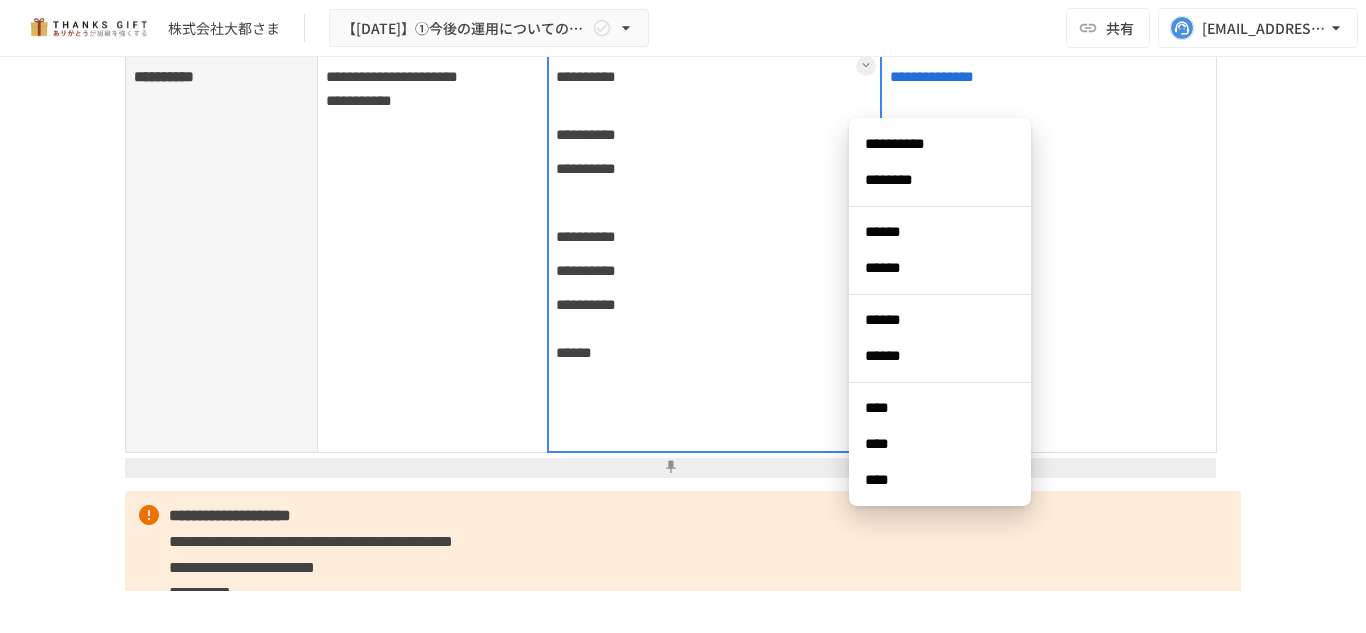 click at bounding box center [715, 251] 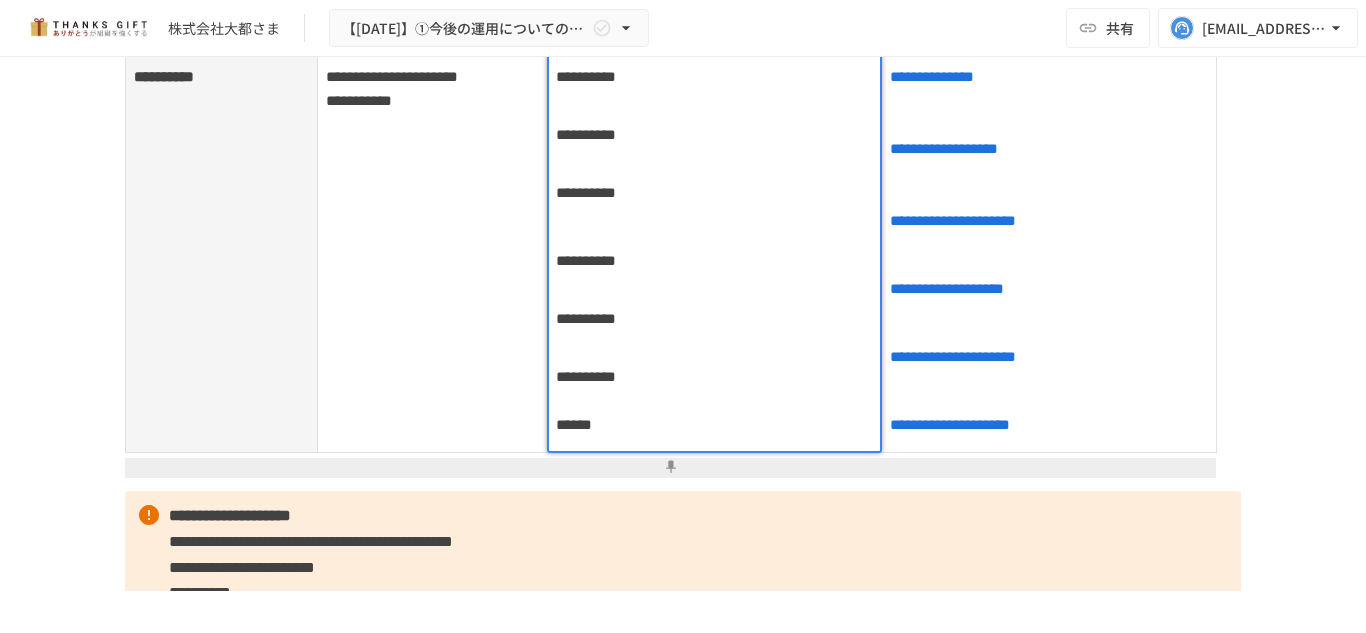 click on "**********" at bounding box center [715, 135] 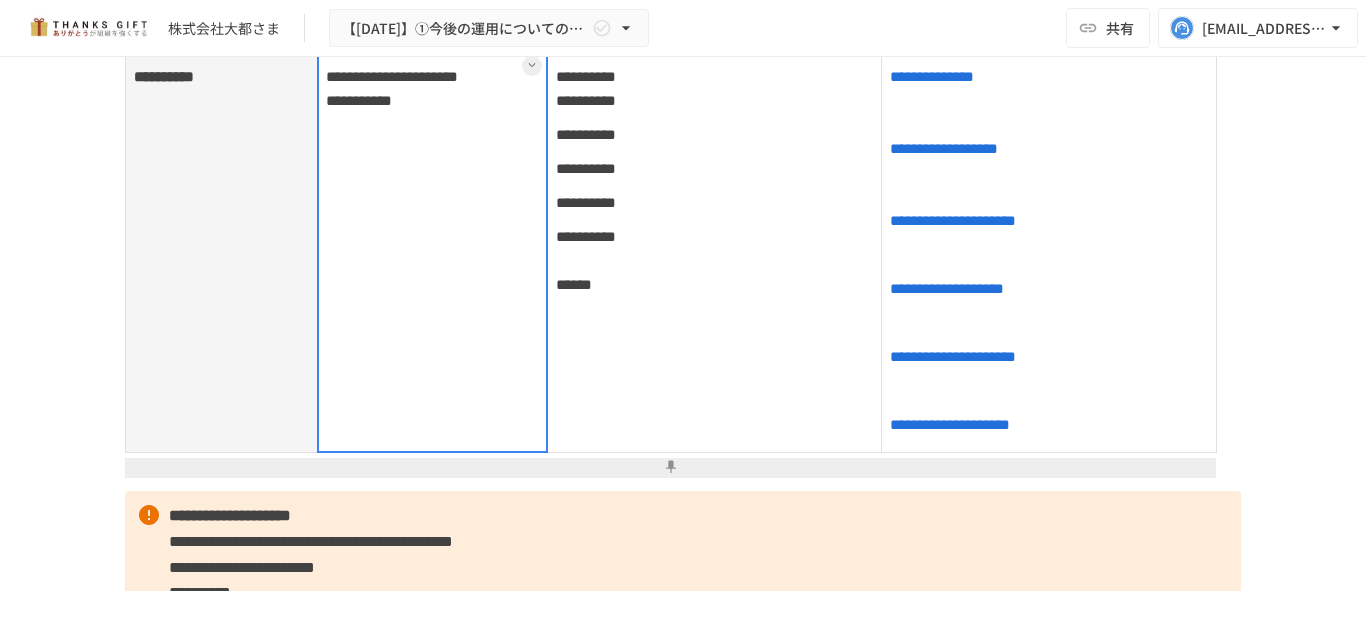 click on "**********" at bounding box center (433, 251) 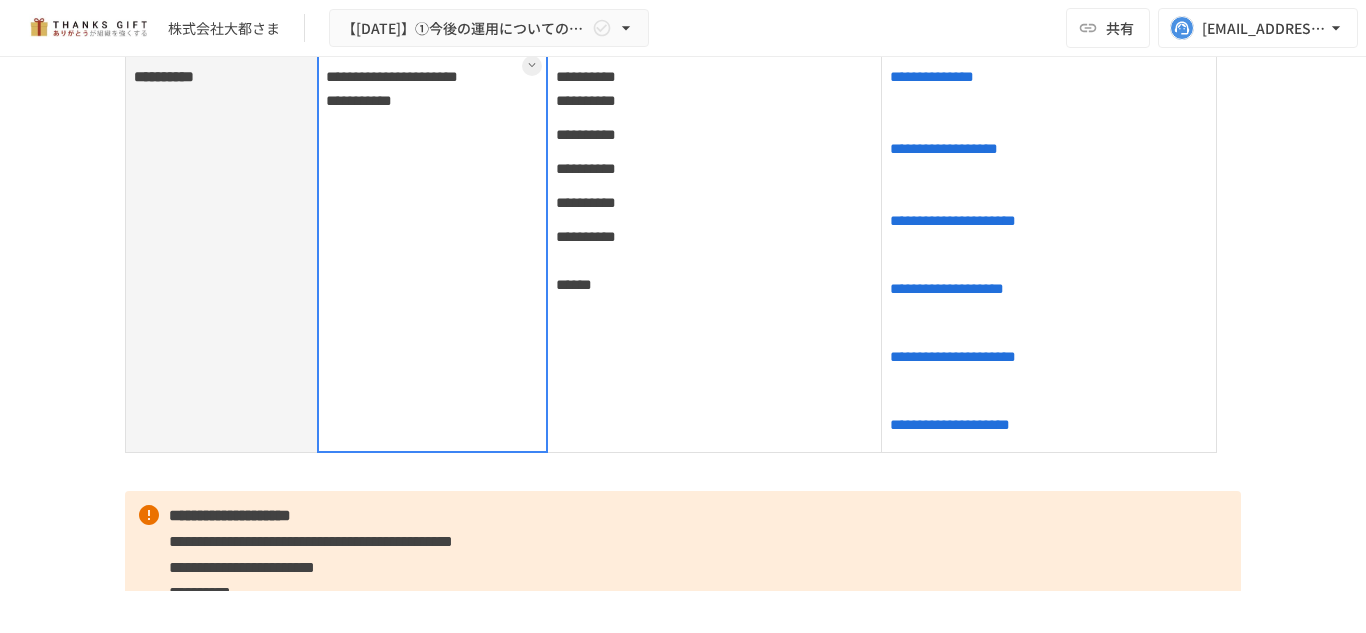 scroll, scrollTop: 2781, scrollLeft: 0, axis: vertical 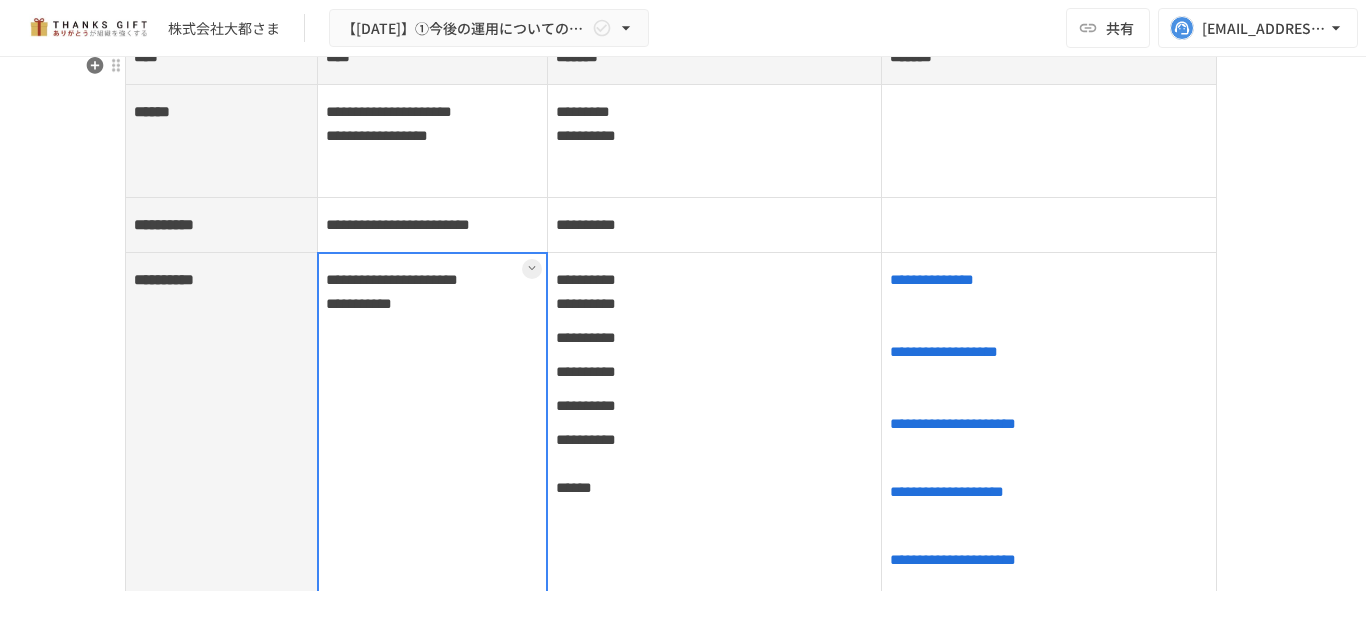 click on "**********" at bounding box center (714, 141) 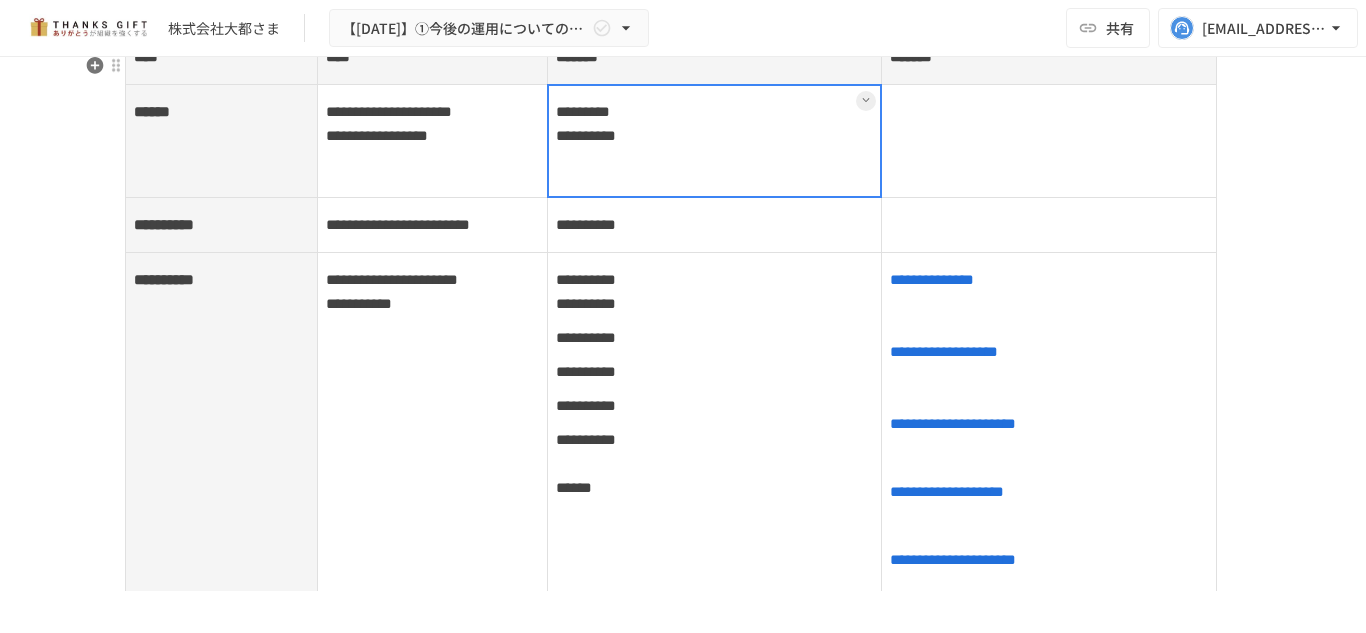 click at bounding box center (715, 141) 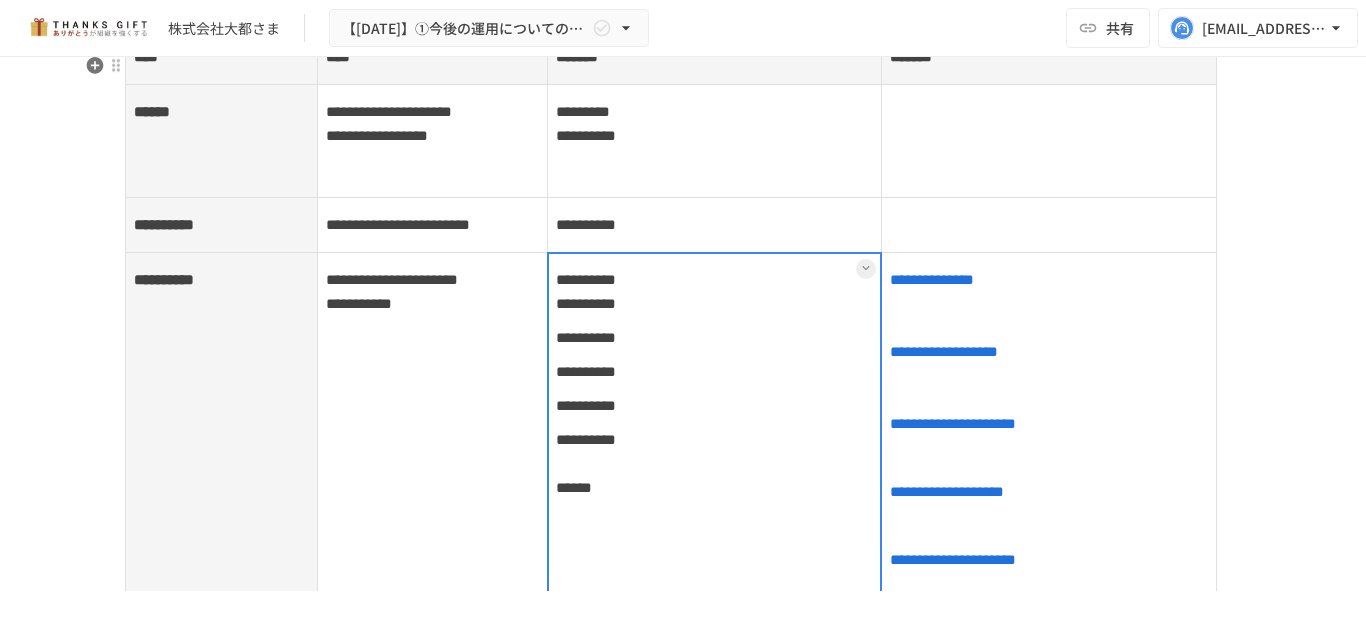 click on "**********" at bounding box center [714, 454] 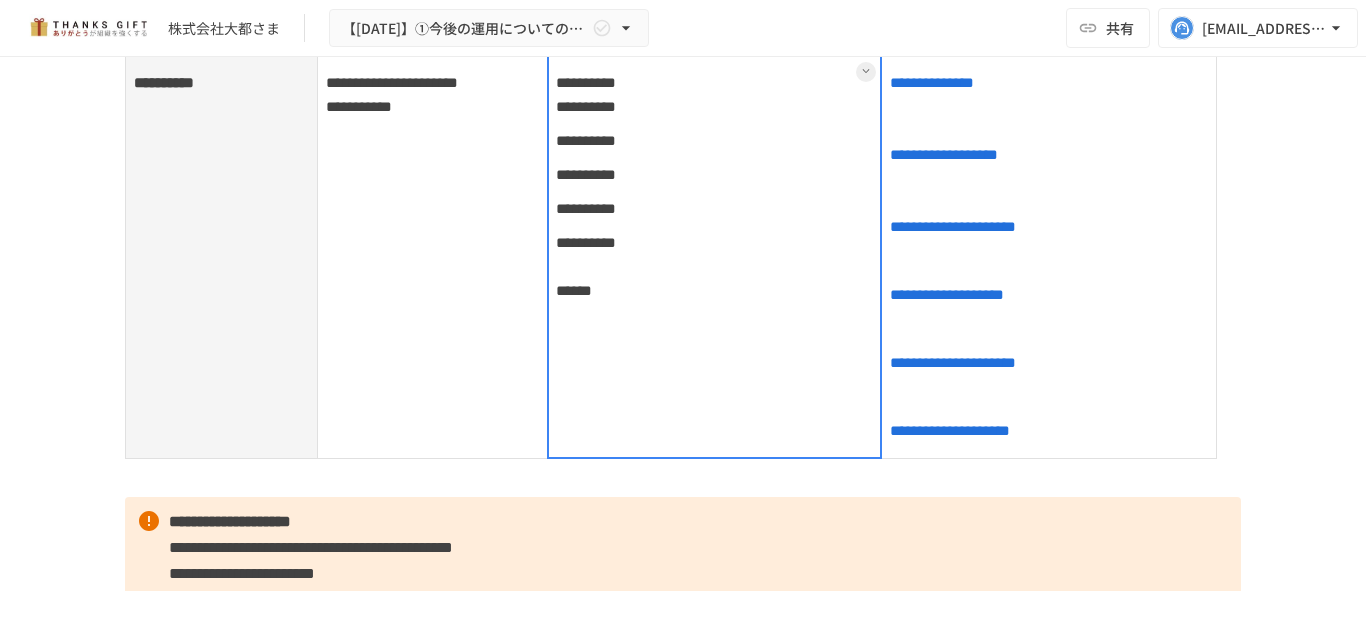 scroll, scrollTop: 2979, scrollLeft: 0, axis: vertical 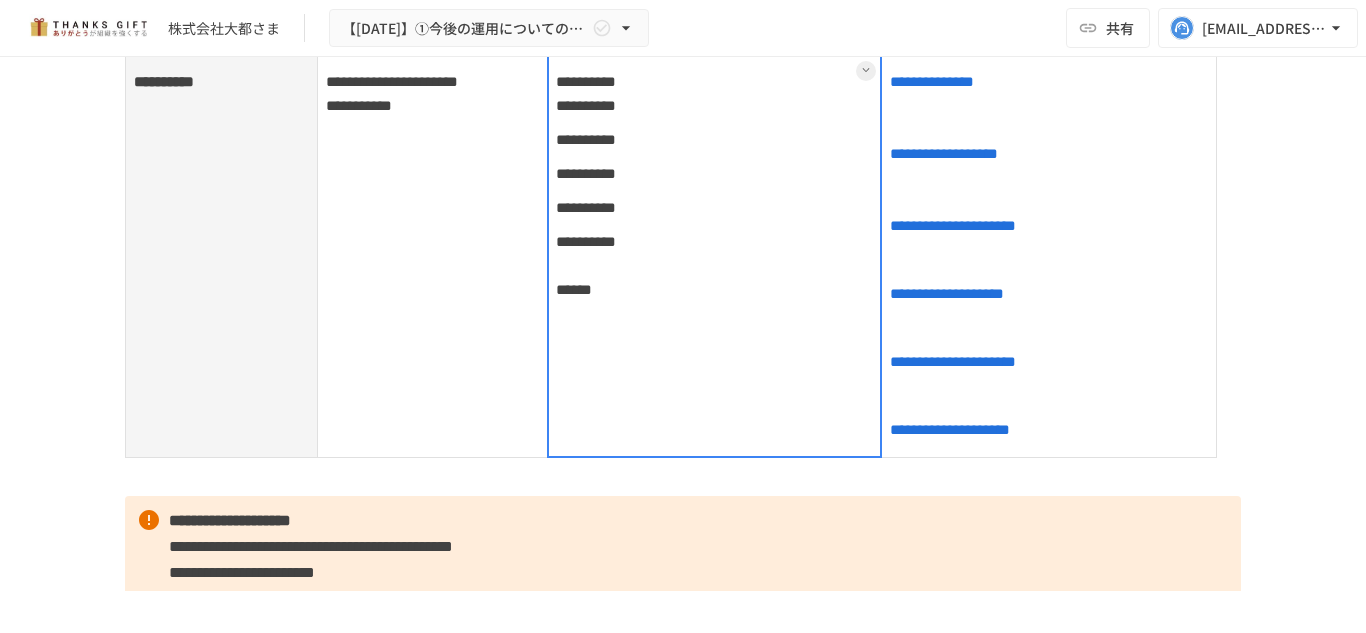 click at bounding box center (715, 256) 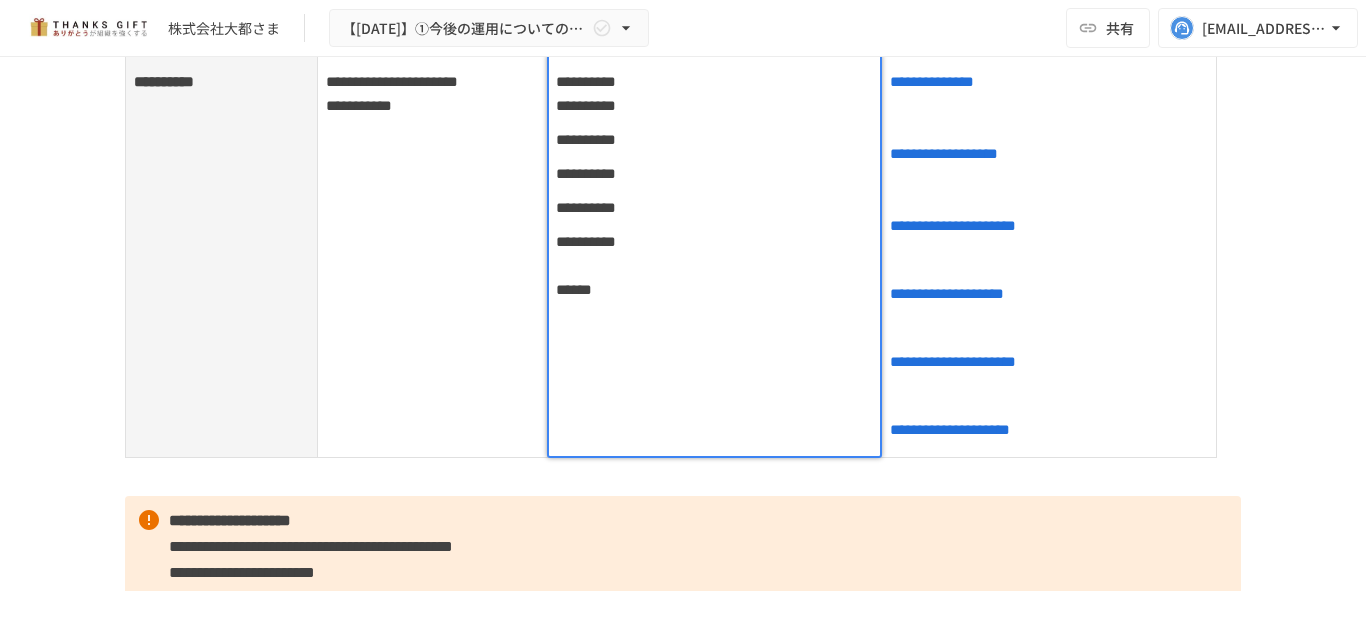 click on "**********" at bounding box center [715, 94] 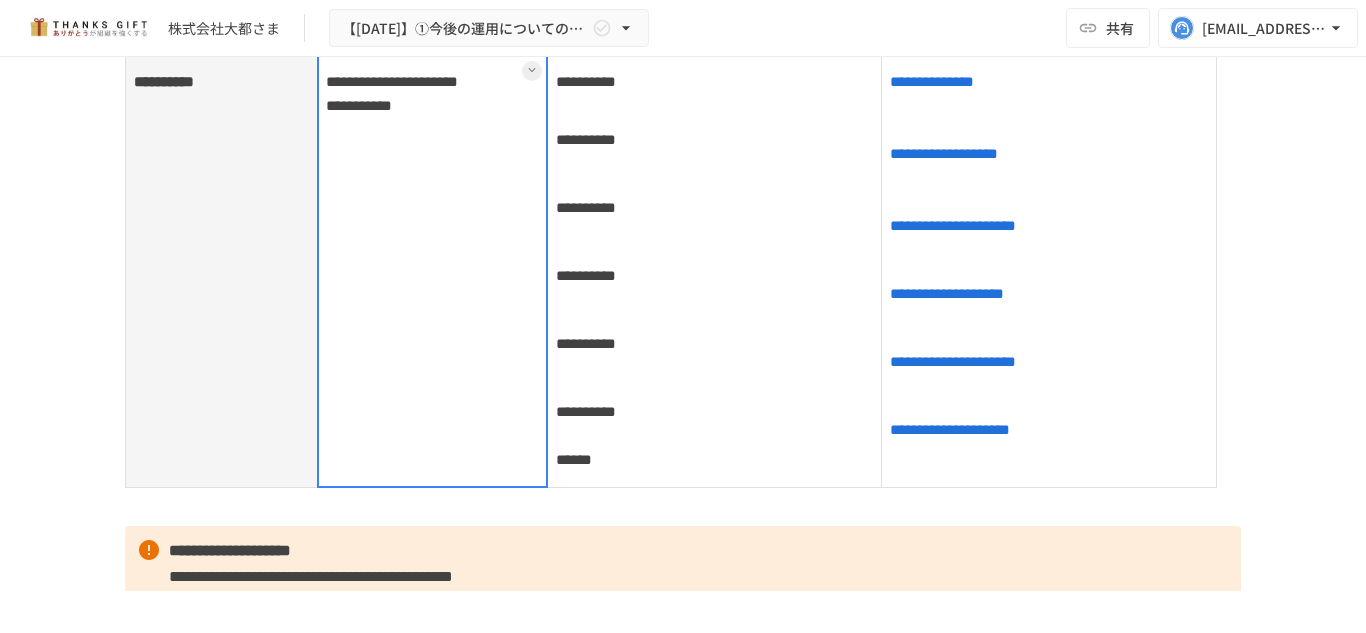 click on "**********" at bounding box center [433, 271] 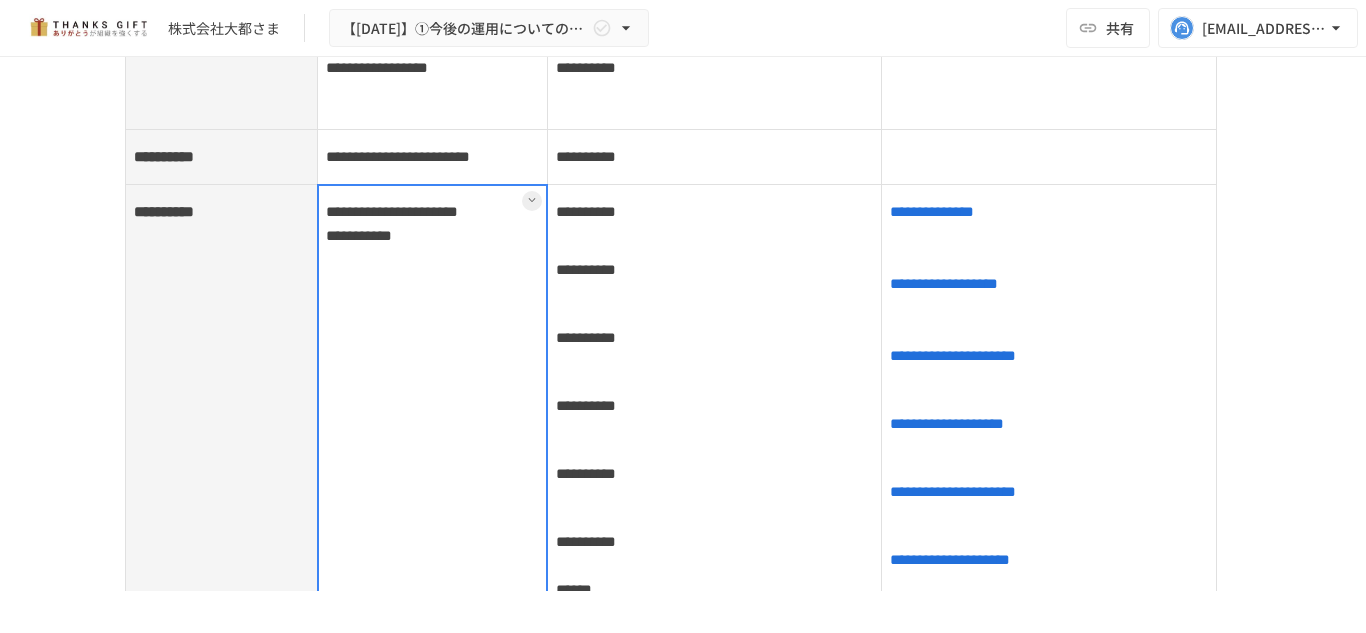 scroll, scrollTop: 2913, scrollLeft: 0, axis: vertical 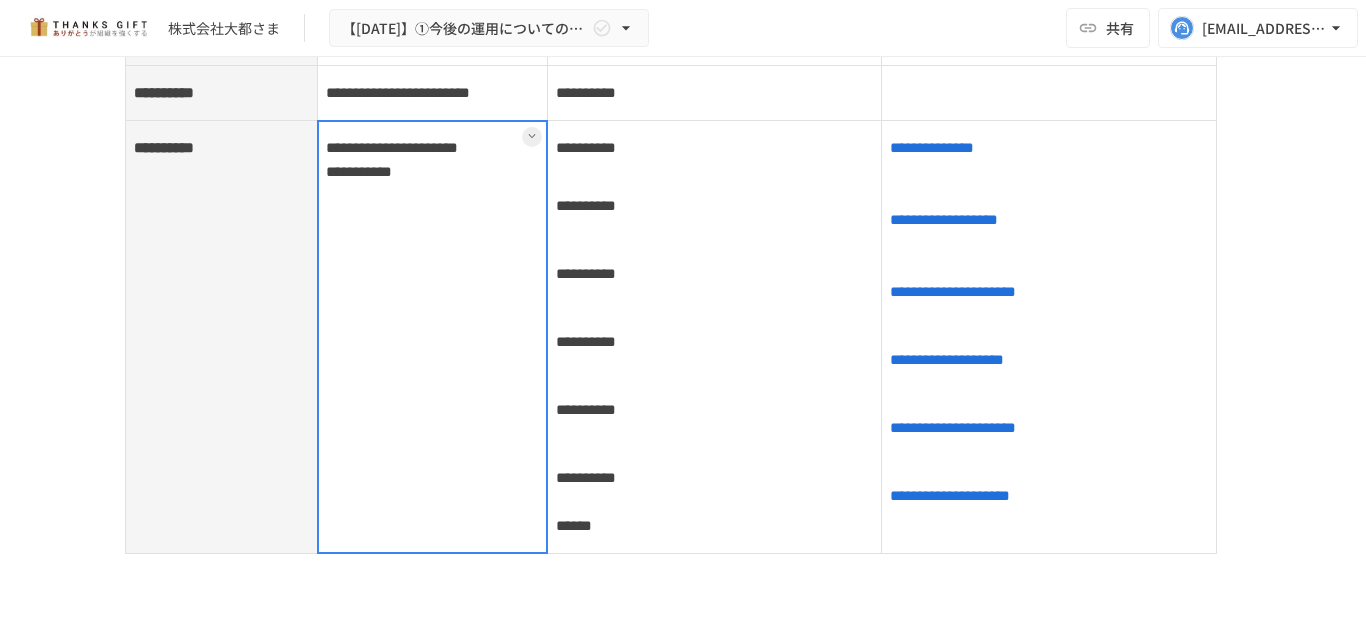 click on "**********" at bounding box center (714, 337) 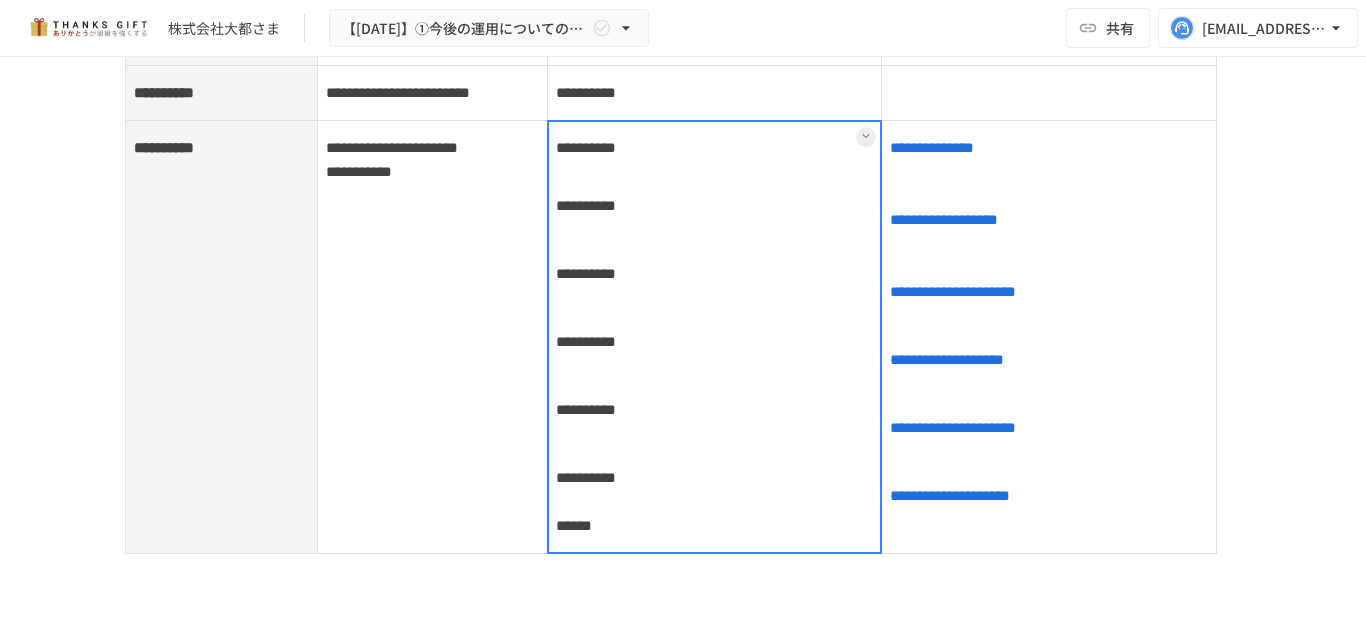 click at bounding box center [715, 337] 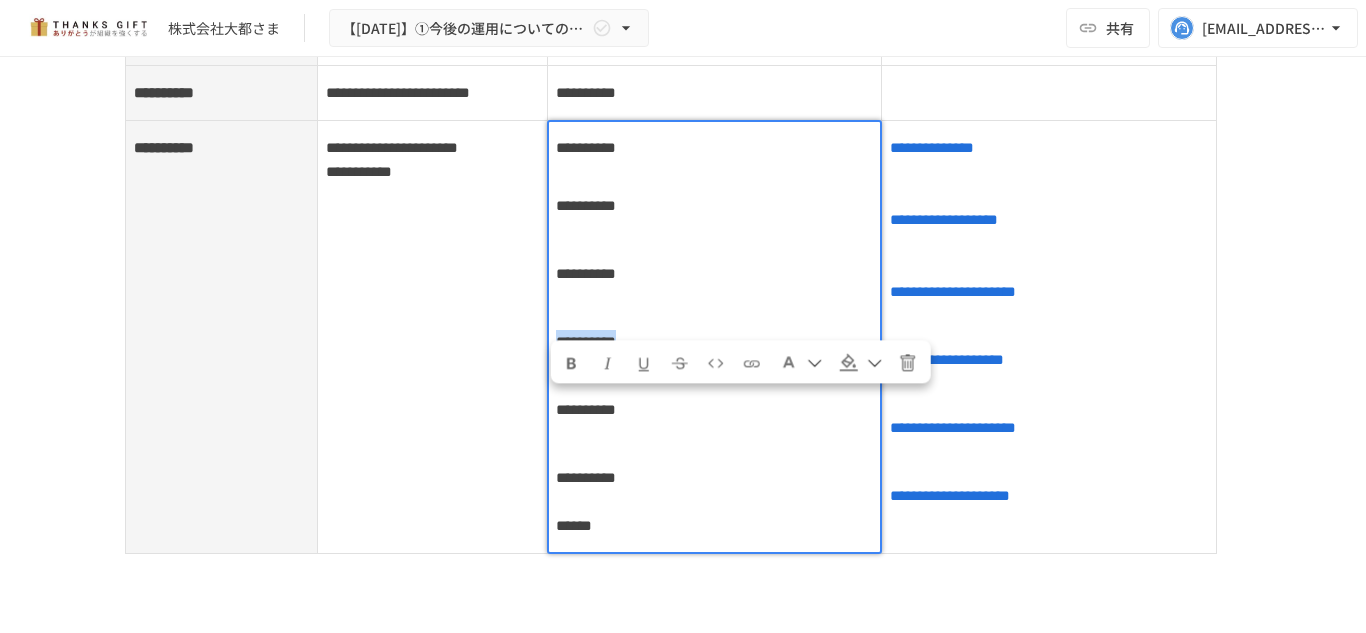 drag, startPoint x: 554, startPoint y: 403, endPoint x: 711, endPoint y: 401, distance: 157.01274 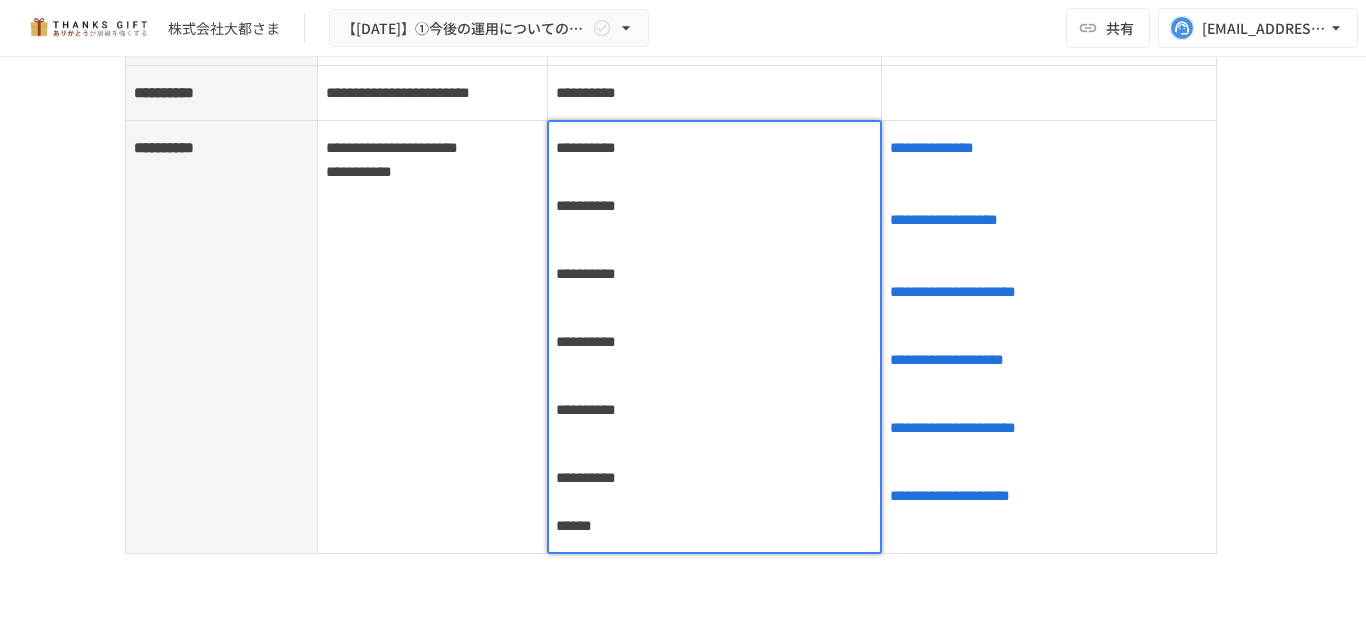click on "**********" at bounding box center [586, 147] 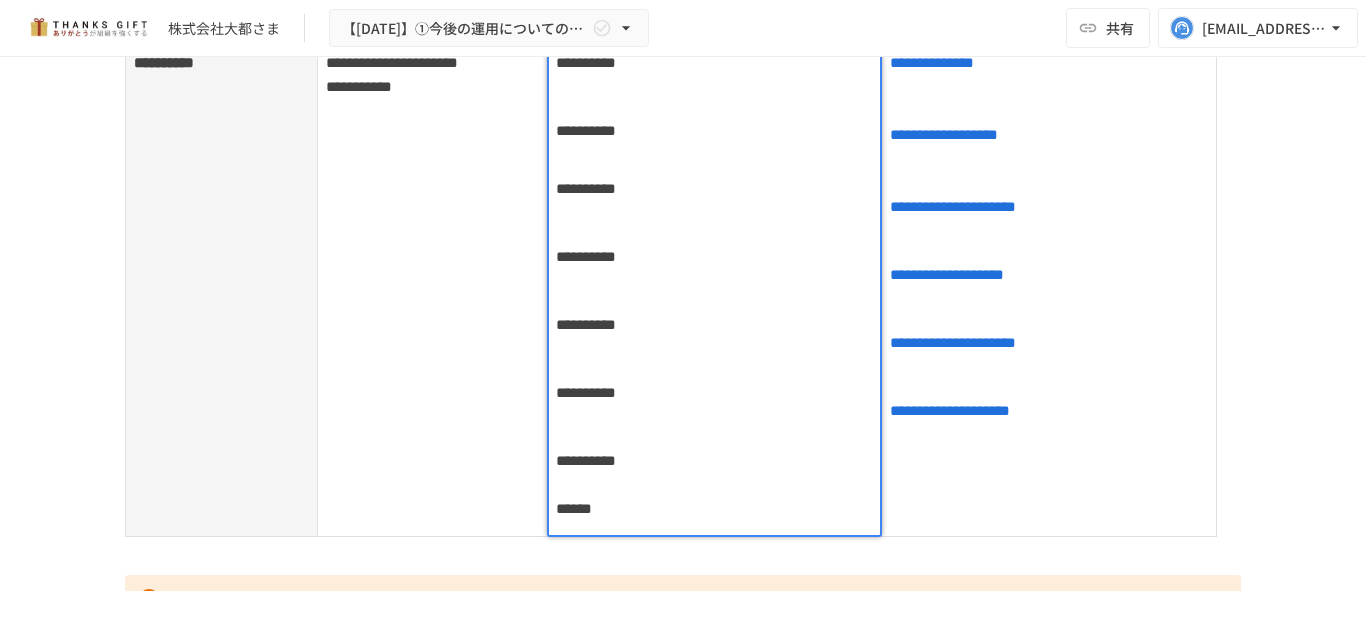 scroll, scrollTop: 3000, scrollLeft: 0, axis: vertical 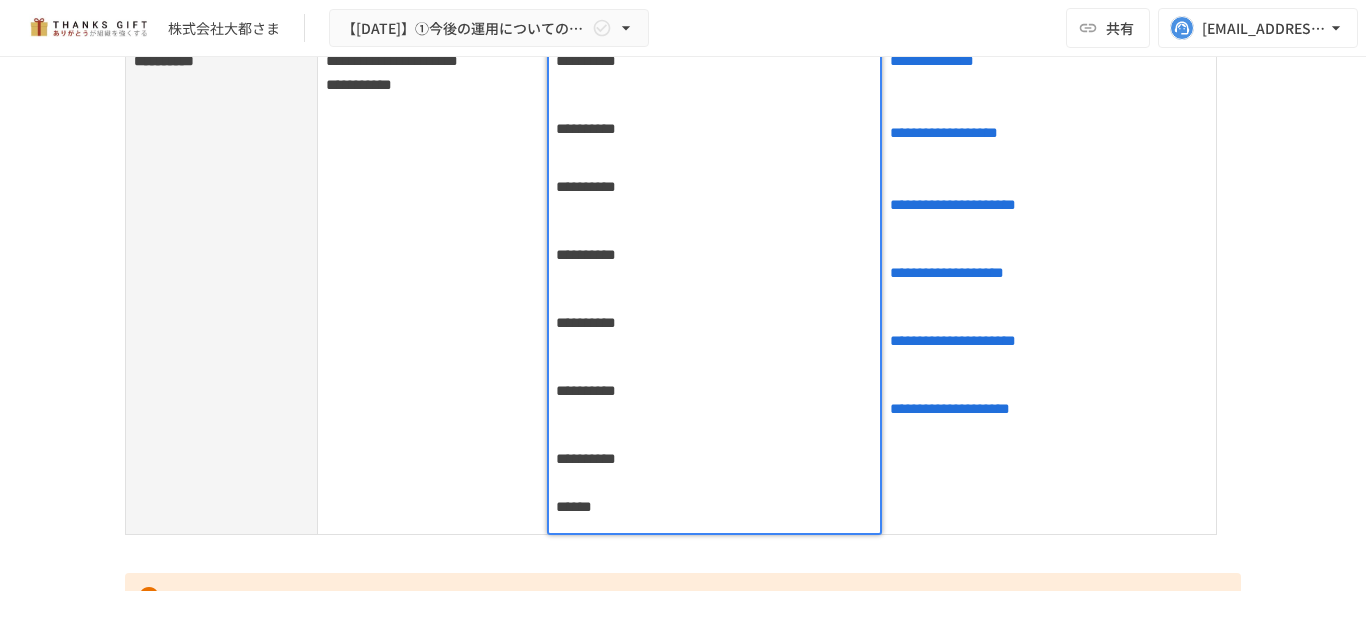 click on "**********" at bounding box center (715, 323) 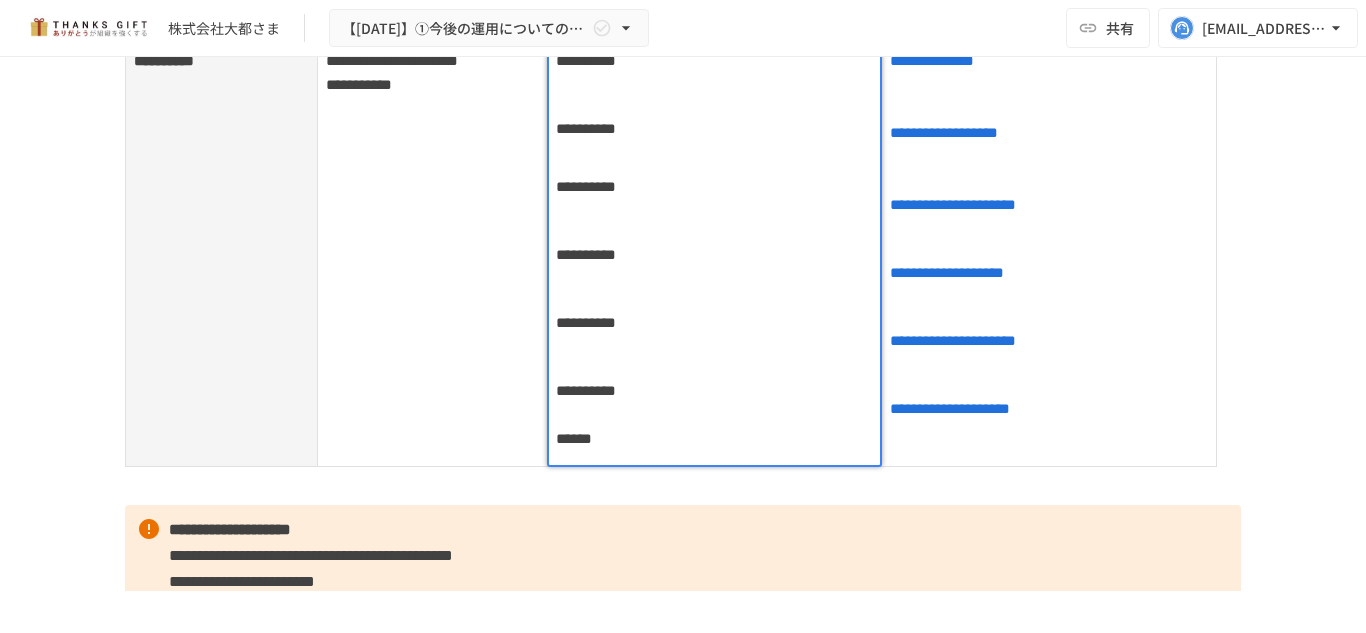 click on "**********" at bounding box center [1049, 250] 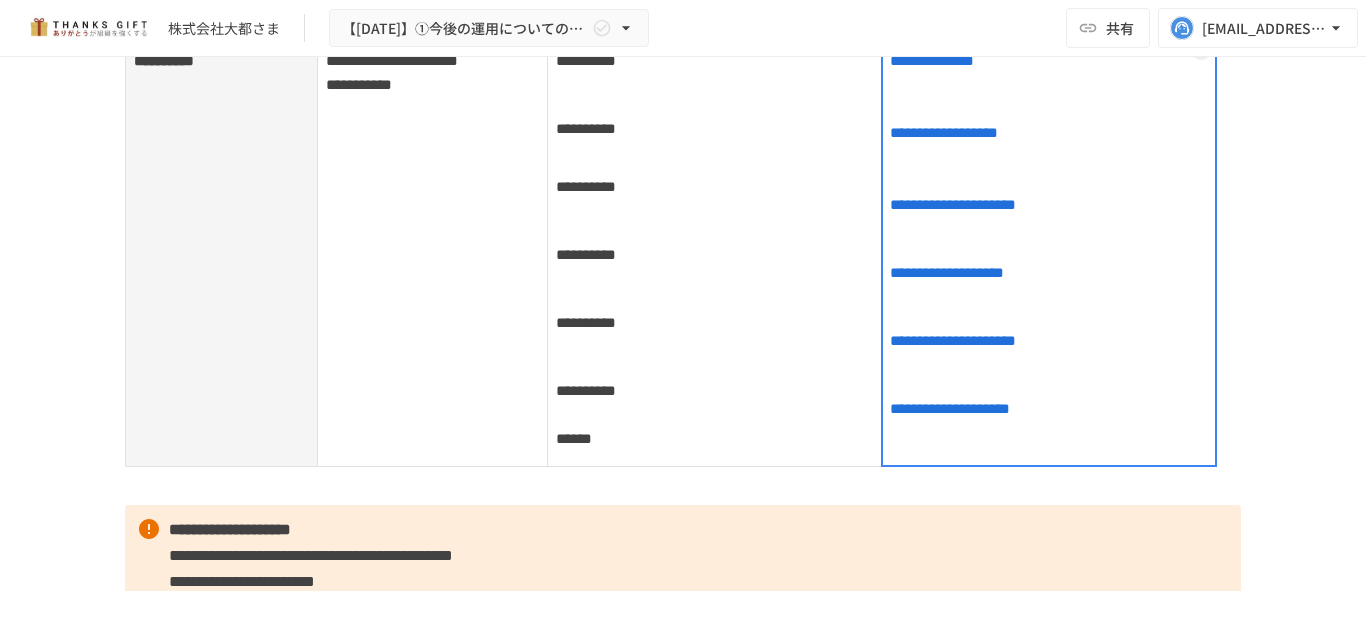 click at bounding box center [1049, 250] 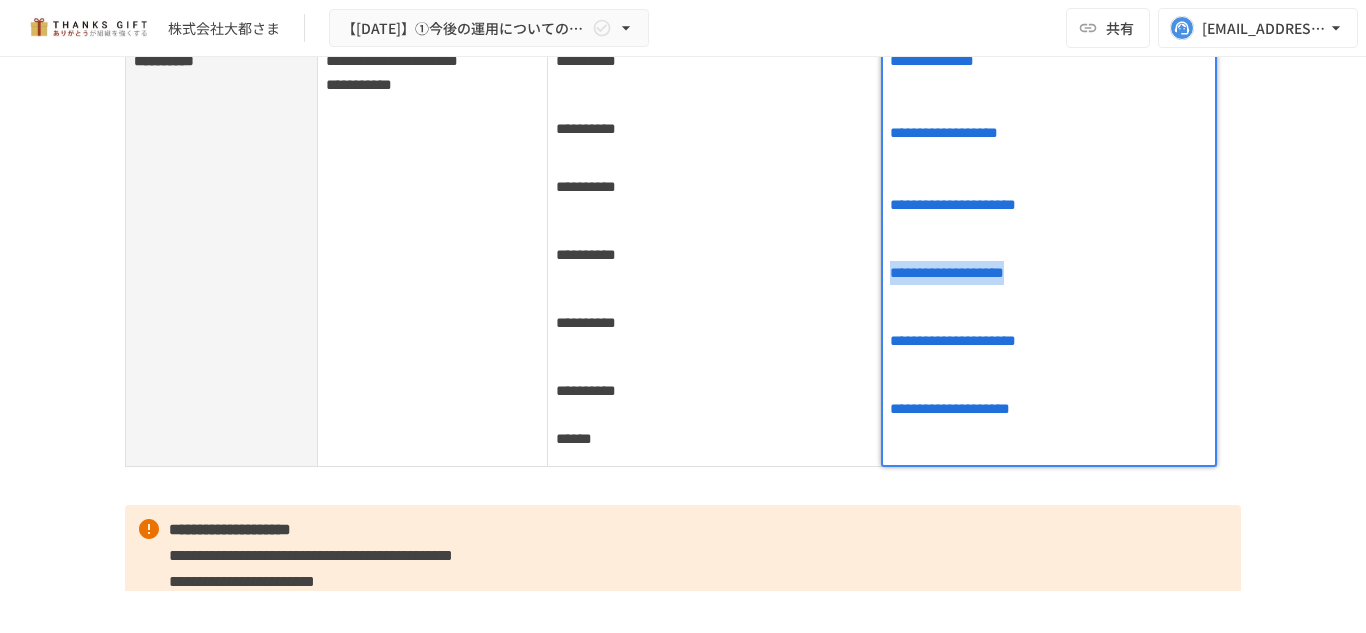 drag, startPoint x: 1056, startPoint y: 333, endPoint x: 875, endPoint y: 337, distance: 181.04419 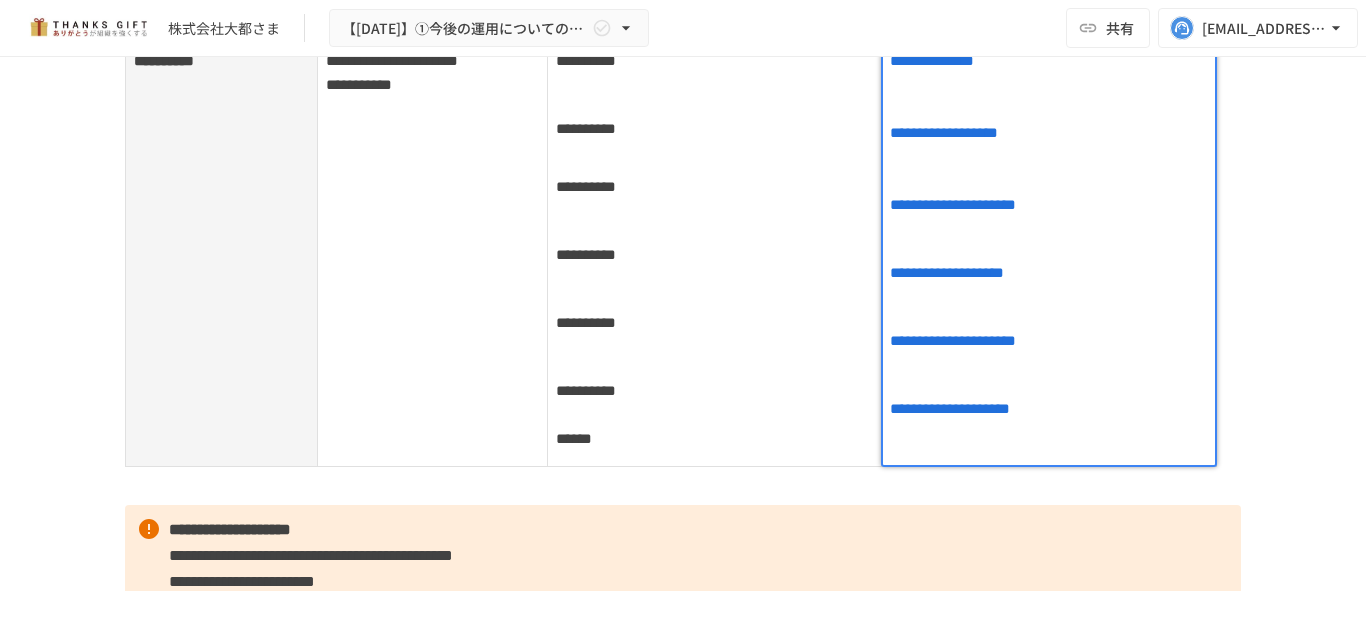 click on "**********" at bounding box center (1049, 133) 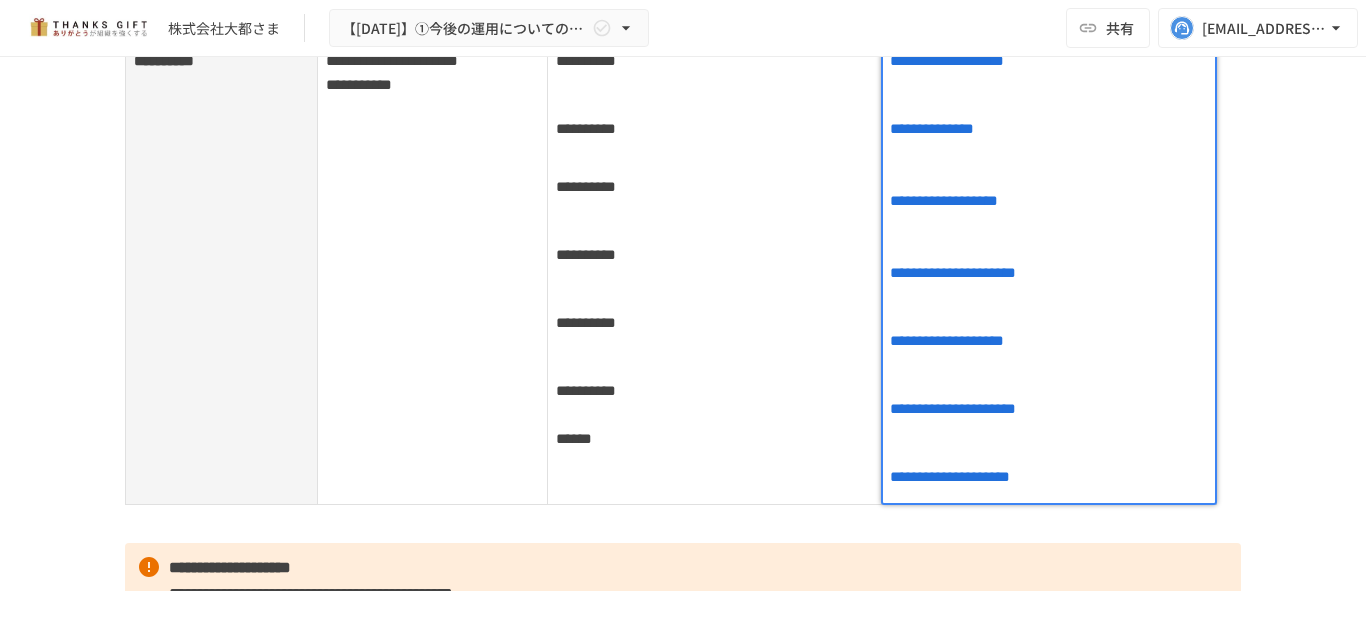 click on "**********" at bounding box center (1049, 341) 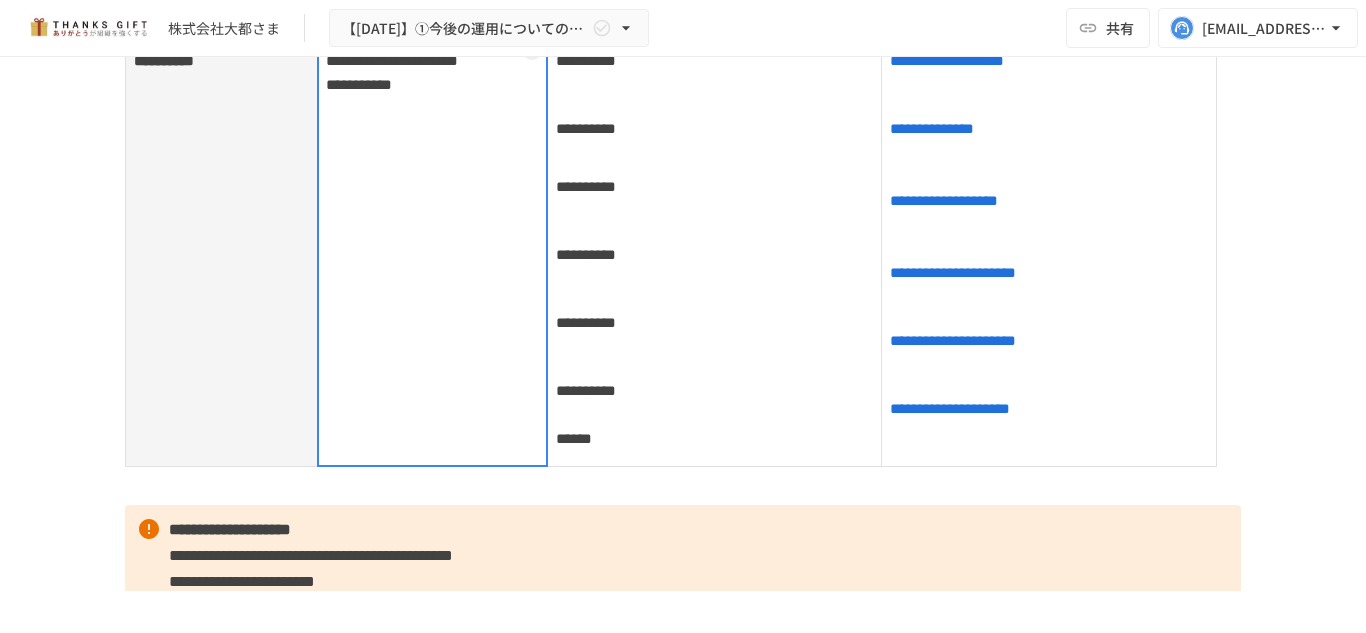 click on "**********" at bounding box center [433, 250] 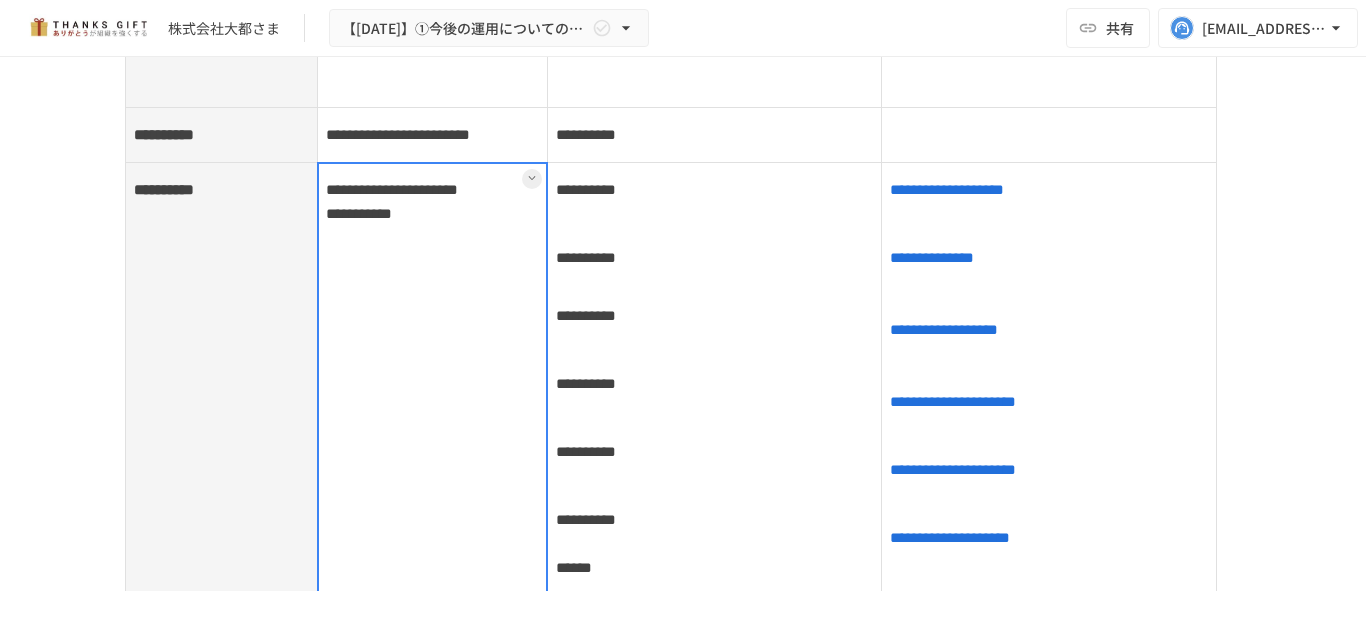 scroll, scrollTop: 2870, scrollLeft: 0, axis: vertical 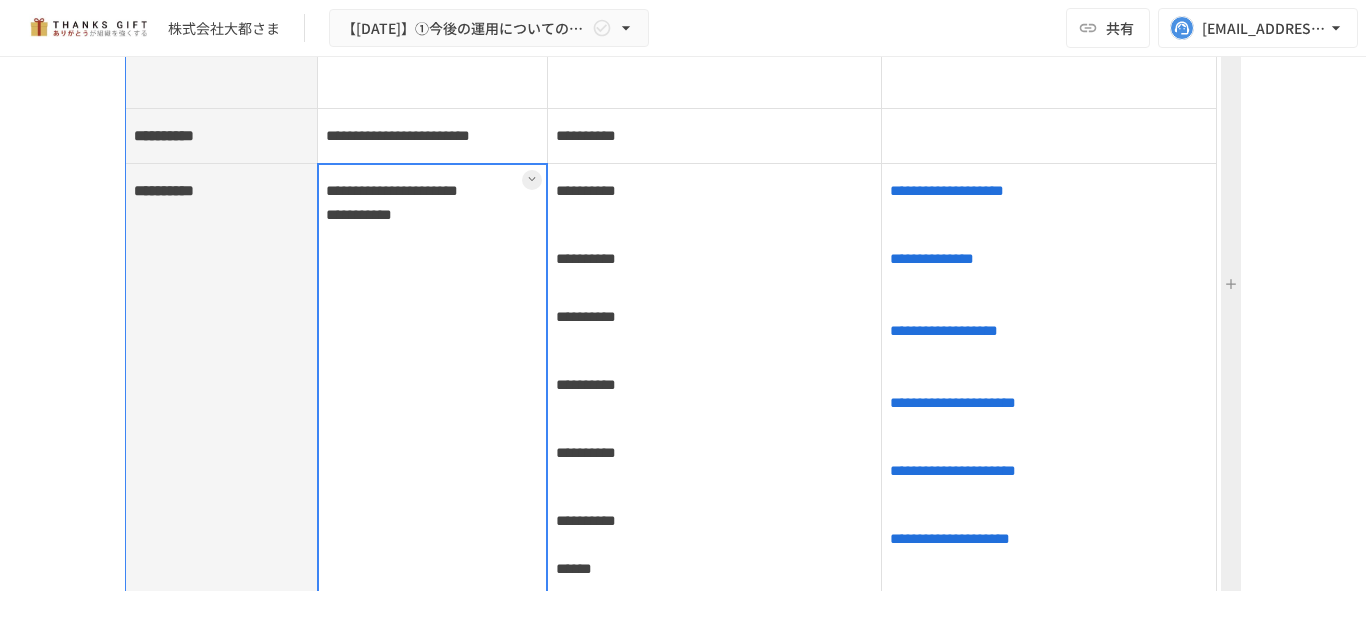 click at bounding box center (1216, 380) 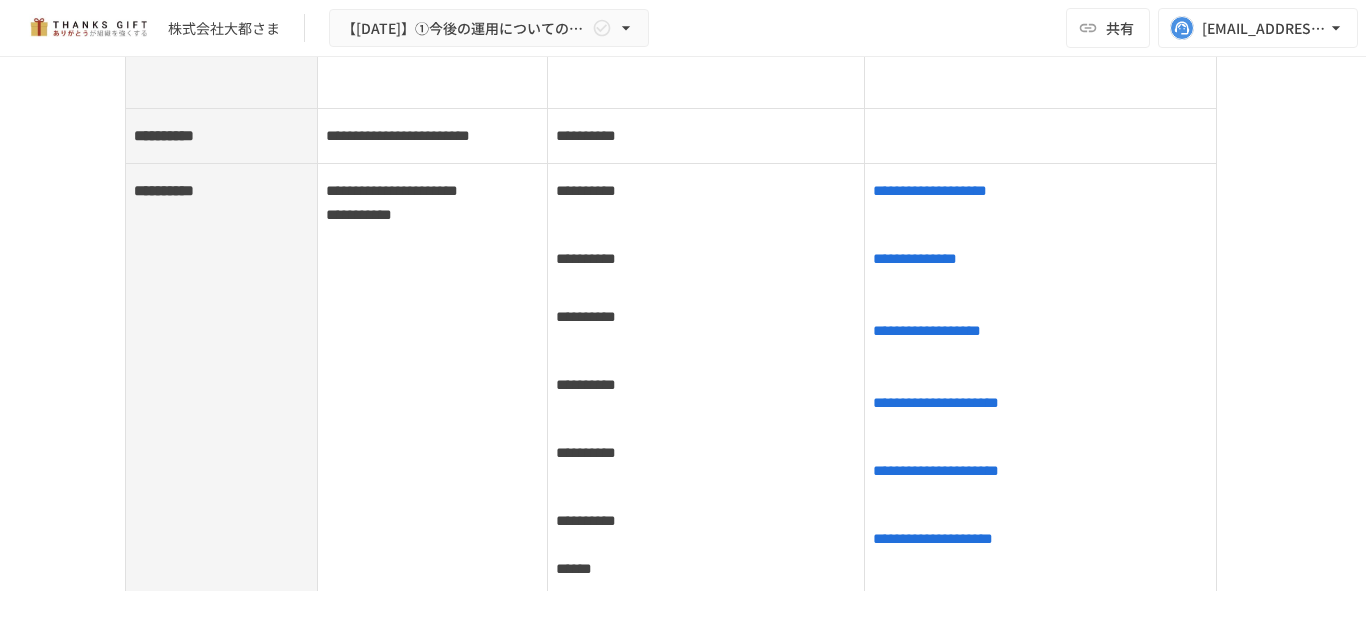 click on "**********" at bounding box center [683, 324] 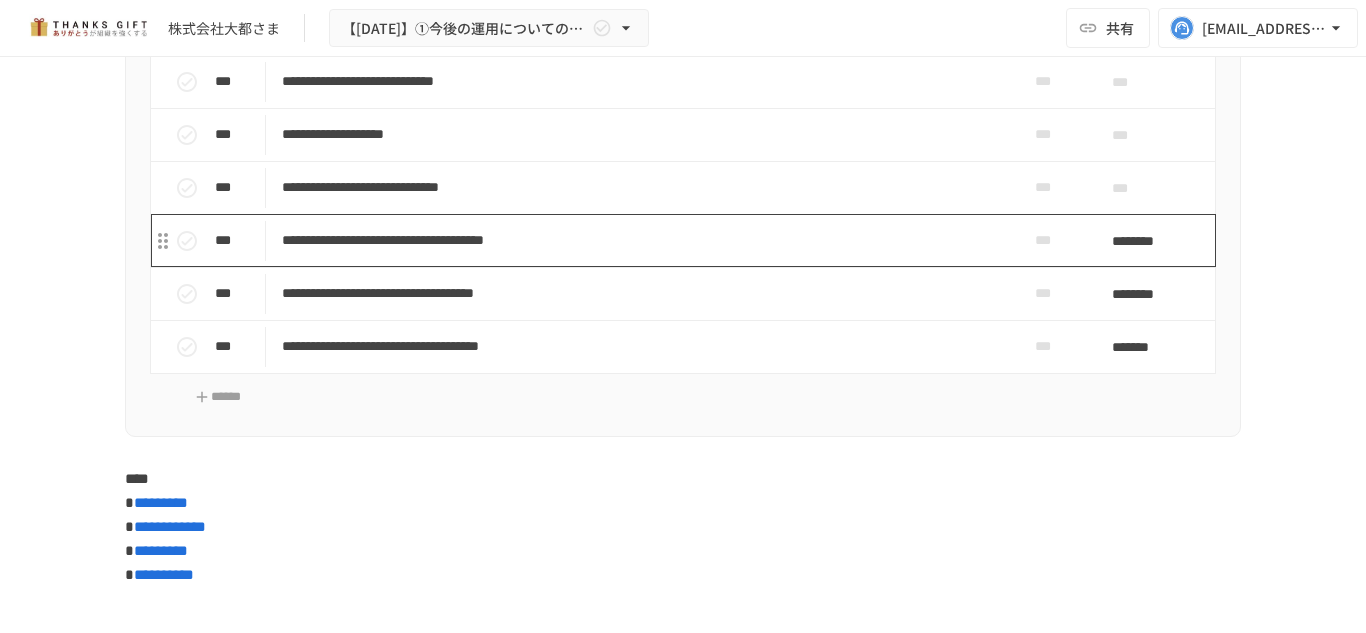 scroll, scrollTop: 7395, scrollLeft: 0, axis: vertical 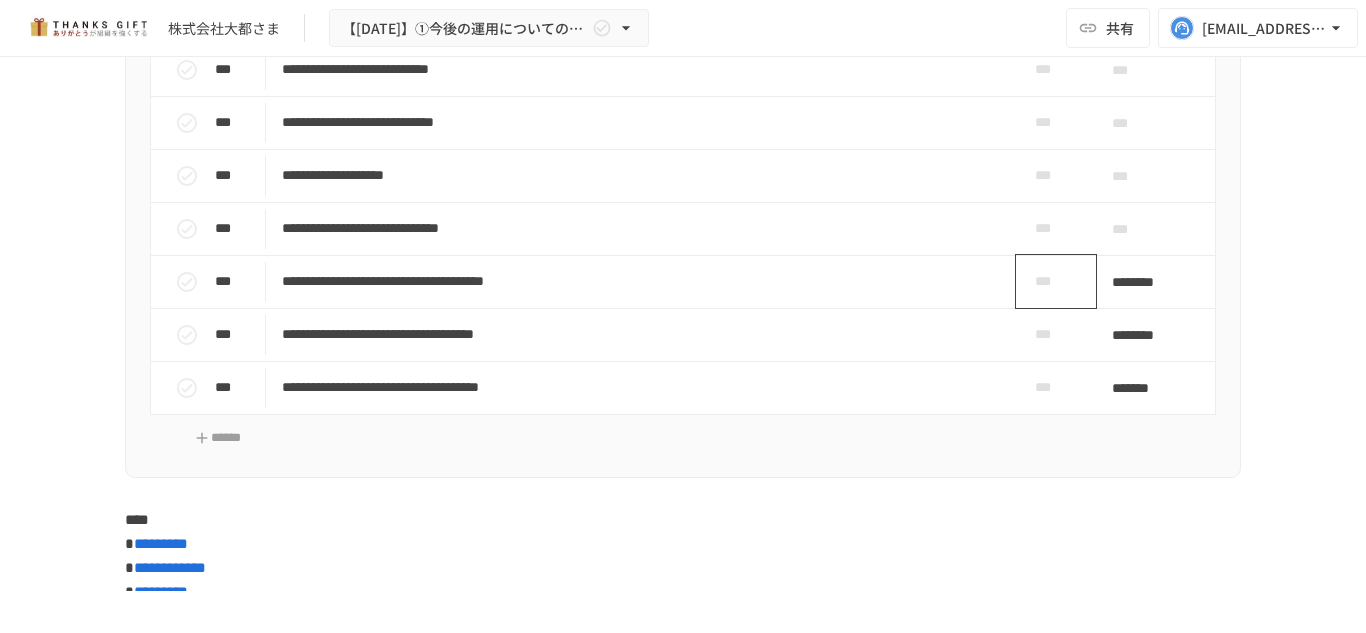 click on "***" at bounding box center (1048, 281) 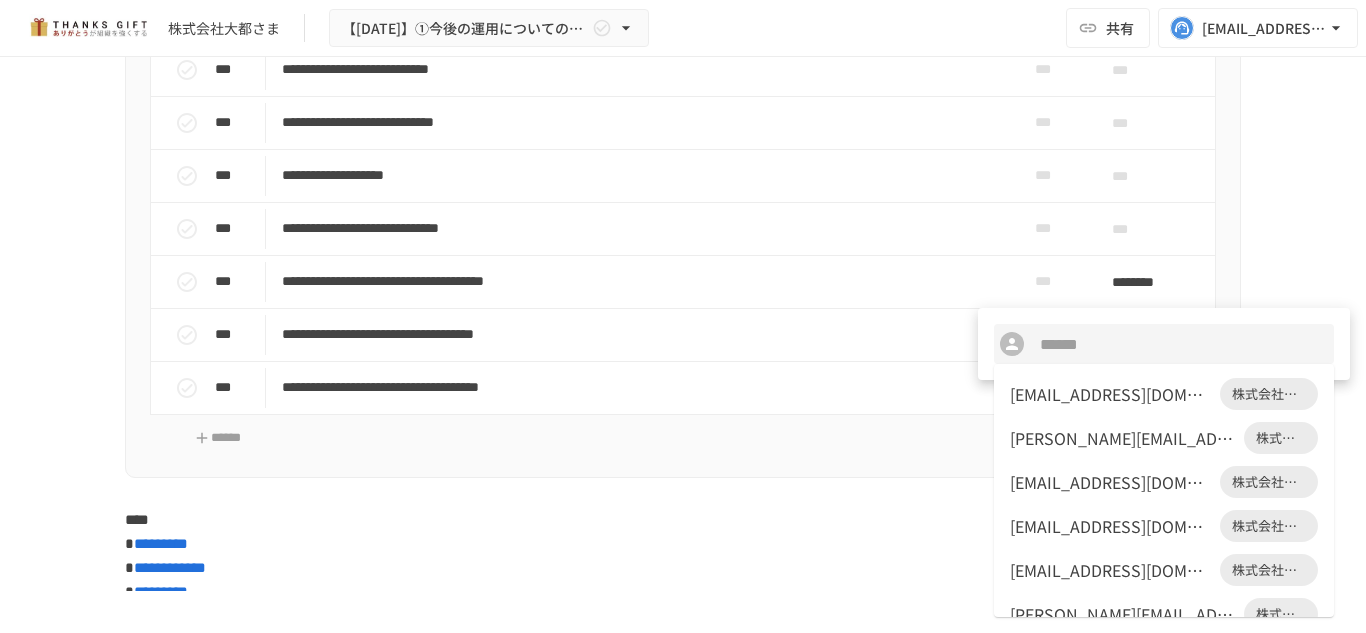 click at bounding box center [683, 316] 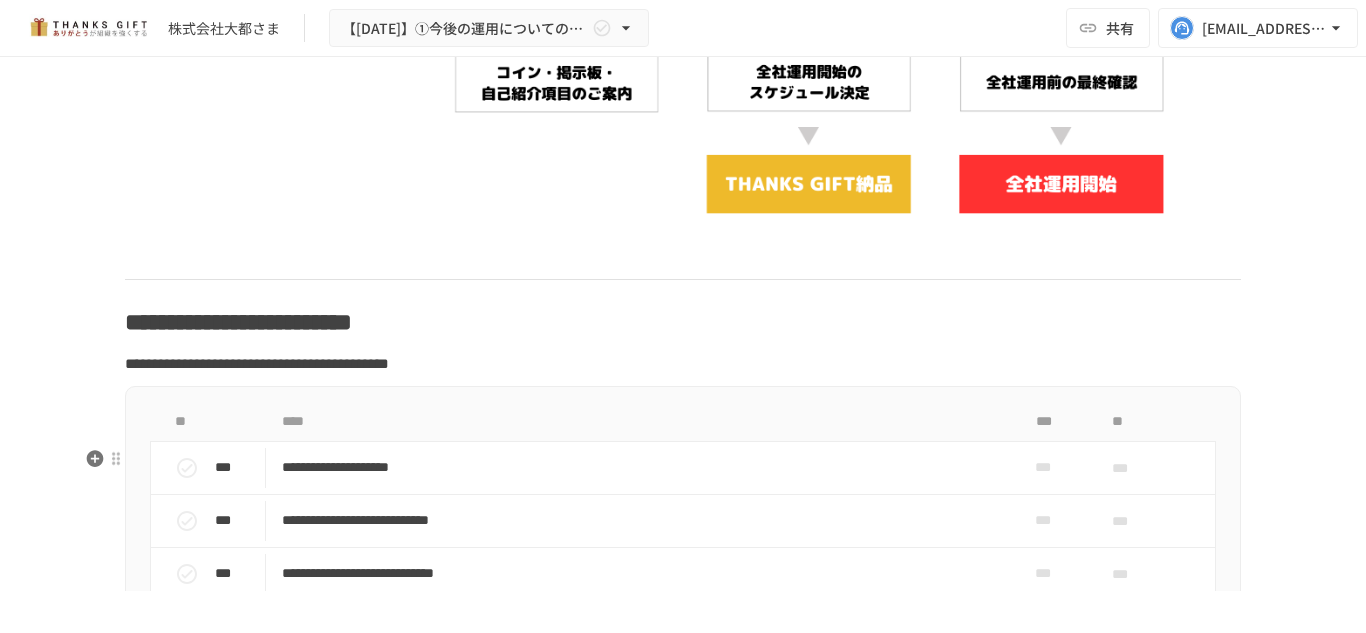 scroll, scrollTop: 7040, scrollLeft: 0, axis: vertical 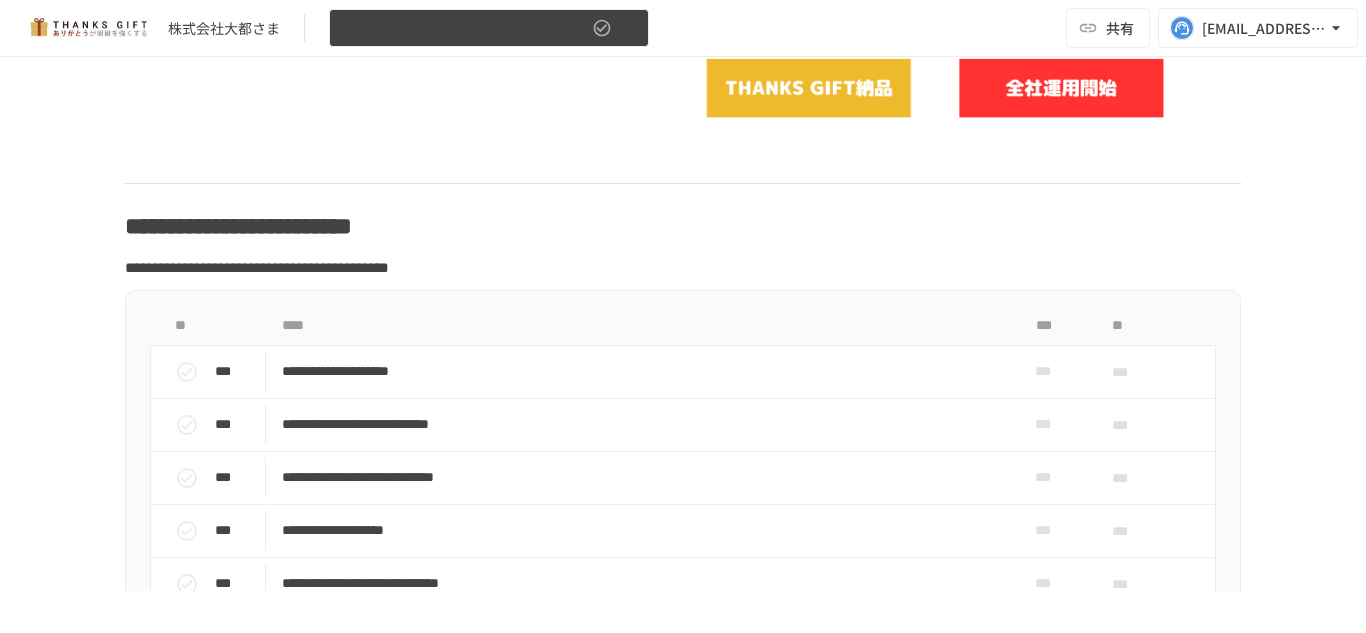 click on "【2025年7月】①今後の運用についてのご案内/THANKS GIFTキックオフMTG" at bounding box center (489, 28) 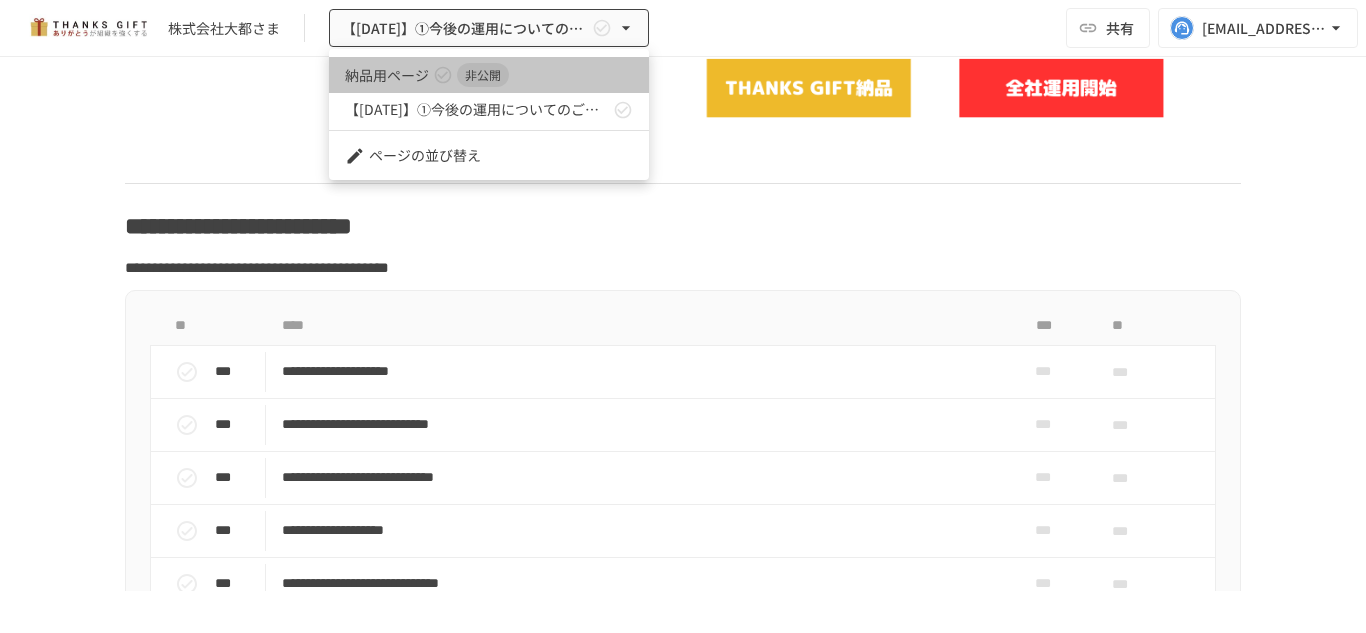 click on "非公開" at bounding box center (483, 75) 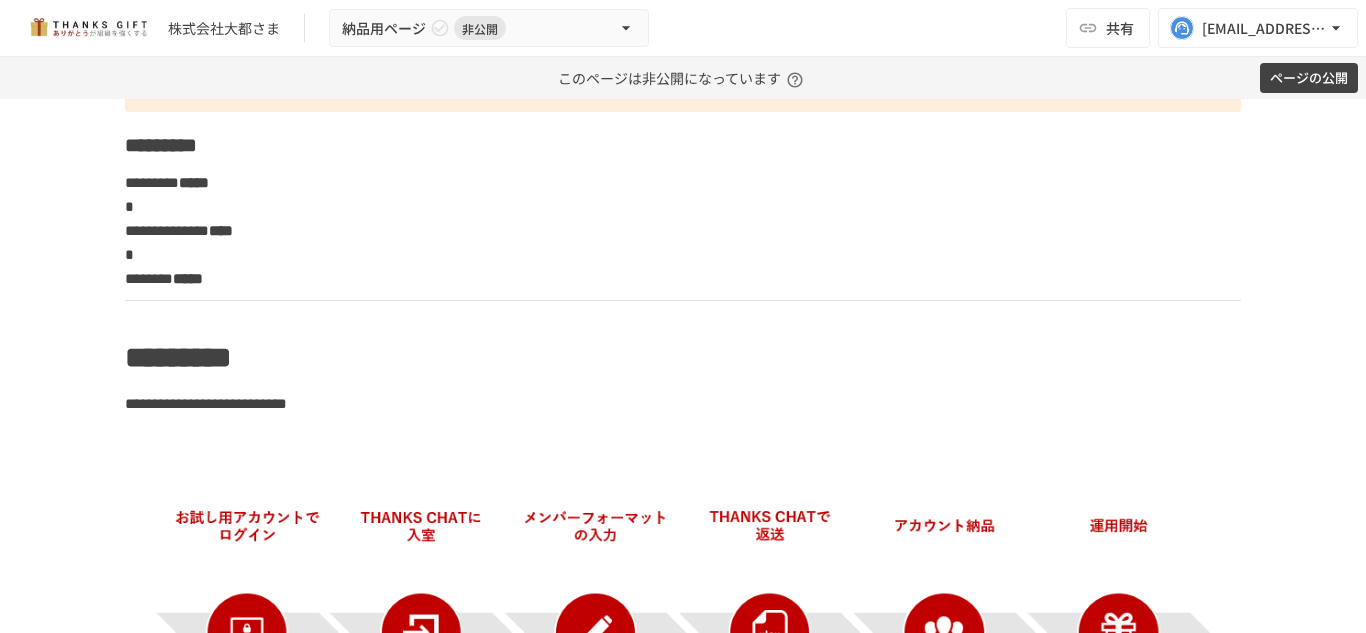 scroll, scrollTop: 0, scrollLeft: 0, axis: both 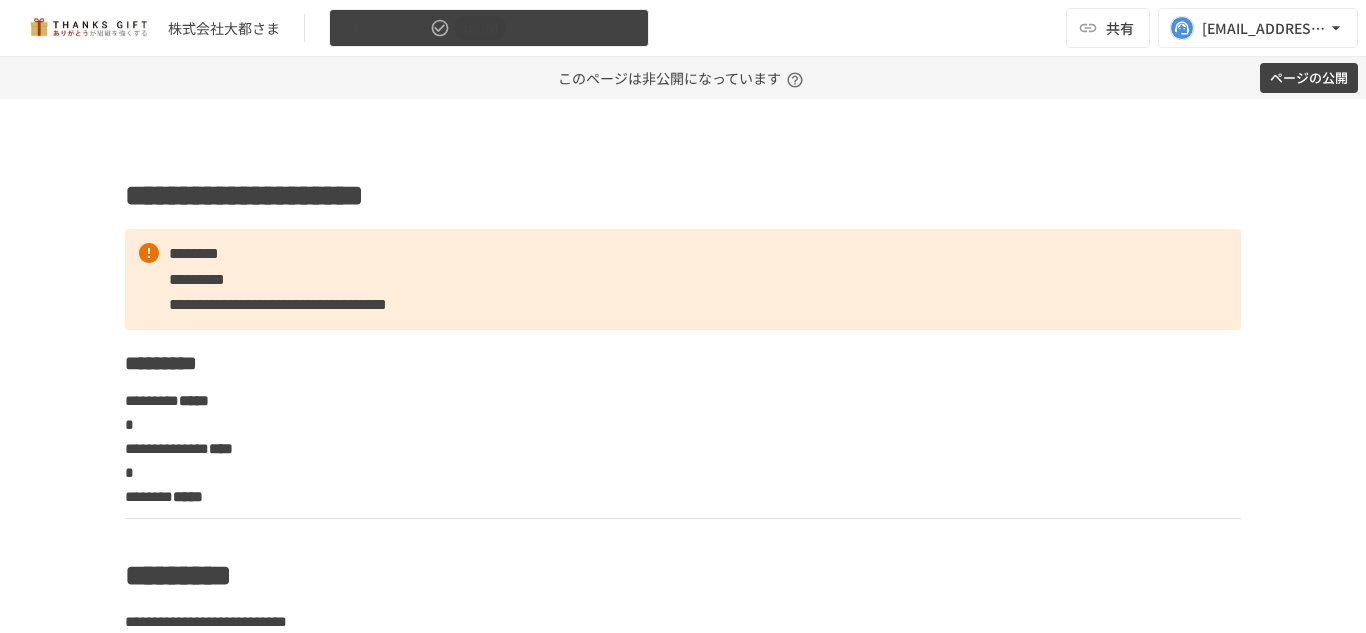 click 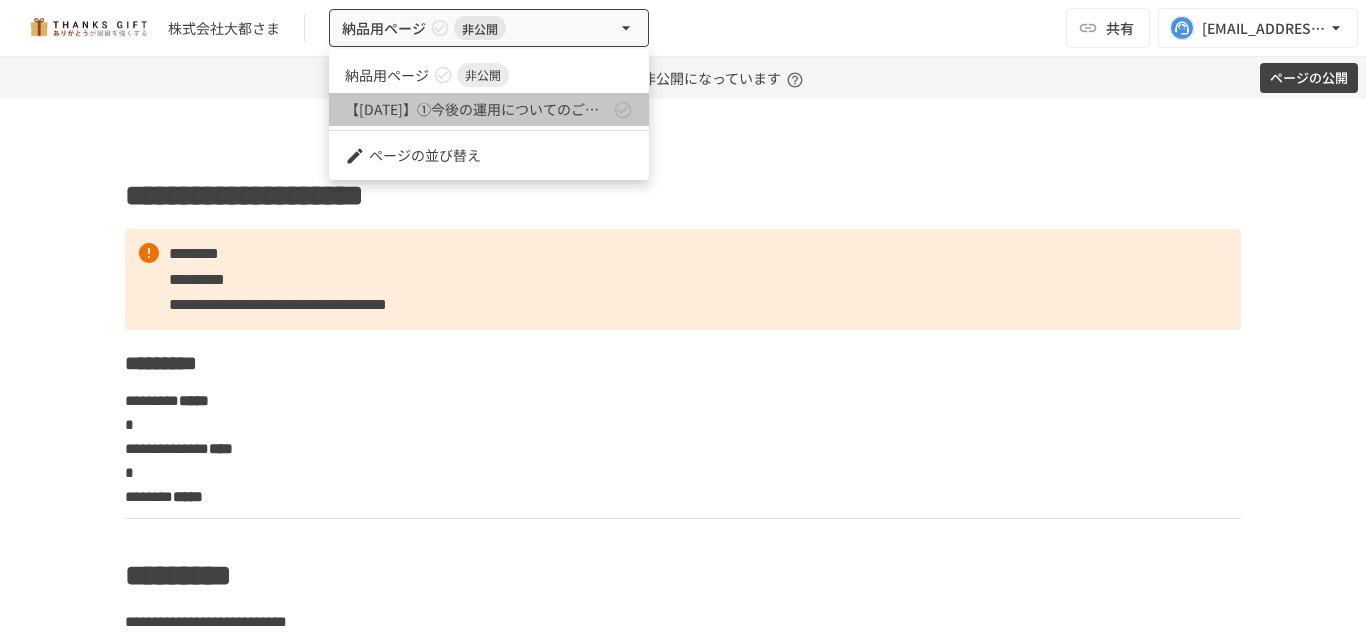 click on "【2025年7月】①今後の運用についてのご案内/THANKS GIFTキックオフMTG" at bounding box center [489, 109] 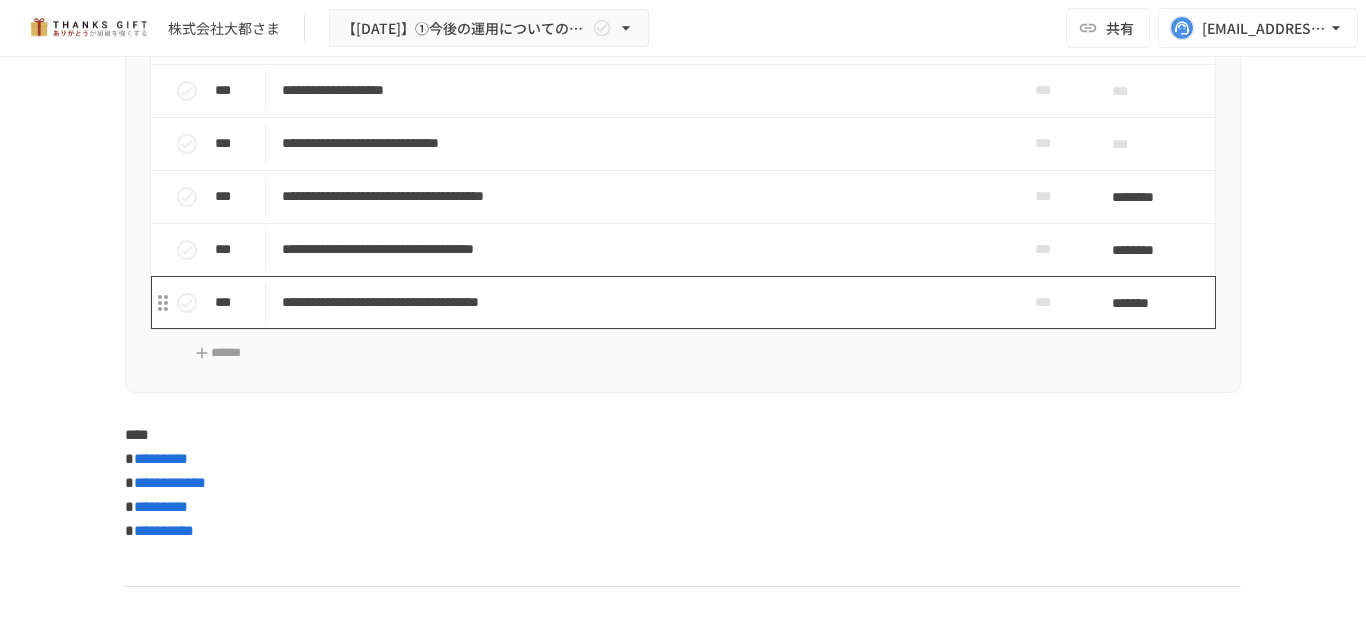 scroll, scrollTop: 7481, scrollLeft: 0, axis: vertical 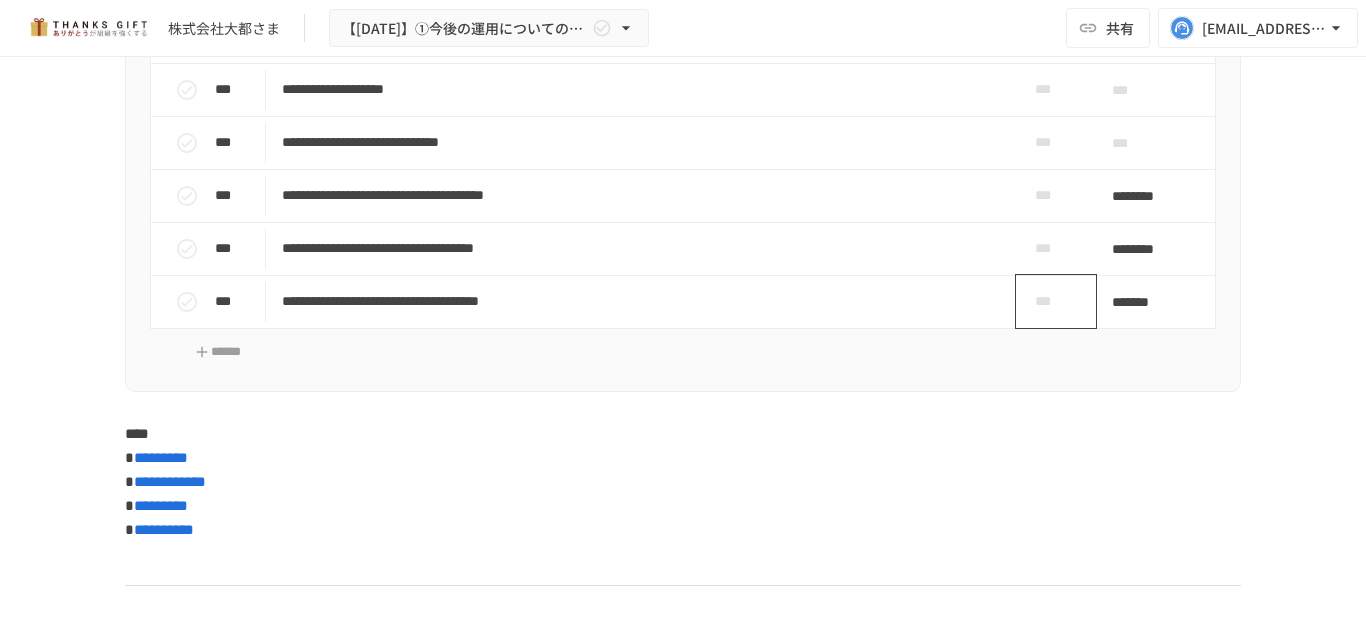 click on "***" at bounding box center (1048, 301) 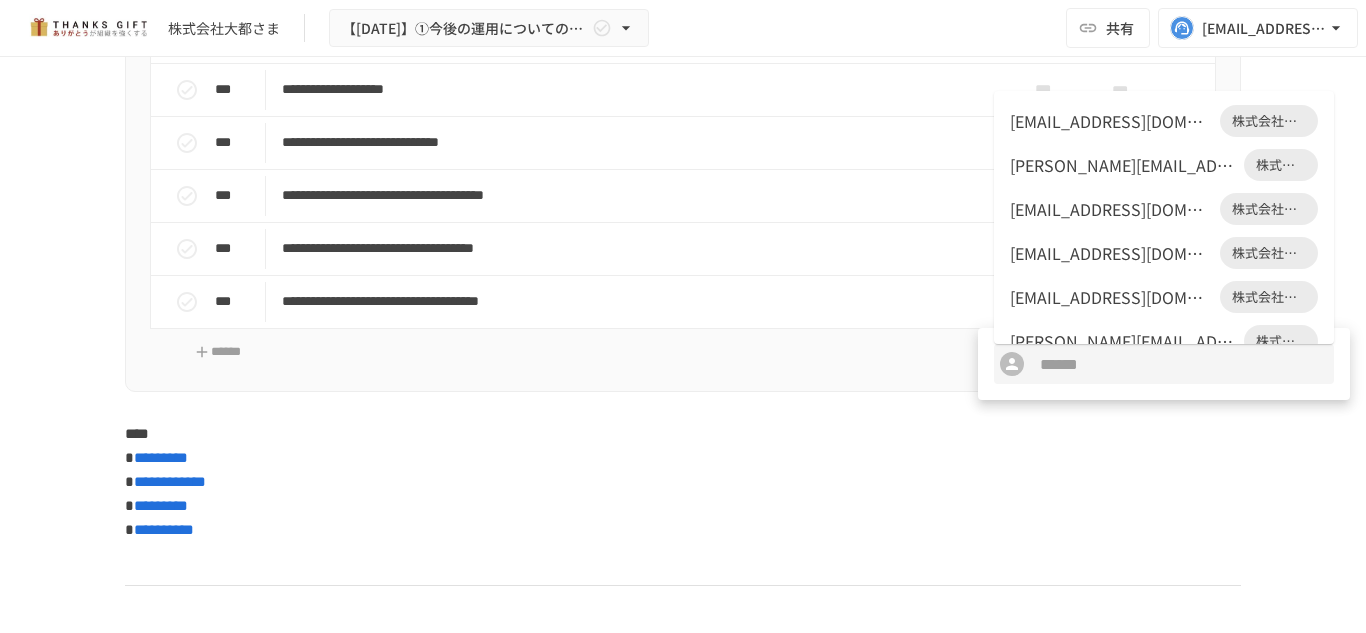click on "korehisa@daito.biz" at bounding box center (1111, 297) 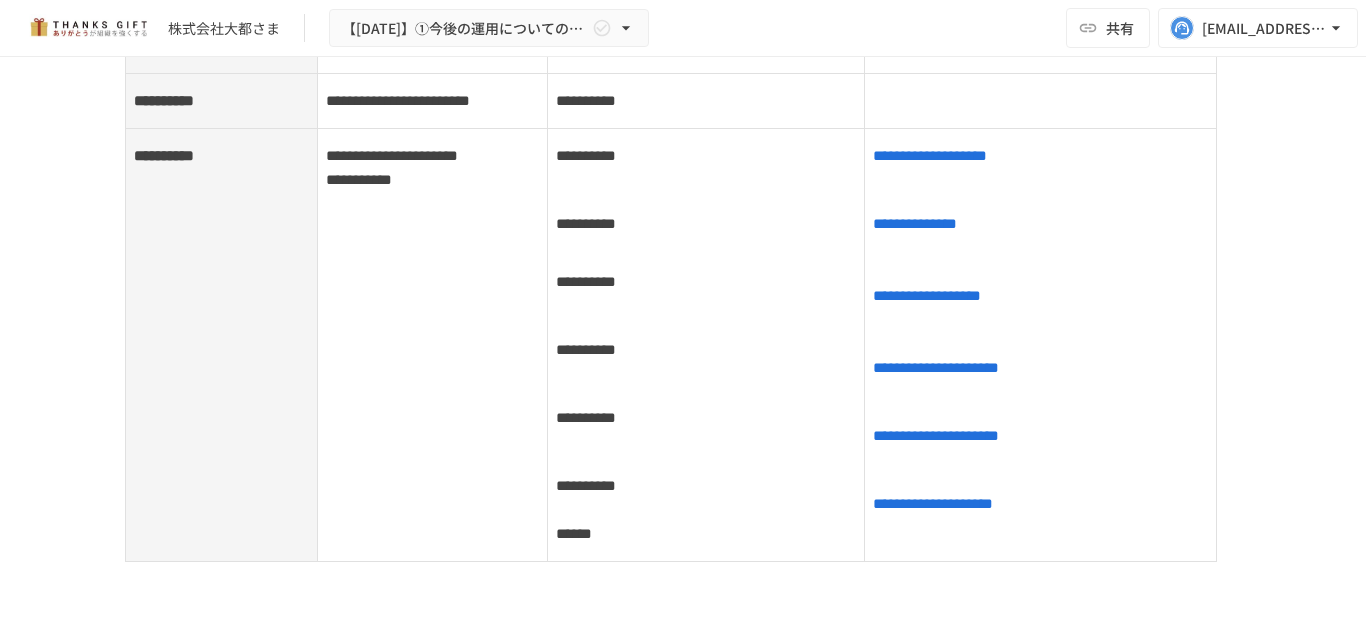 scroll, scrollTop: 2904, scrollLeft: 0, axis: vertical 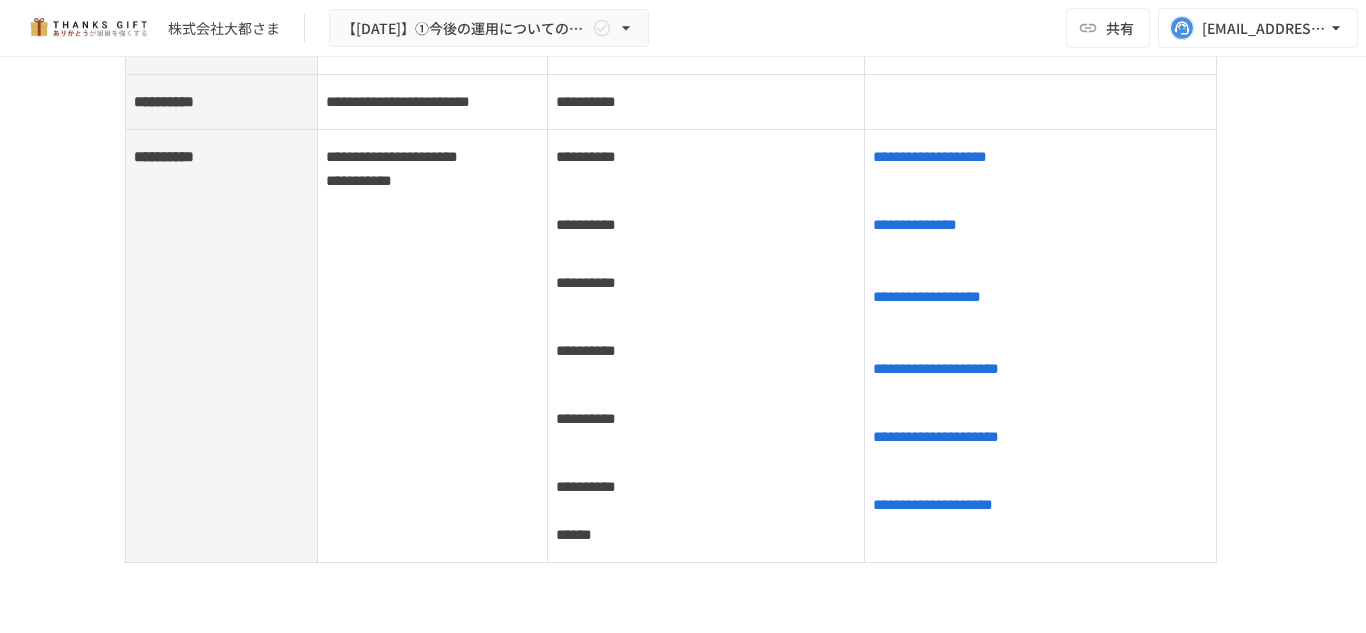 click on "**********" at bounding box center (1040, 157) 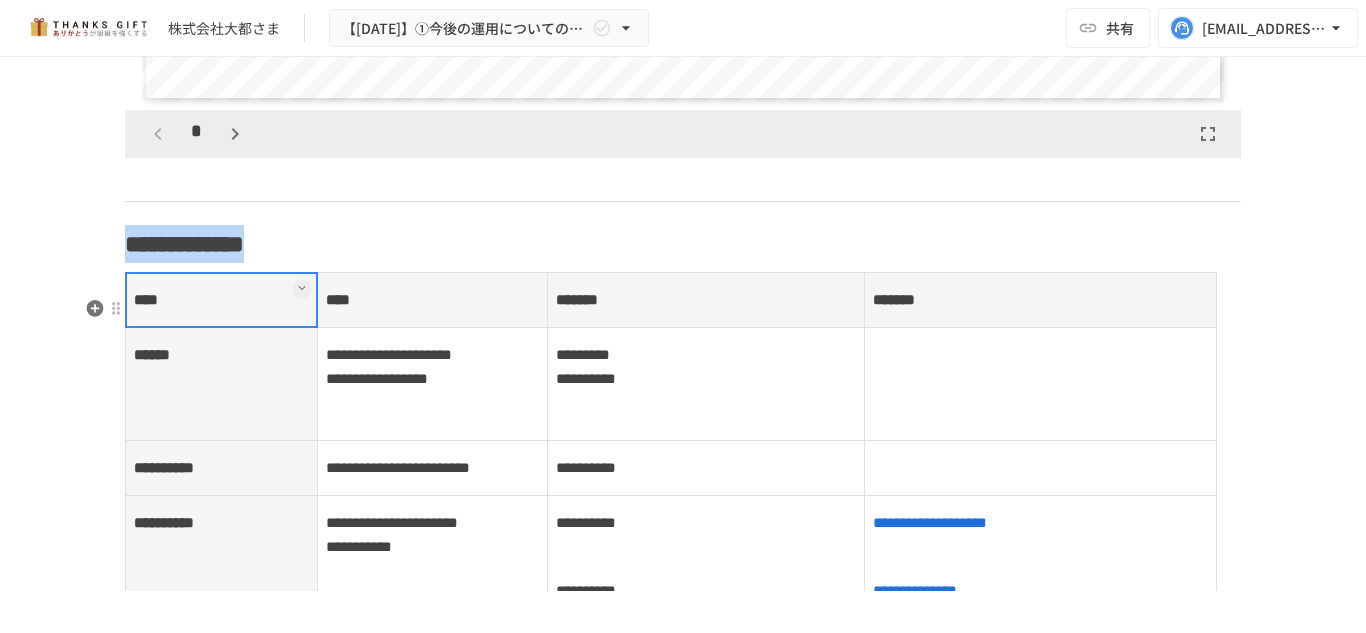 click on "**********" at bounding box center (683, 4625) 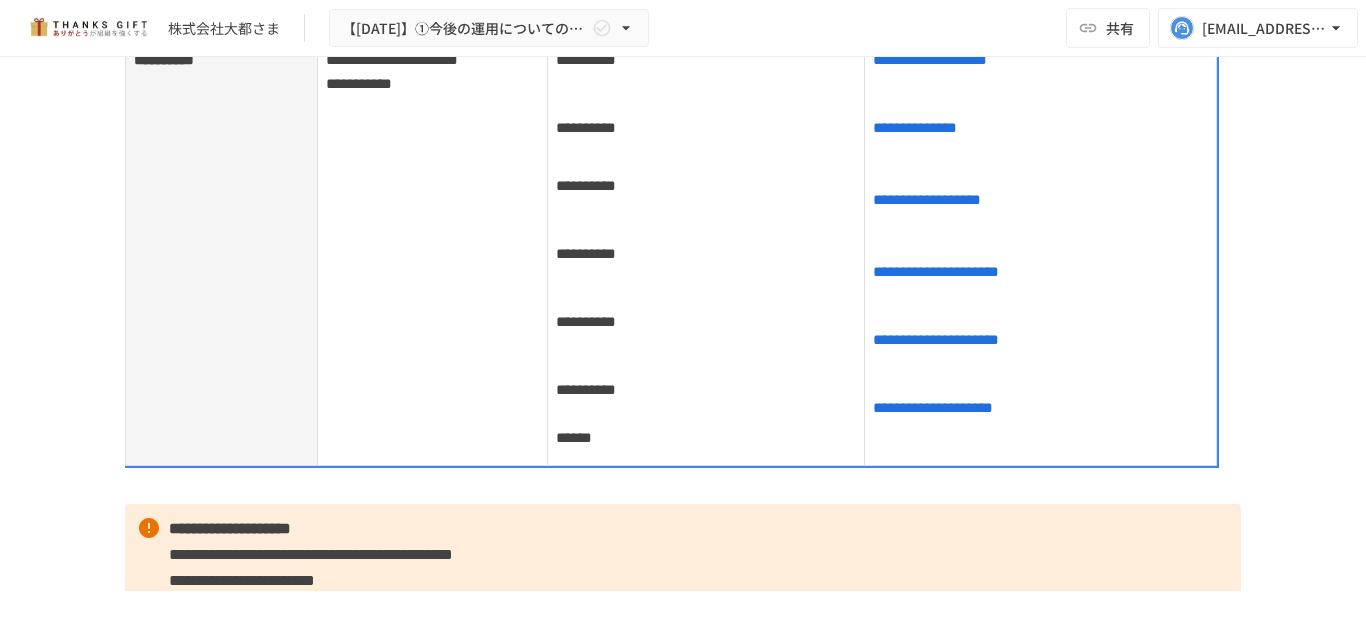 click at bounding box center (1040, 94) 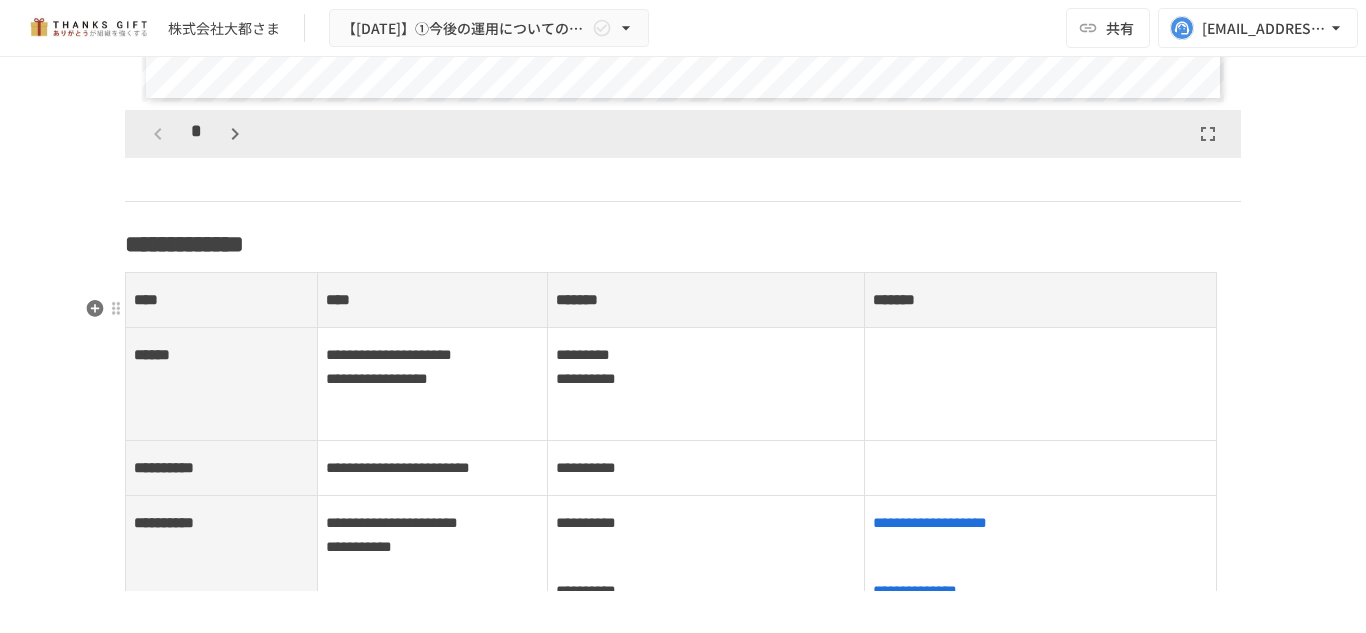 click on "*" at bounding box center (683, 134) 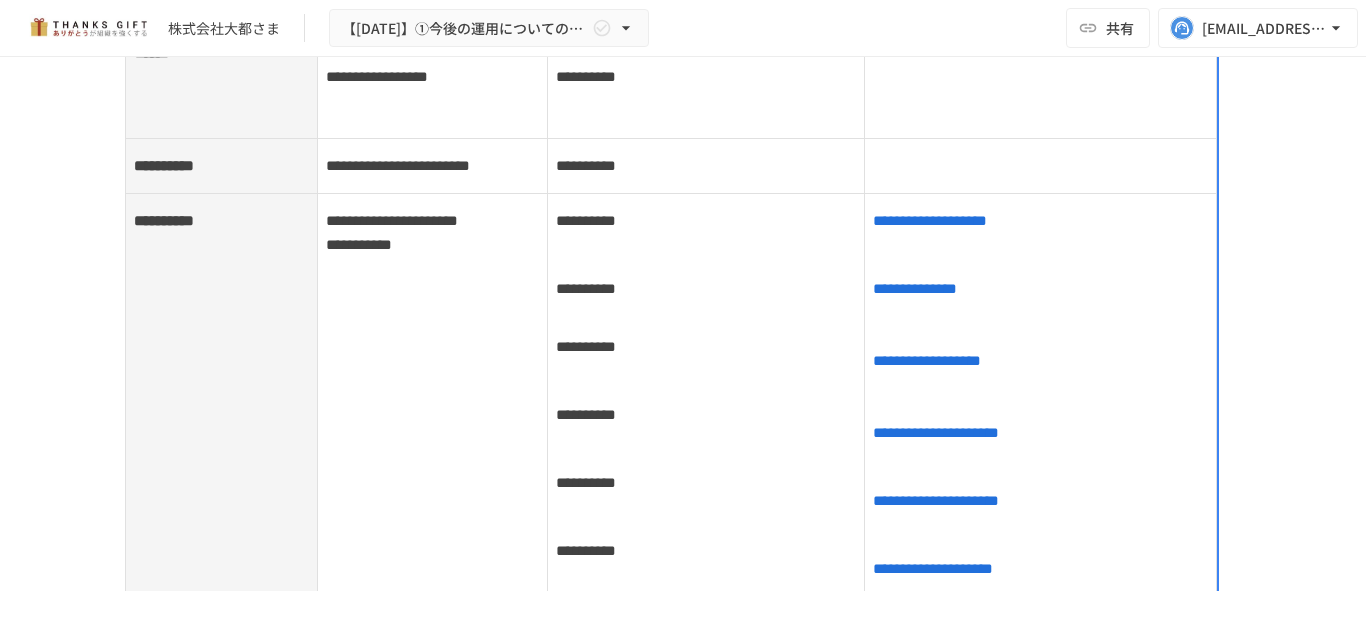 click on "**********" at bounding box center [1040, 395] 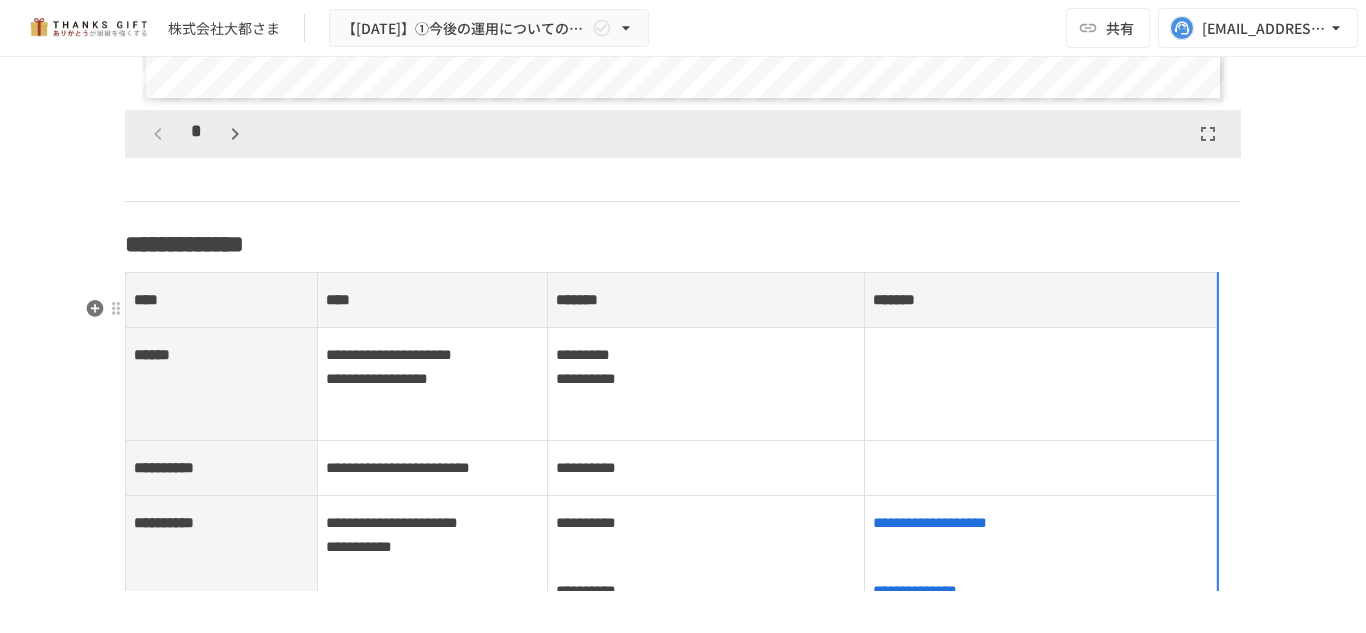 click on "*******" at bounding box center [1041, 300] 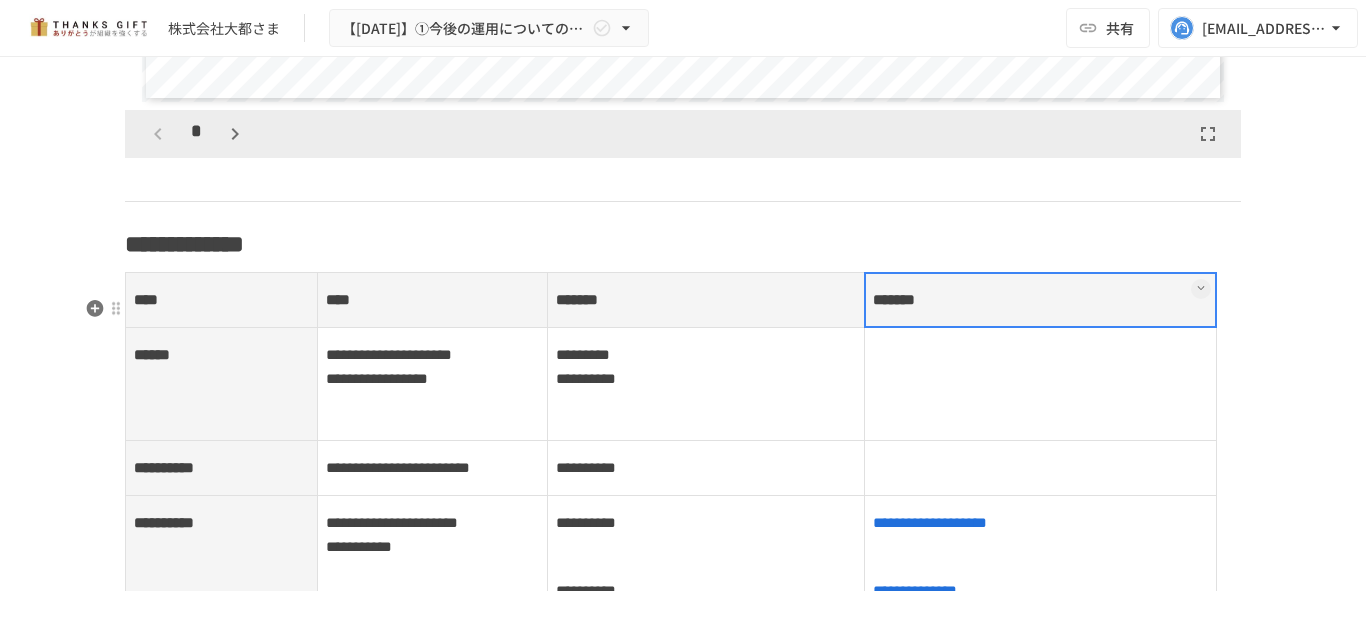 click on "*******" at bounding box center [1041, 300] 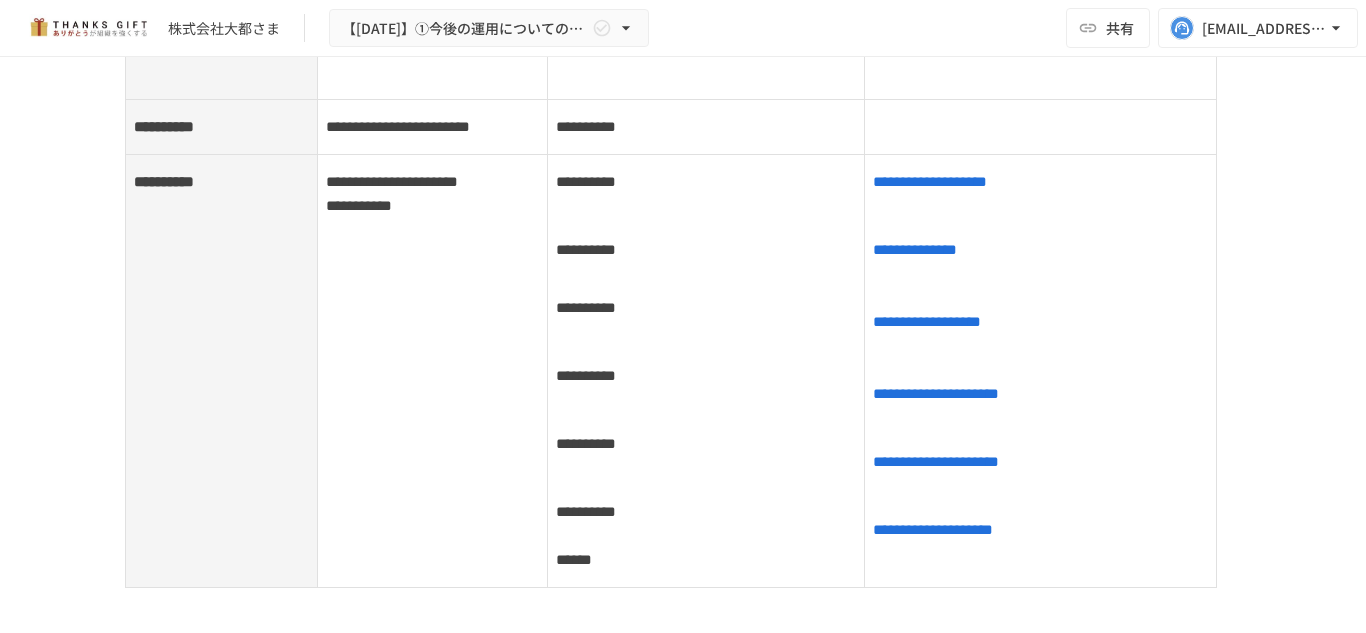 scroll, scrollTop: 2880, scrollLeft: 0, axis: vertical 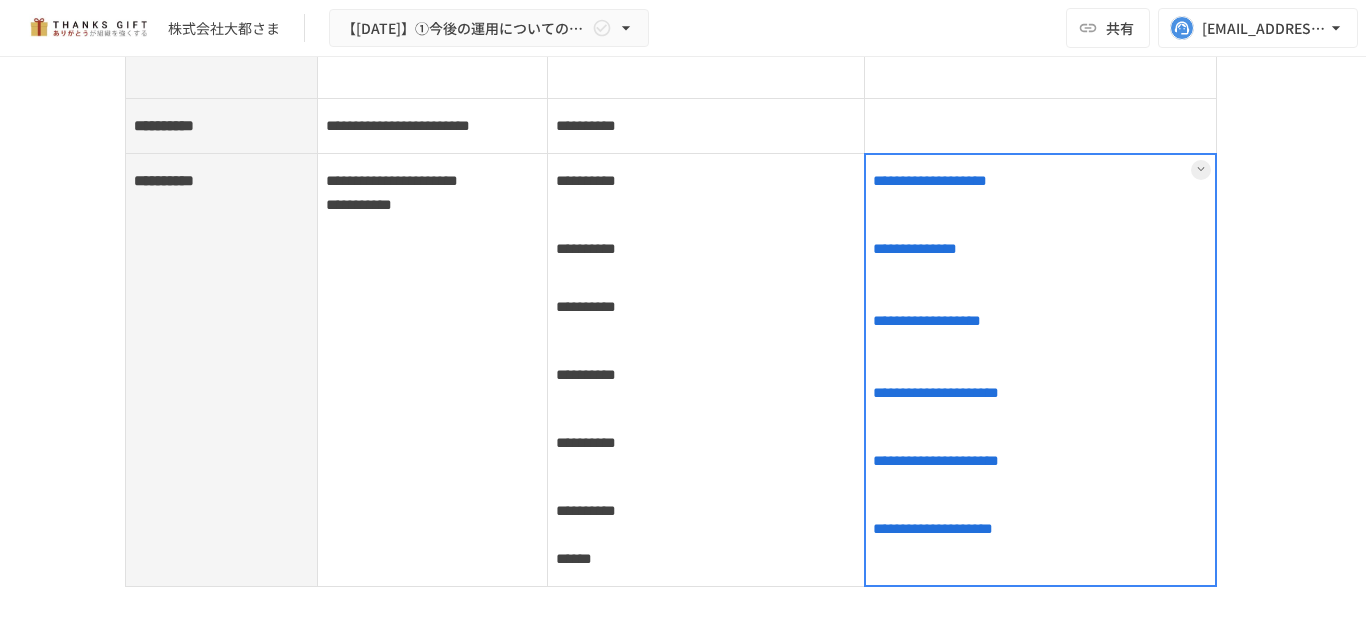 click on "**********" at bounding box center (1041, 370) 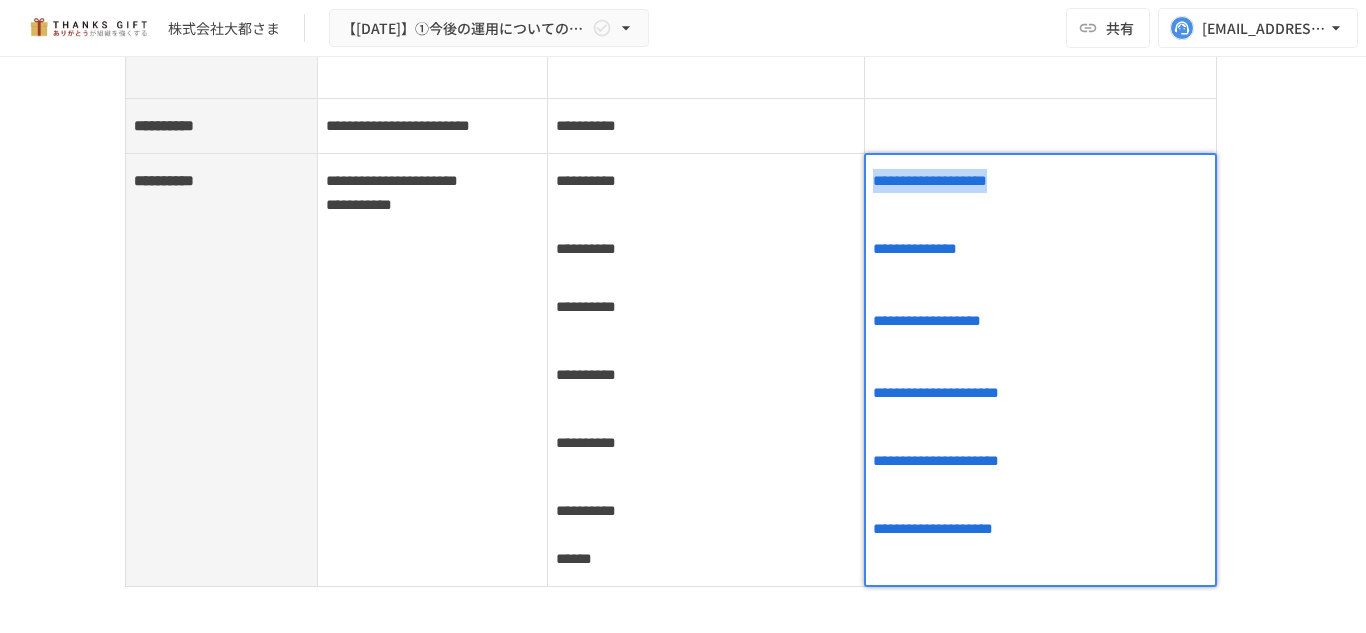 drag, startPoint x: 1022, startPoint y: 243, endPoint x: 860, endPoint y: 243, distance: 162 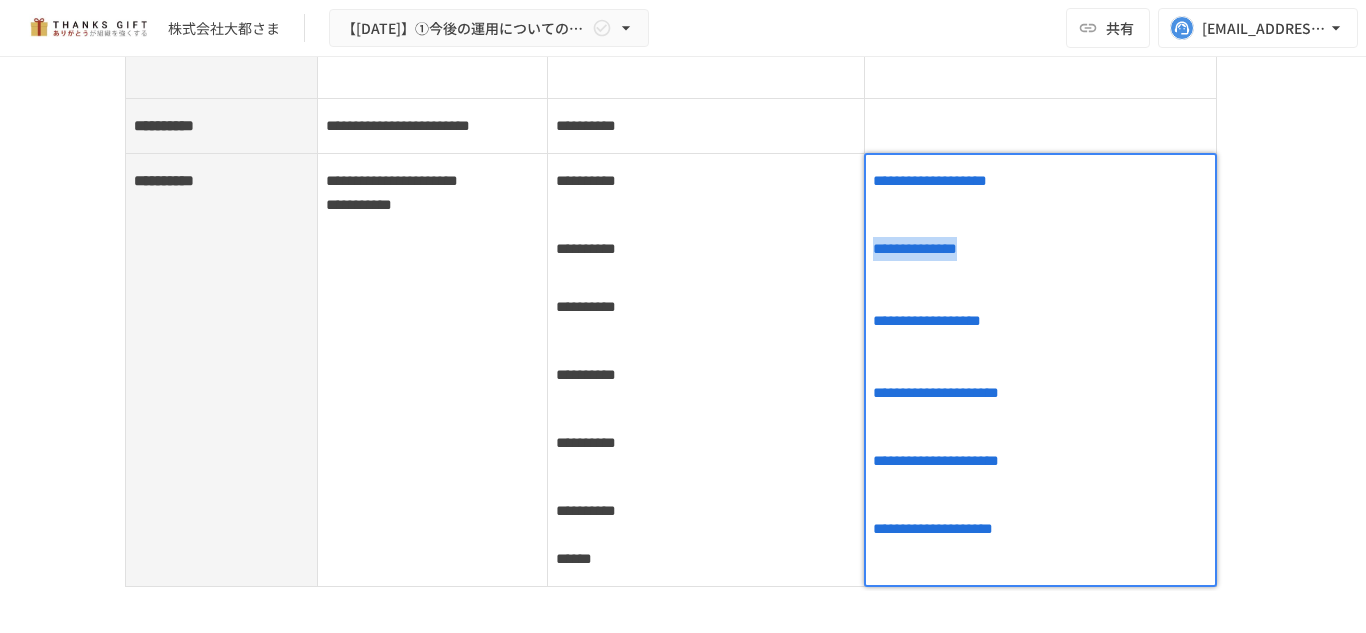 drag, startPoint x: 972, startPoint y: 315, endPoint x: 867, endPoint y: 316, distance: 105.00476 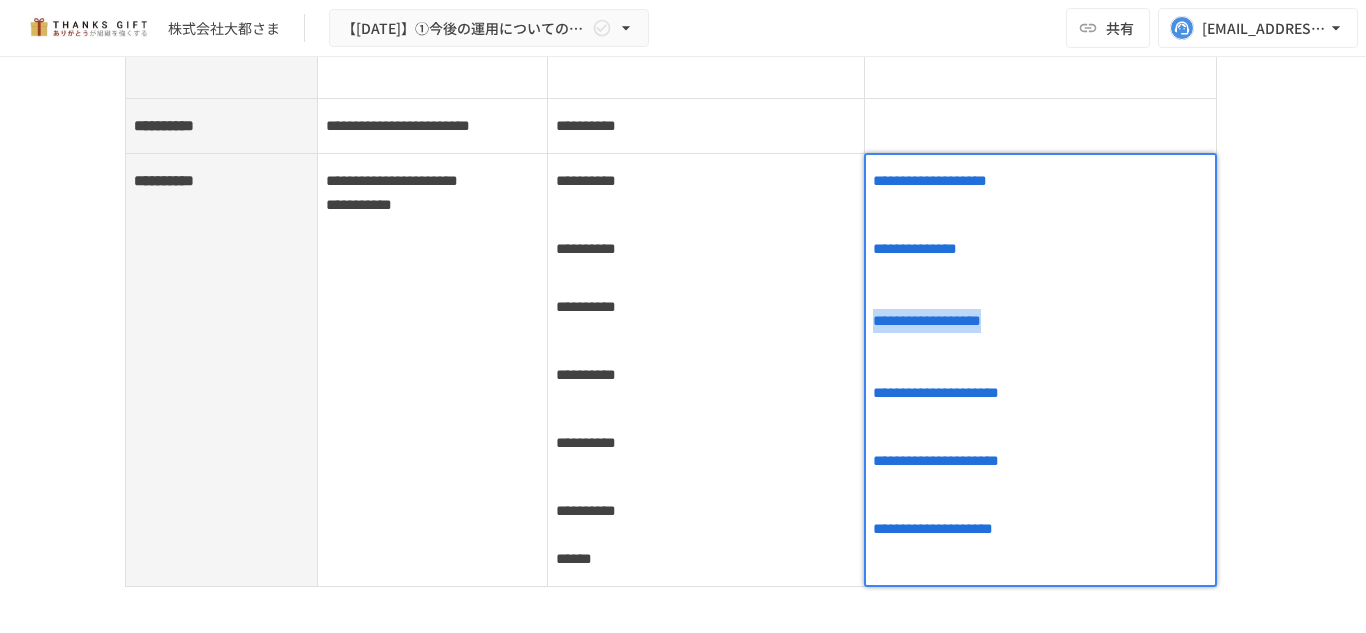 drag, startPoint x: 1009, startPoint y: 383, endPoint x: 865, endPoint y: 383, distance: 144 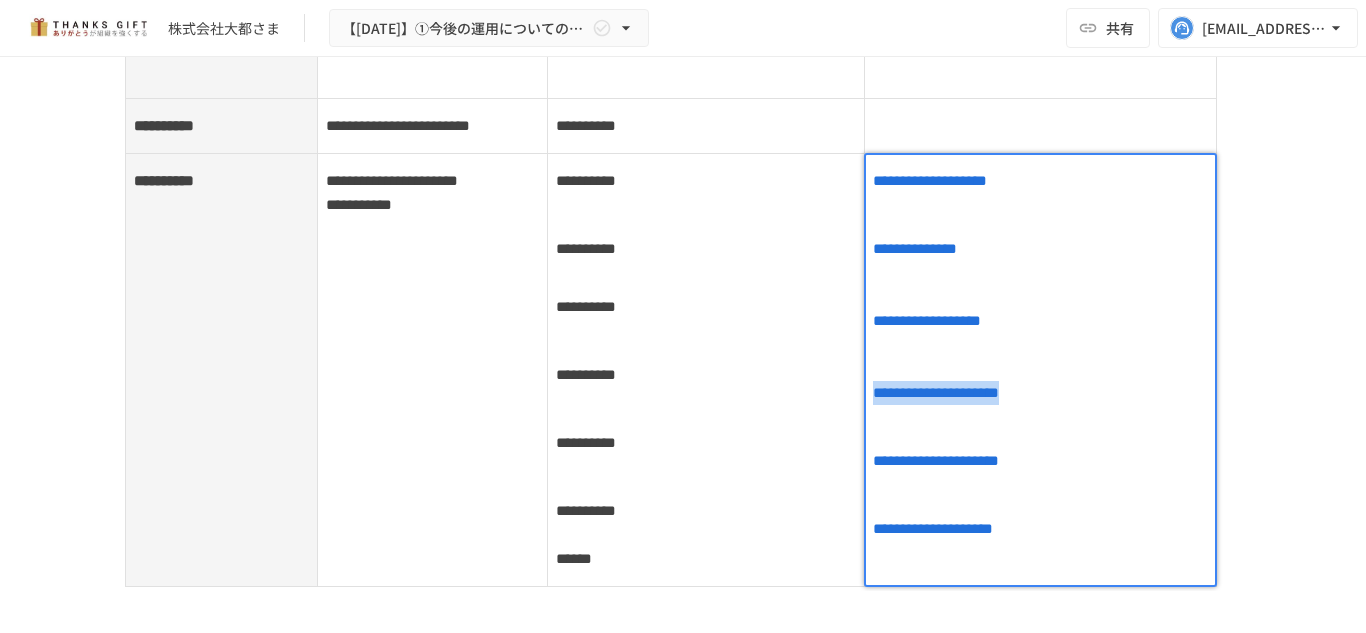 drag, startPoint x: 1038, startPoint y: 456, endPoint x: 851, endPoint y: 458, distance: 187.0107 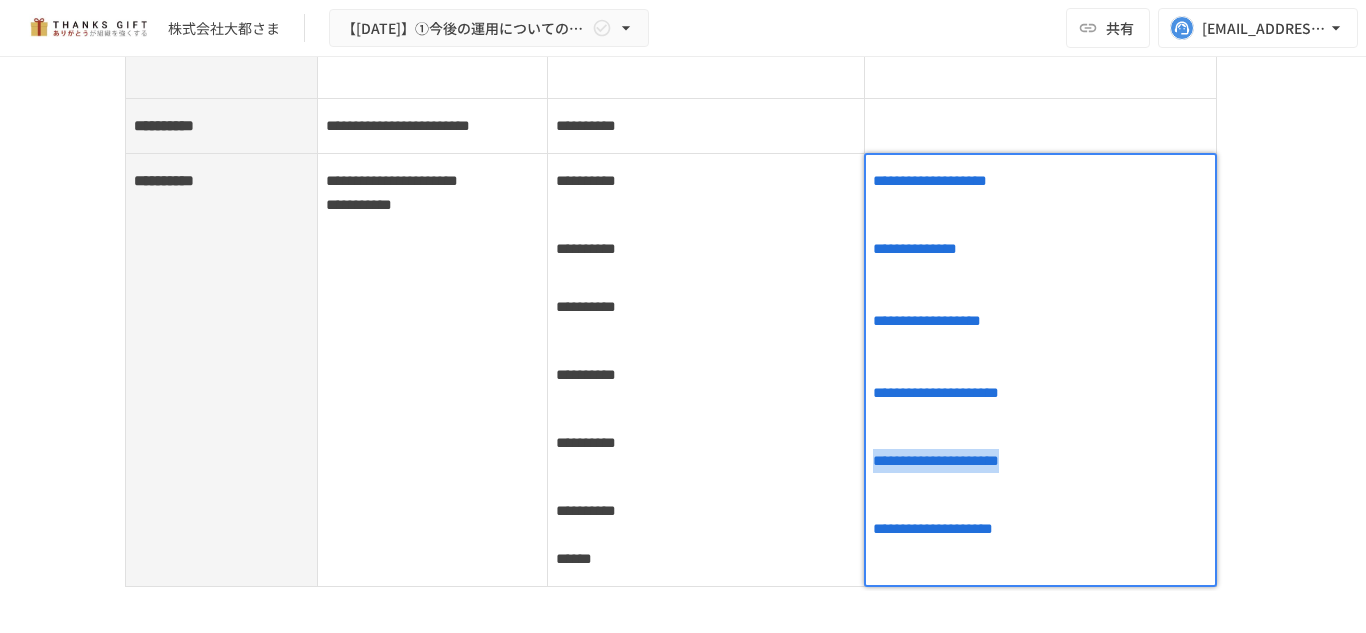 drag, startPoint x: 1029, startPoint y: 525, endPoint x: 859, endPoint y: 530, distance: 170.07352 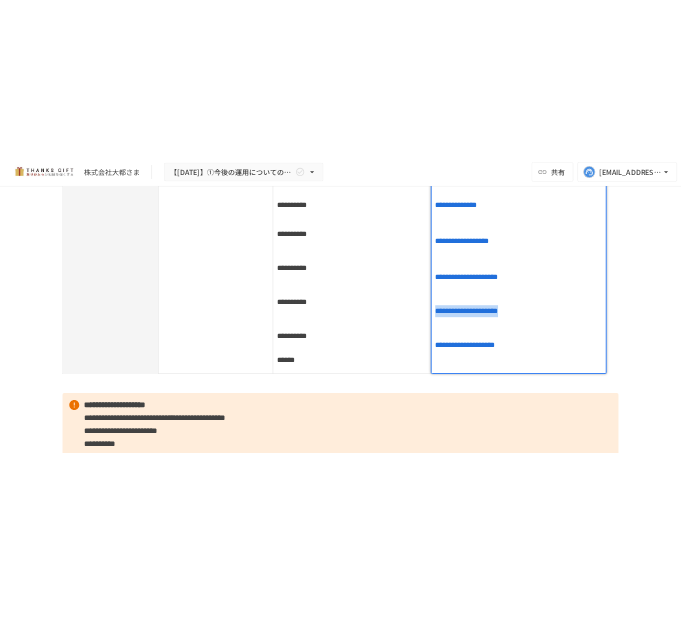scroll, scrollTop: 3041, scrollLeft: 0, axis: vertical 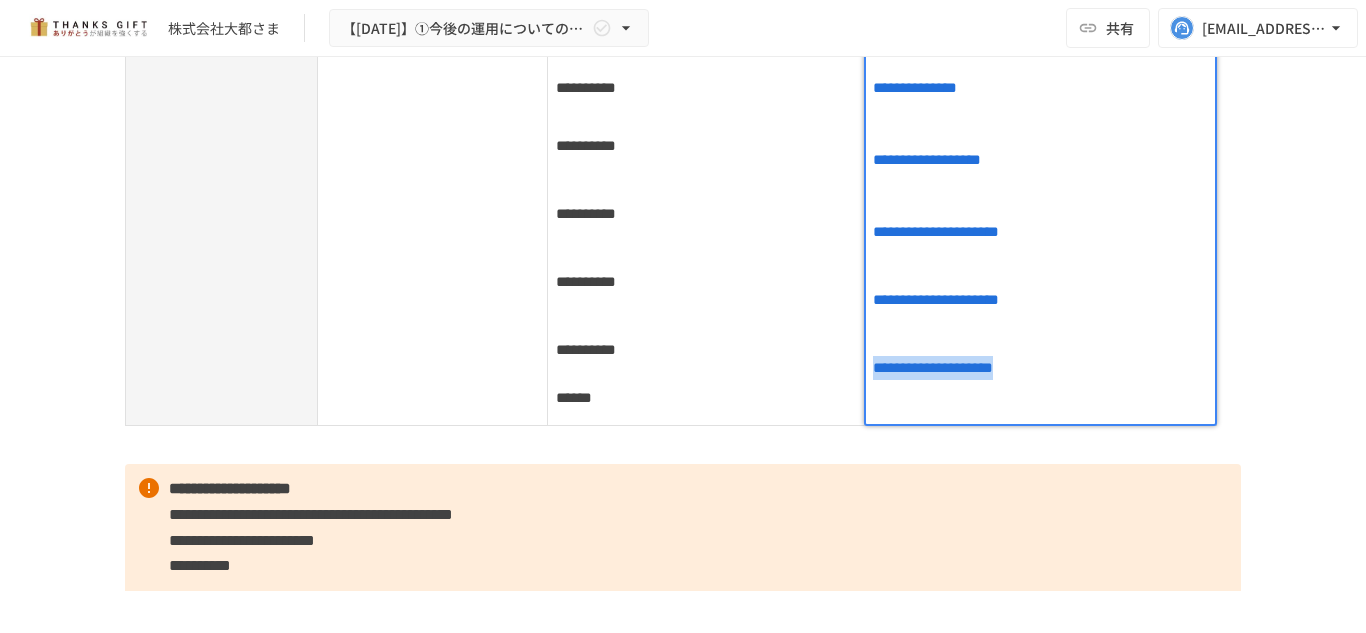 drag, startPoint x: 1037, startPoint y: 431, endPoint x: 867, endPoint y: 438, distance: 170.14406 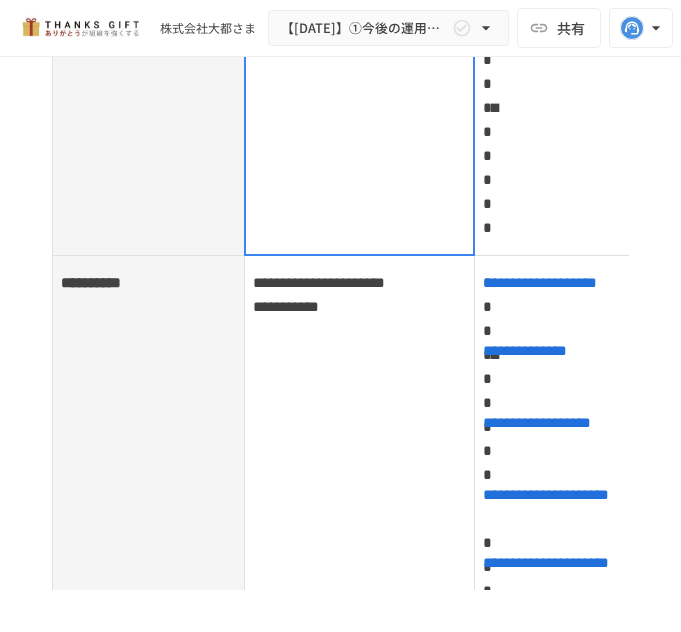 click on "**********" at bounding box center [360, 132] 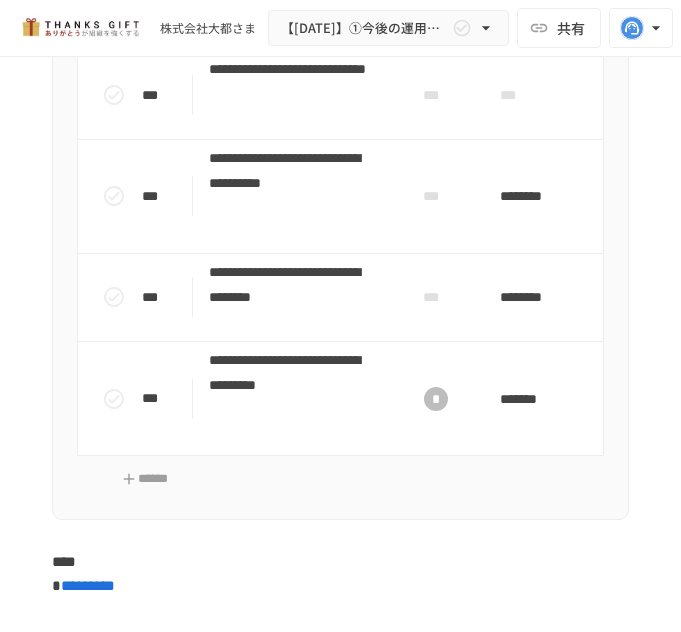 scroll, scrollTop: 8499, scrollLeft: 0, axis: vertical 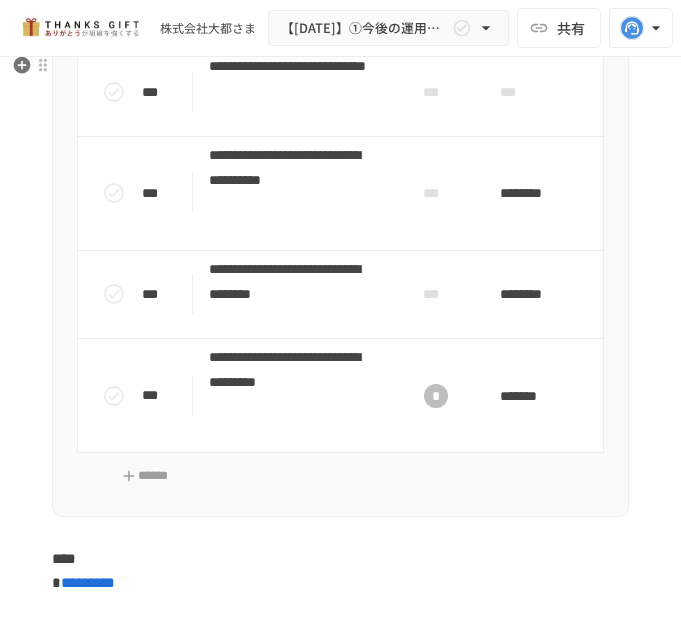 click on "**********" at bounding box center (291, -148) 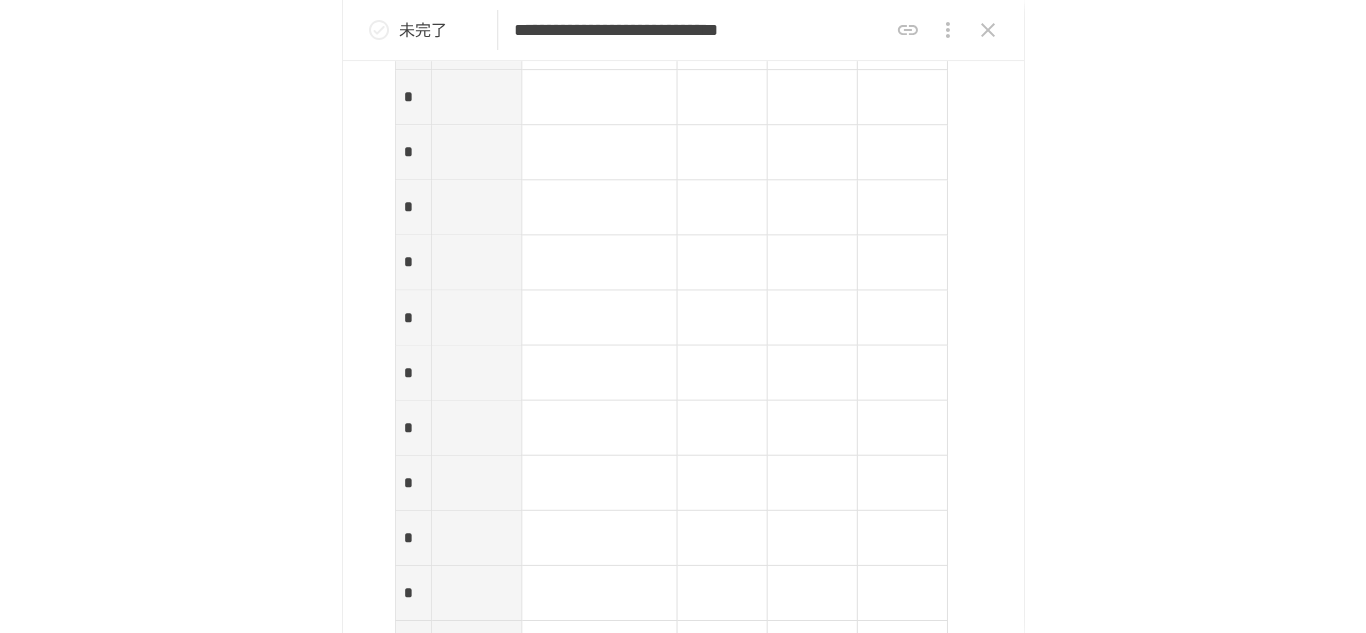 scroll, scrollTop: 2763, scrollLeft: 0, axis: vertical 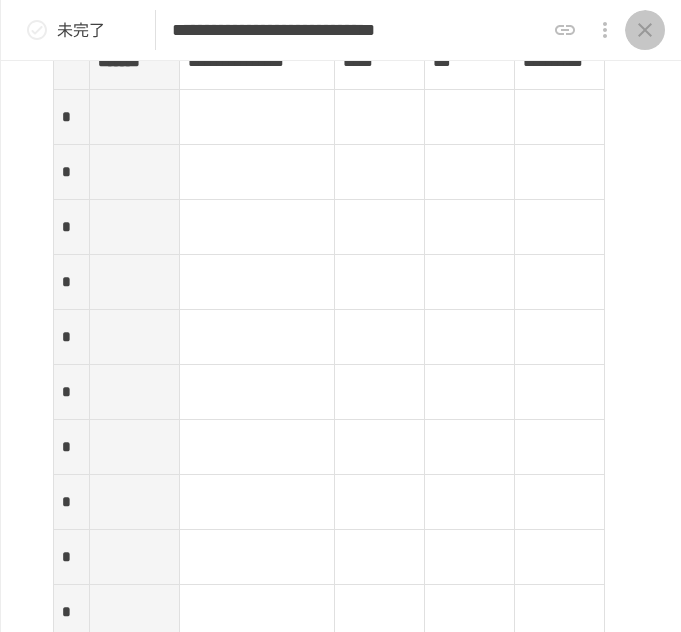 click 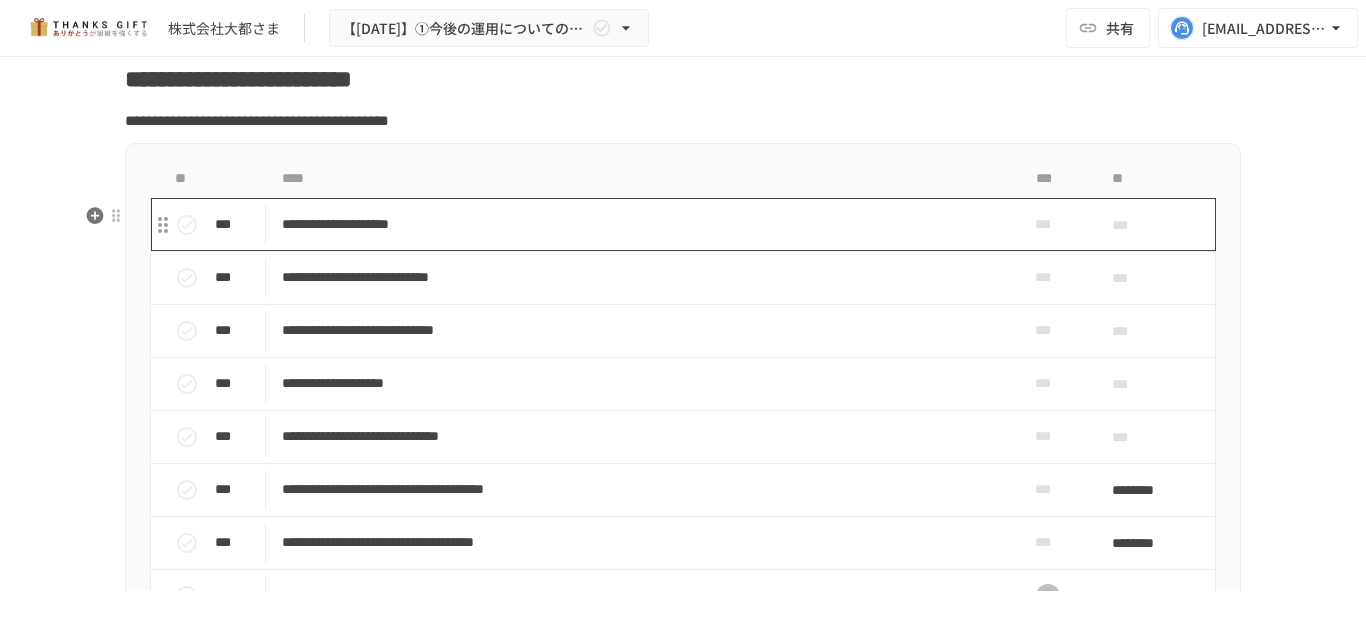 scroll, scrollTop: 7195, scrollLeft: 0, axis: vertical 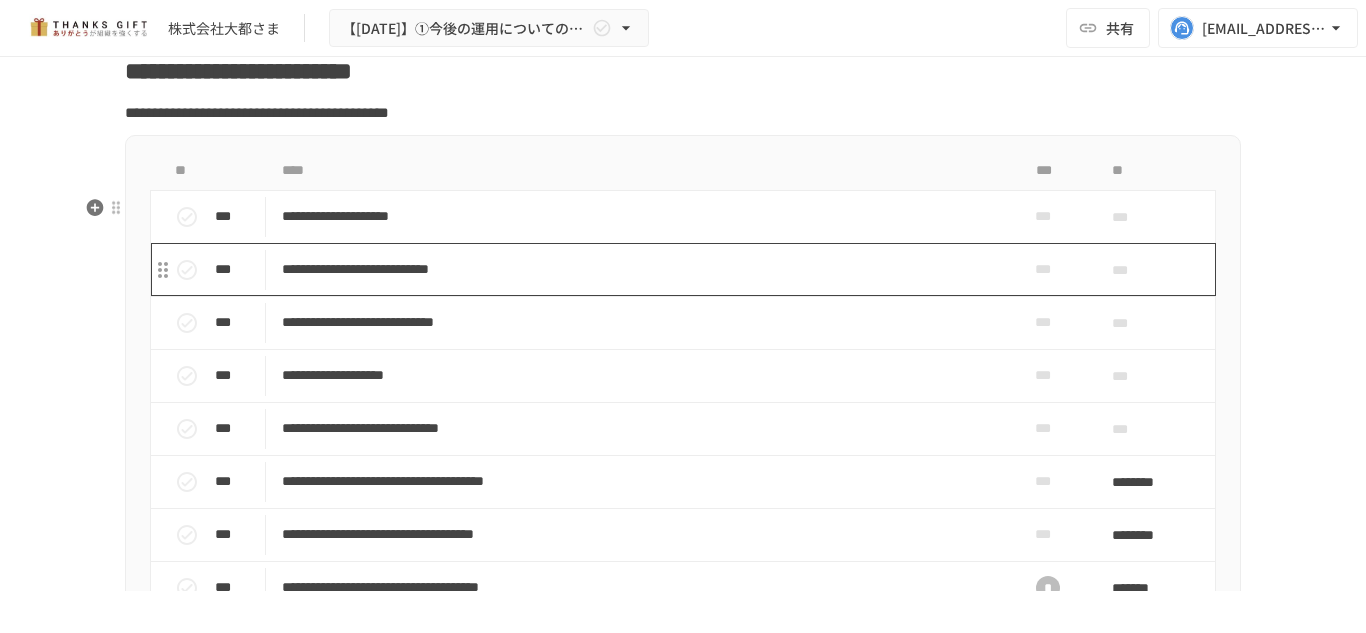 click on "**********" at bounding box center [641, 269] 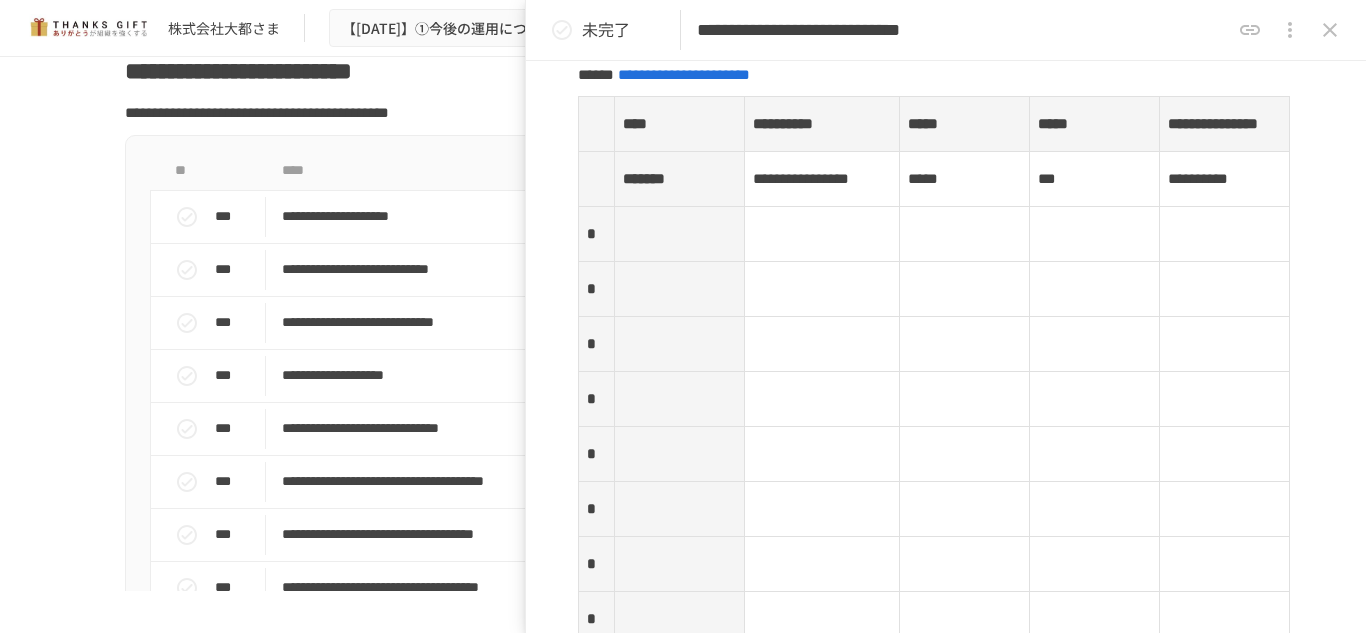 scroll, scrollTop: 2662, scrollLeft: 0, axis: vertical 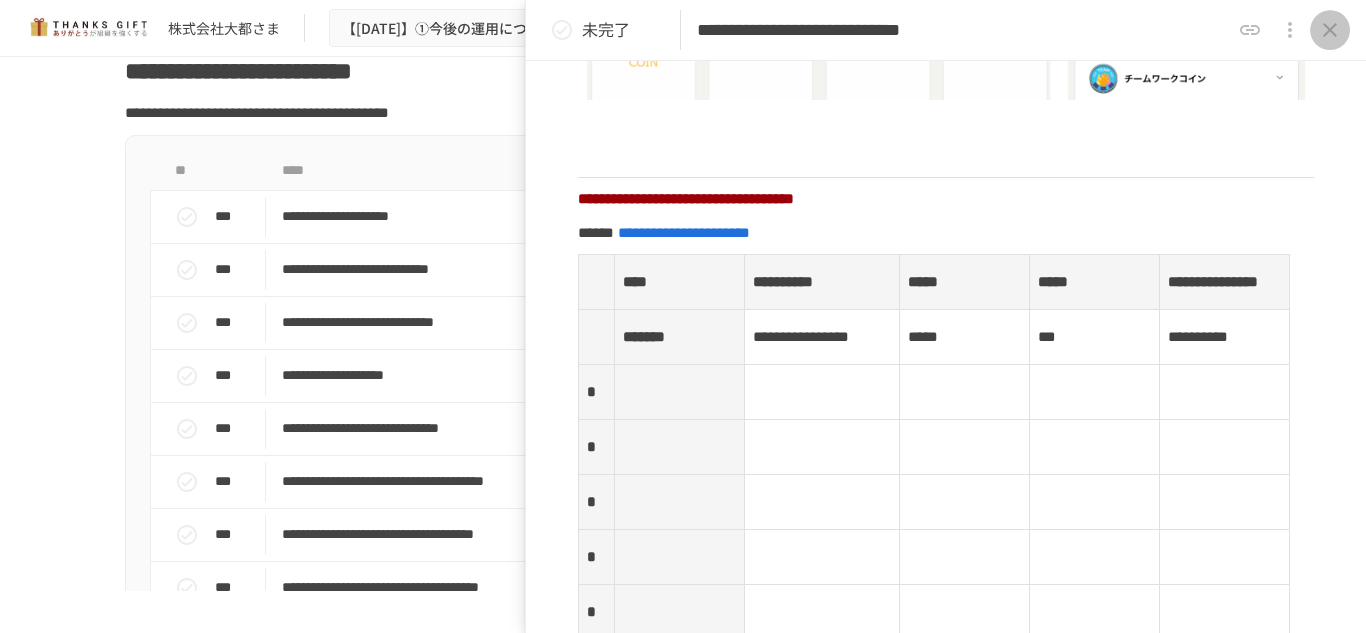 click at bounding box center (1330, 30) 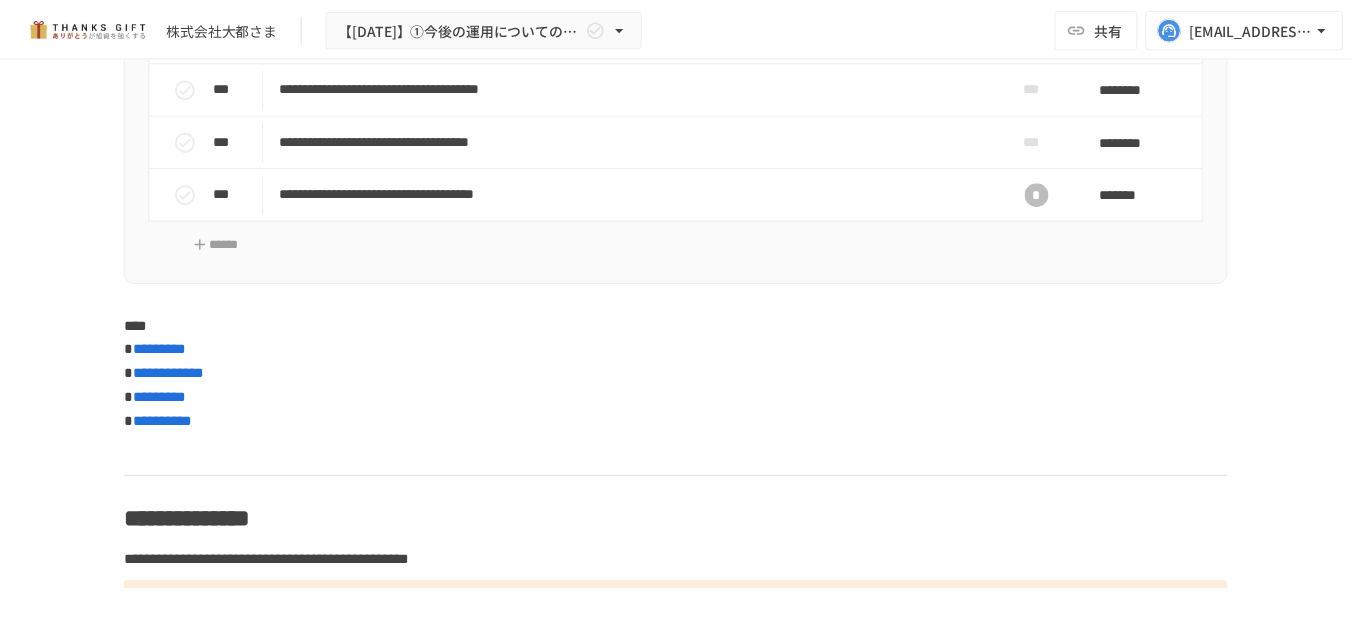 scroll, scrollTop: 7633, scrollLeft: 0, axis: vertical 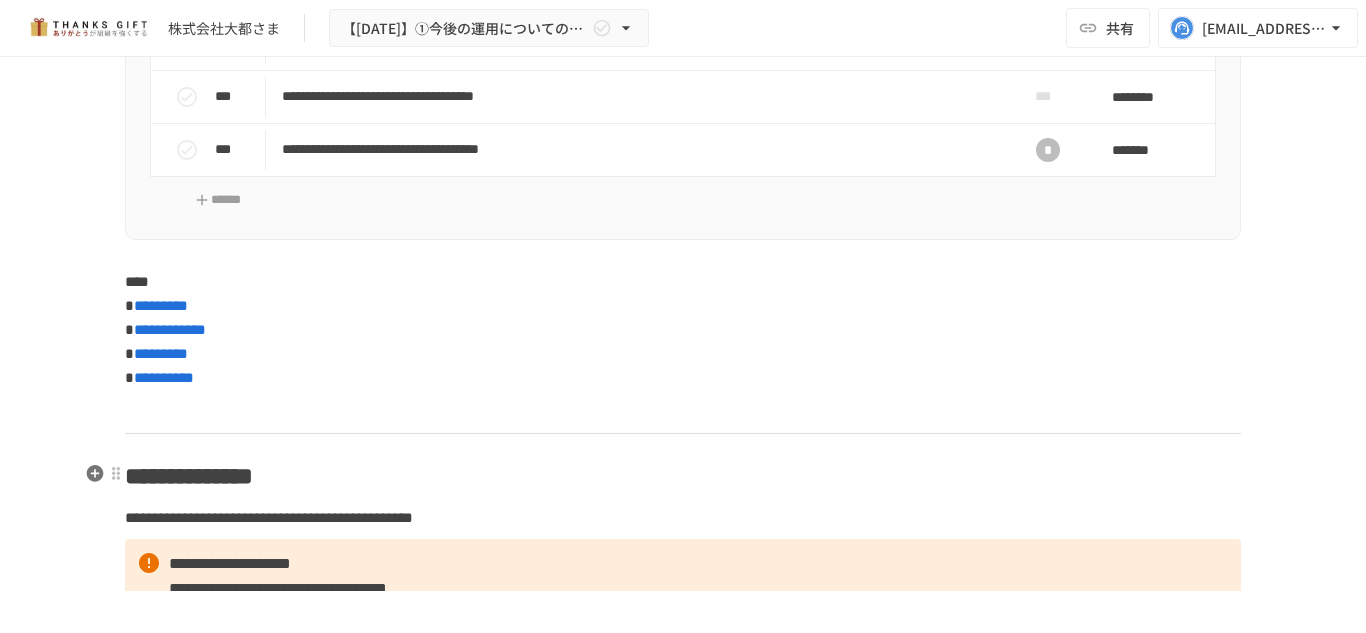 click at bounding box center (683, 412) 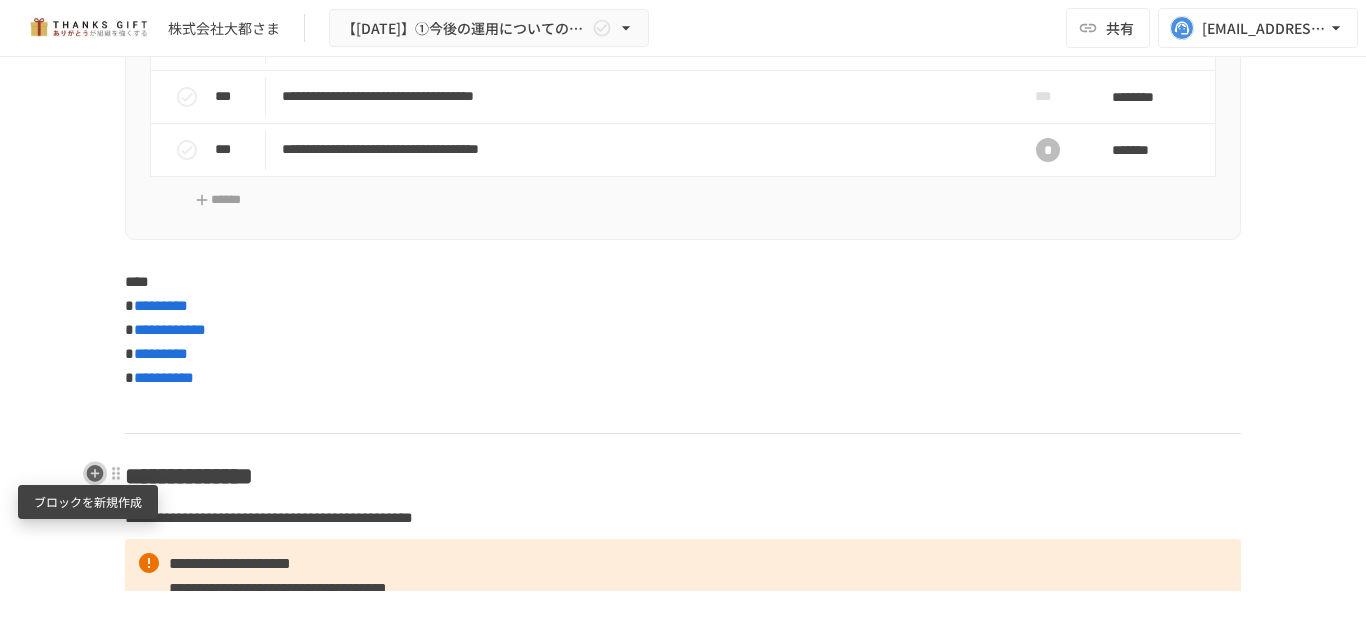 click 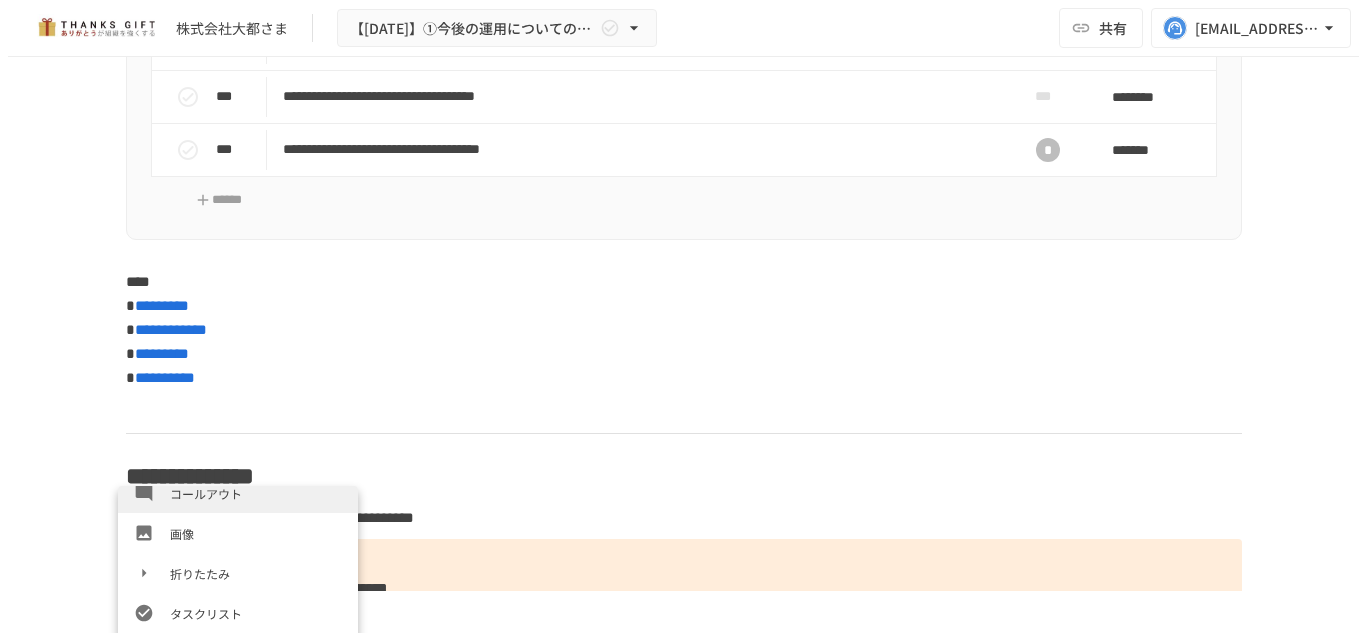 scroll, scrollTop: 410, scrollLeft: 0, axis: vertical 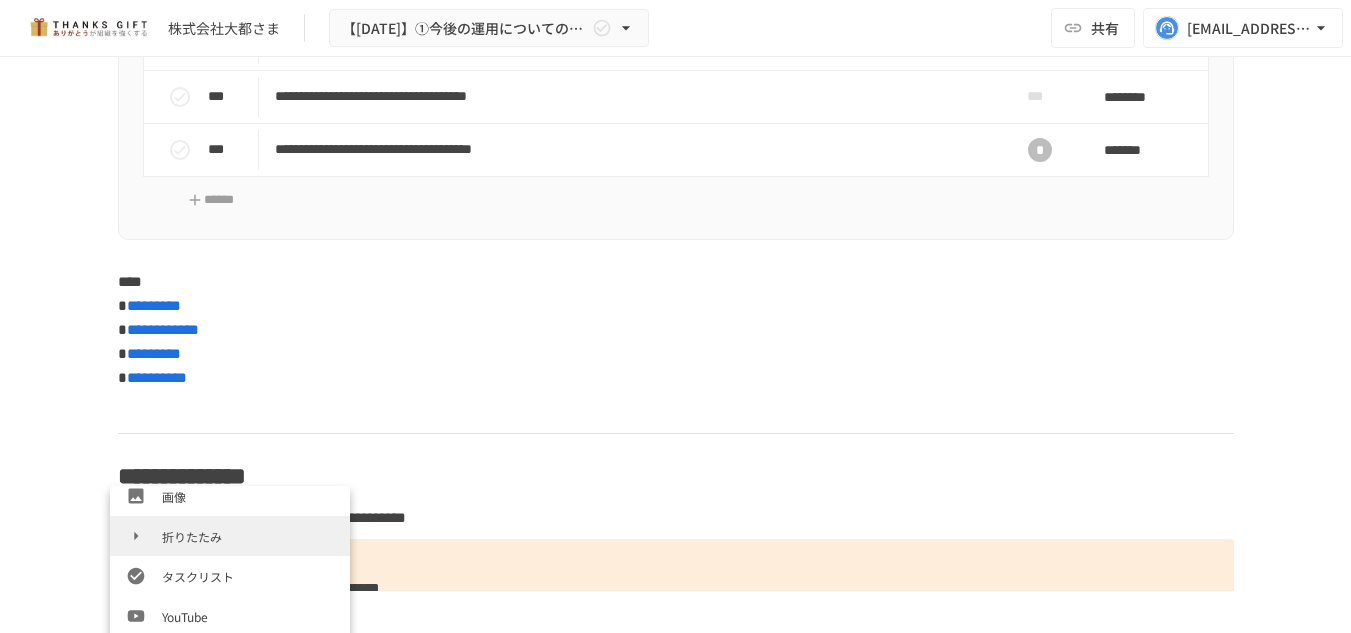 click on "折りたたみ" at bounding box center [248, 536] 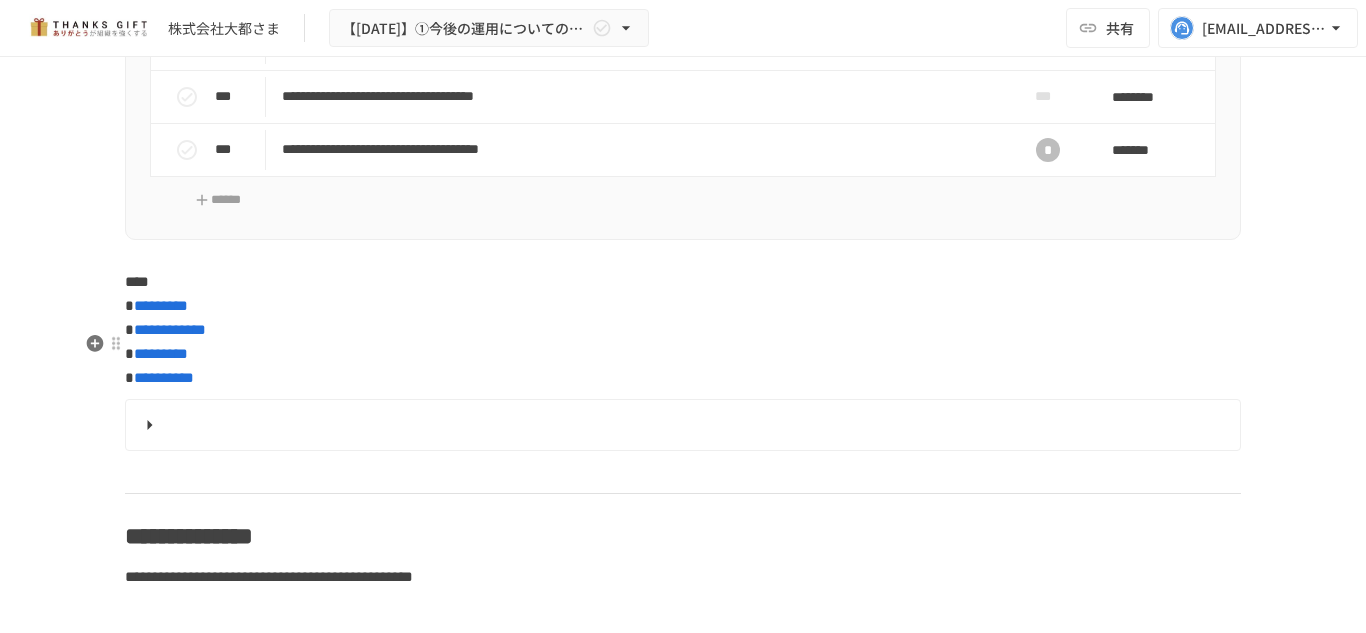type 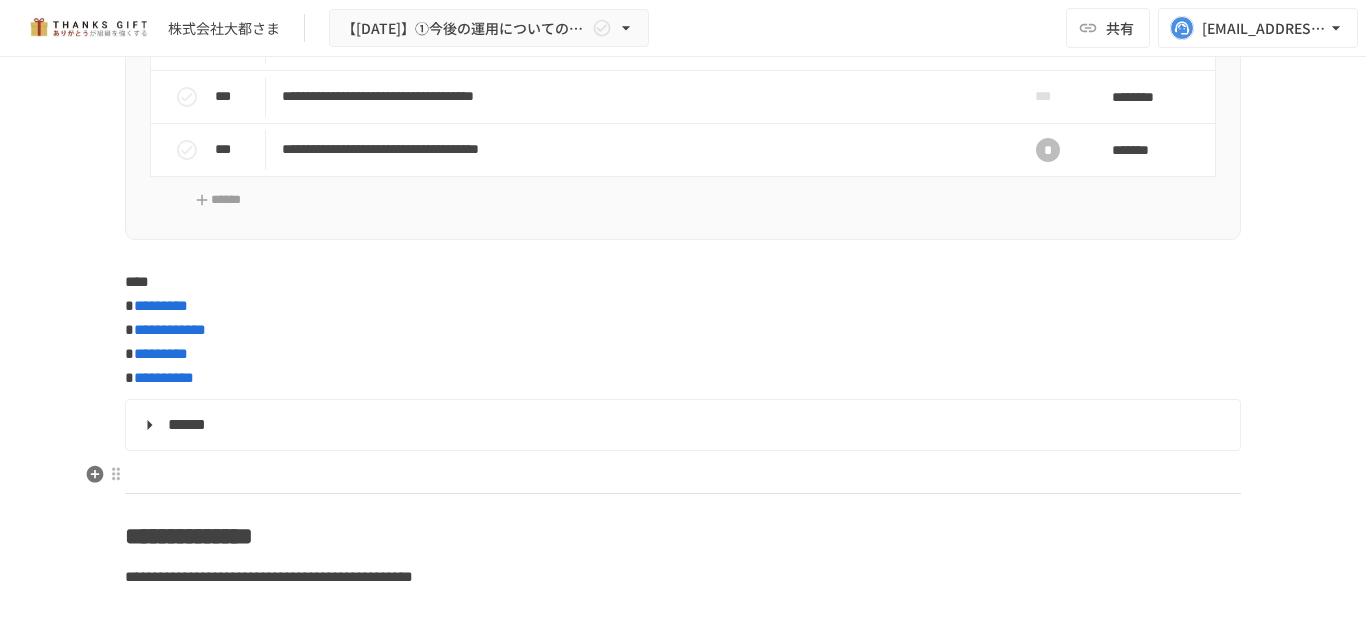 click on "******" at bounding box center (681, 425) 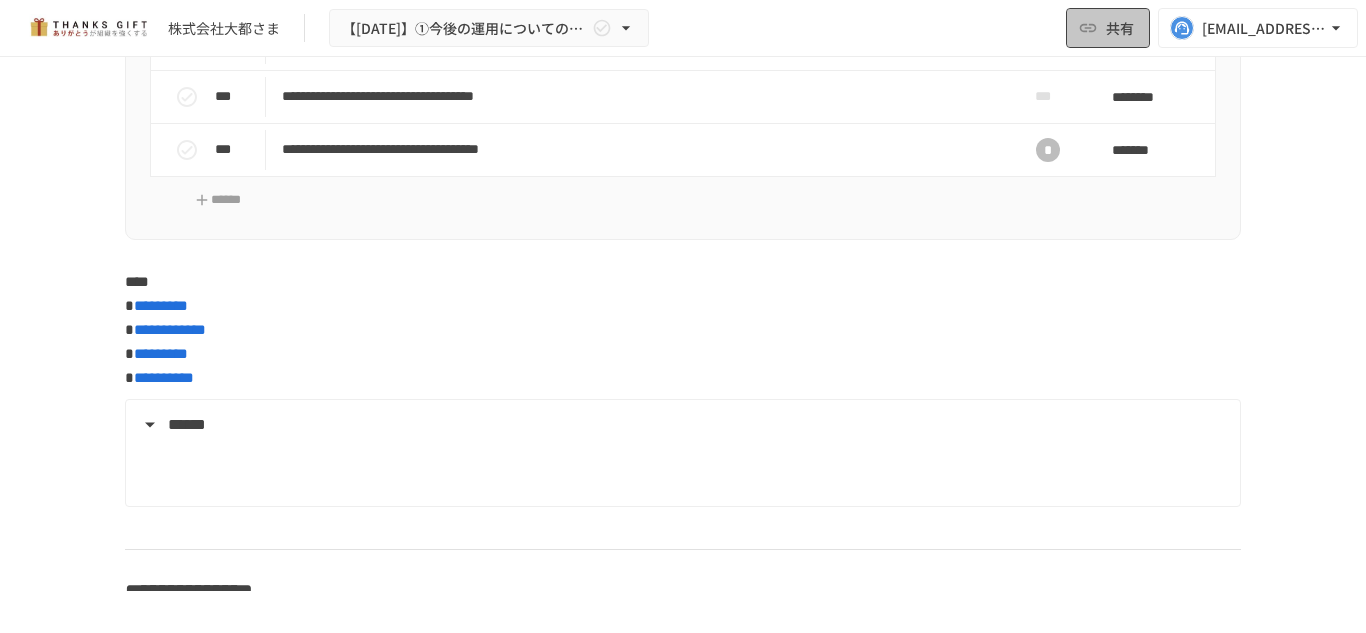 click on "共有" at bounding box center [1120, 28] 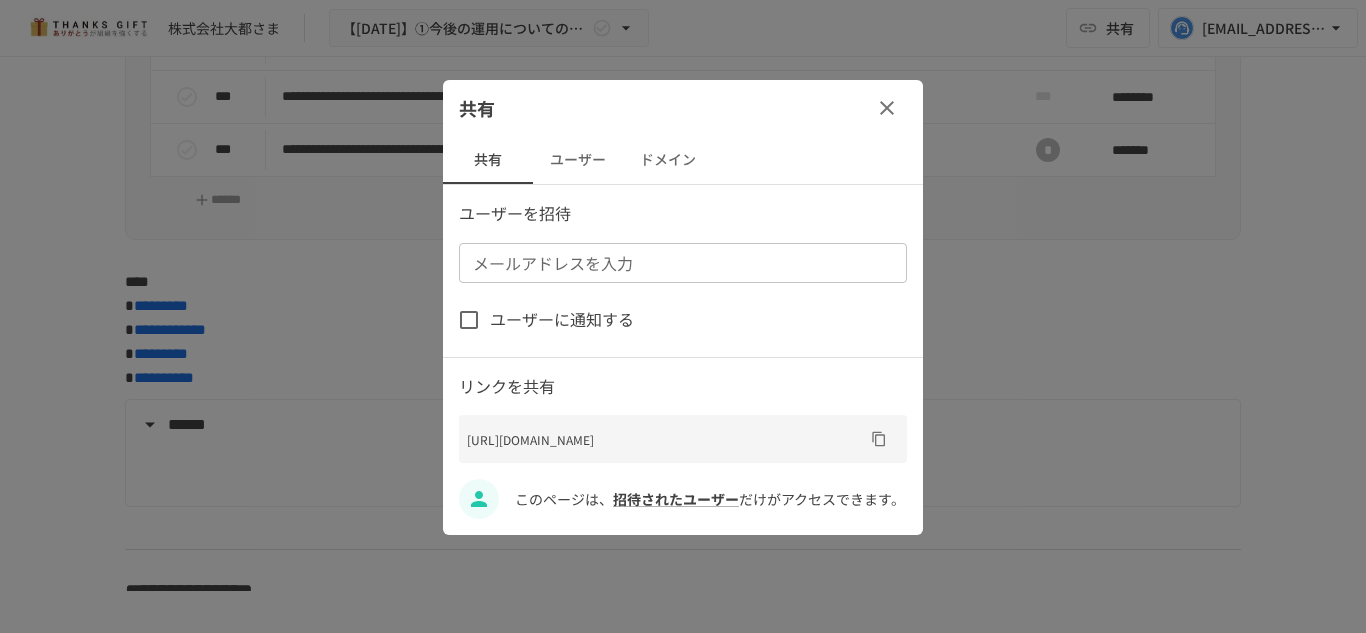 click on "ユーザー" at bounding box center [578, 160] 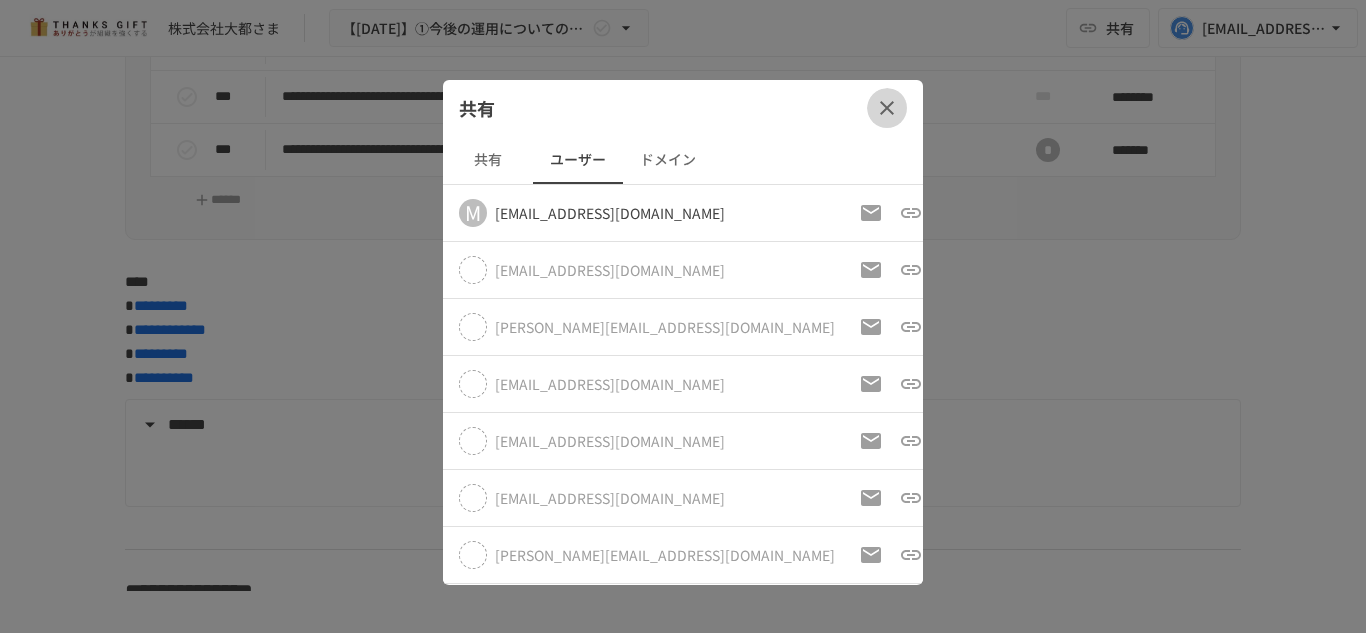 click at bounding box center (887, 108) 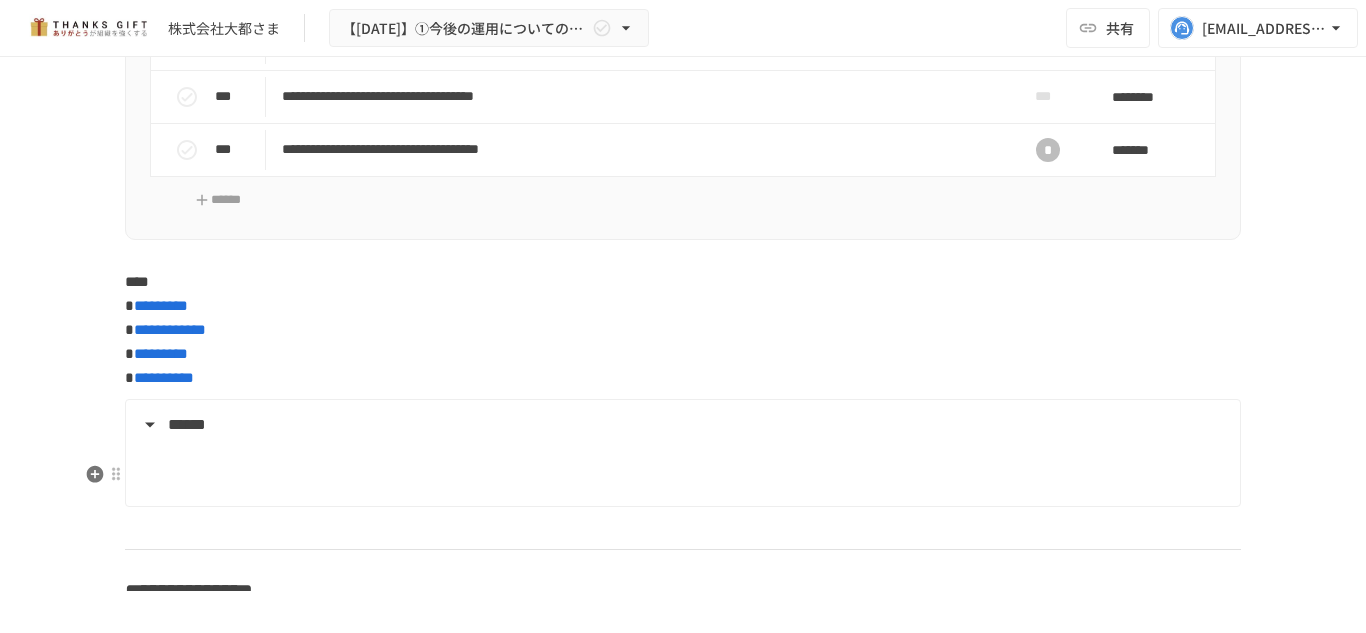 click at bounding box center [696, 472] 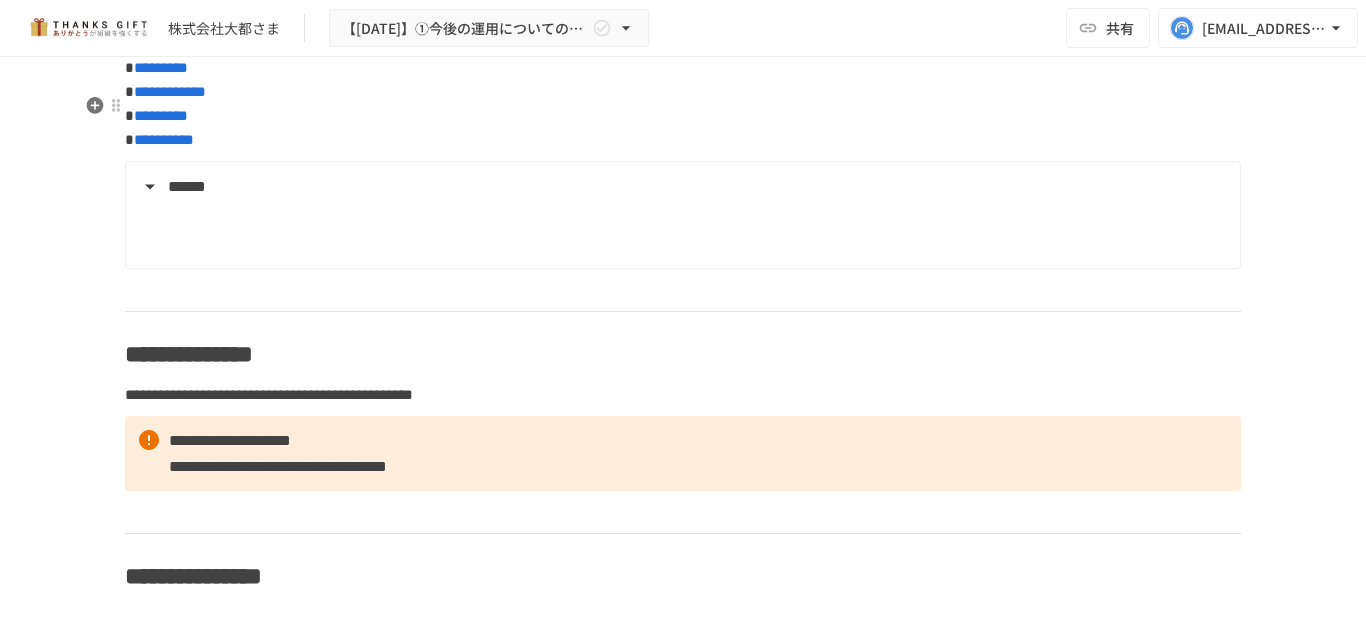 scroll, scrollTop: 7875, scrollLeft: 0, axis: vertical 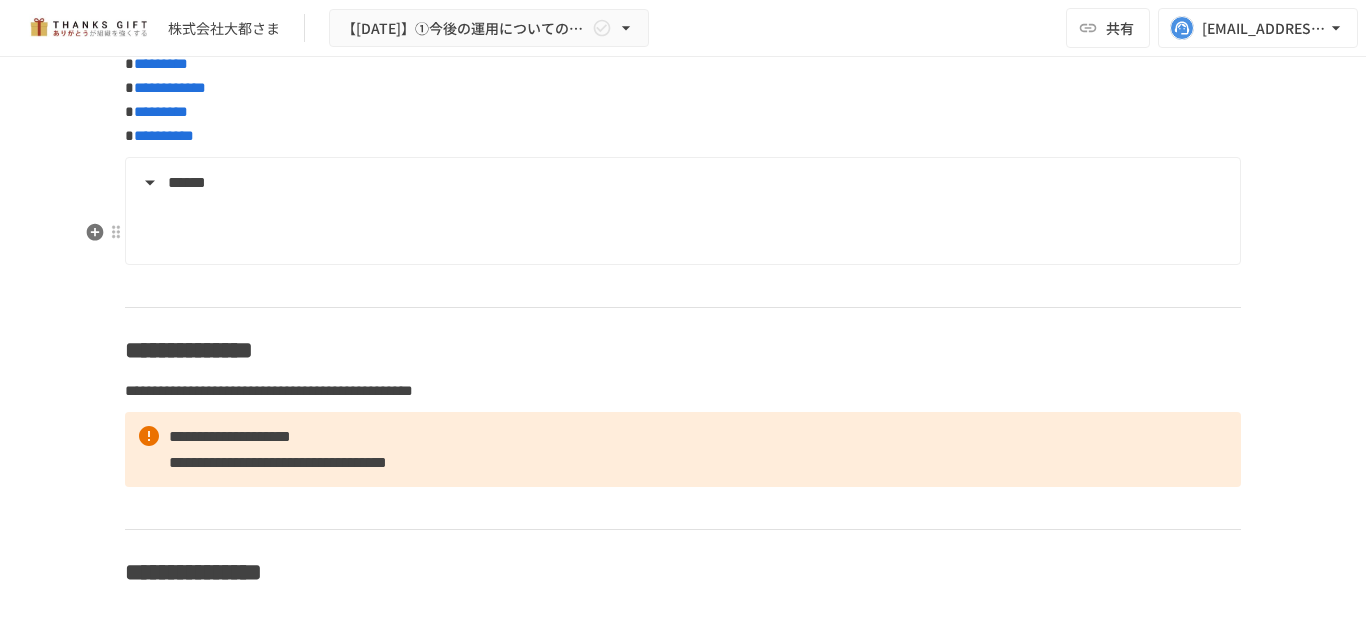 click at bounding box center (681, 220) 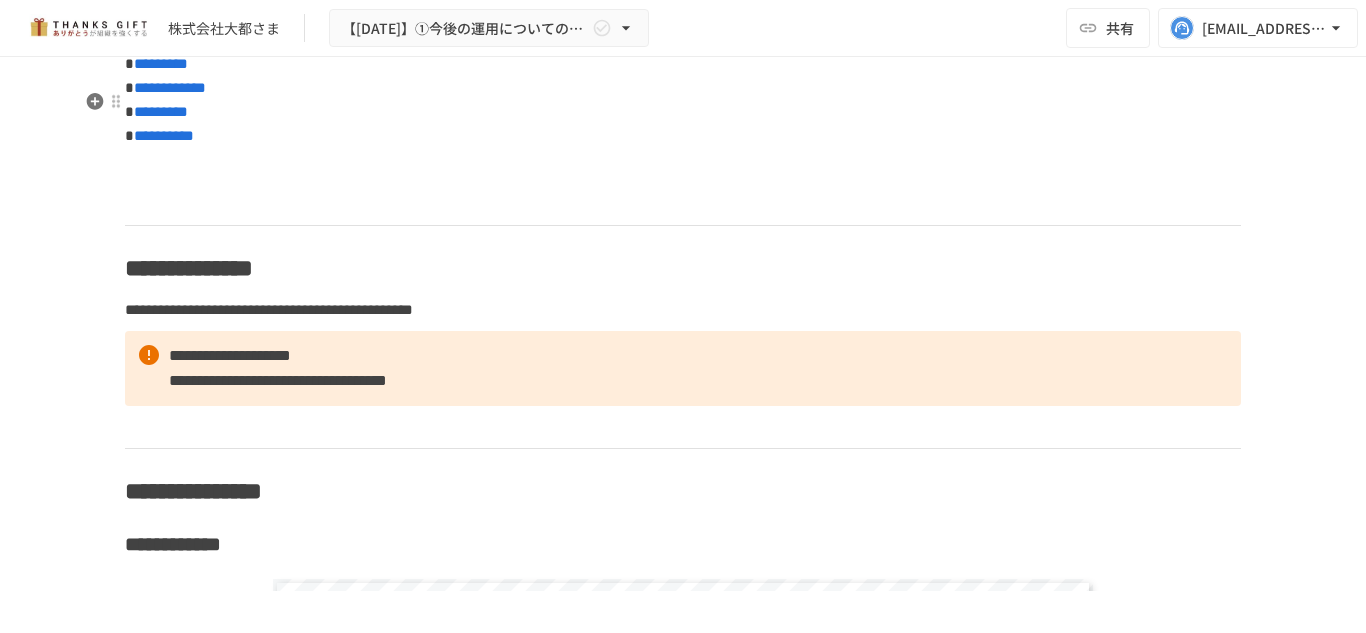 click on "**********" at bounding box center (683, -695) 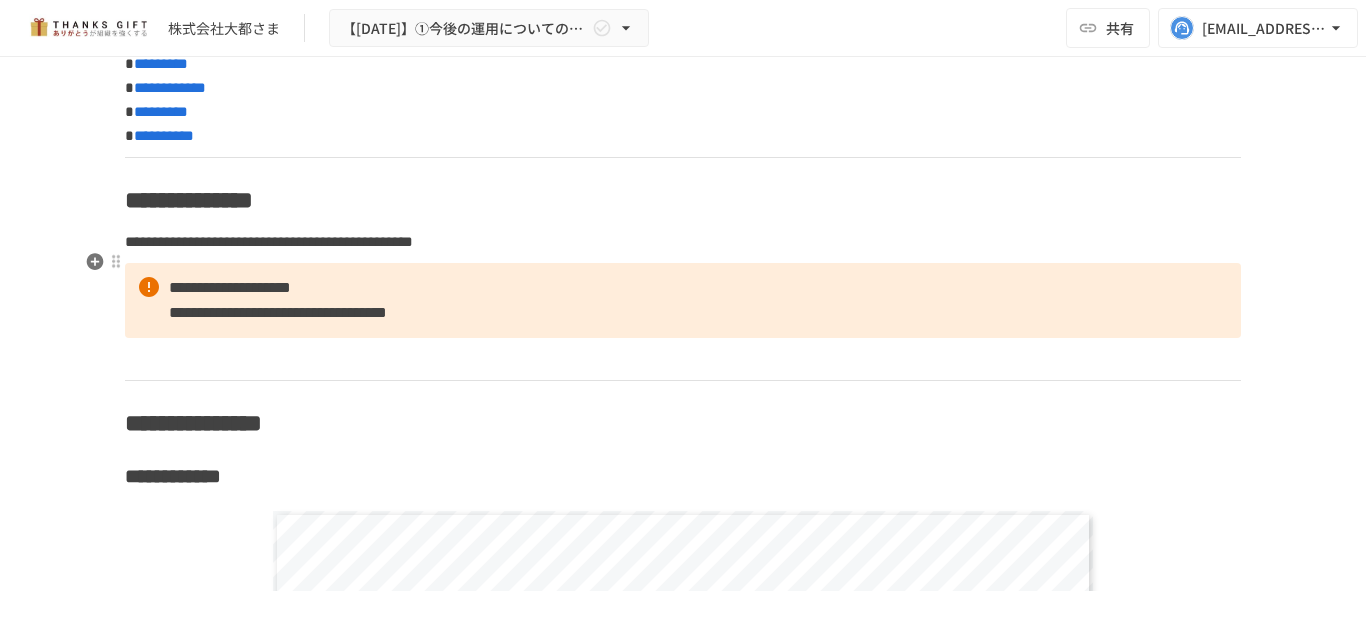 click on "**********" at bounding box center (683, 200) 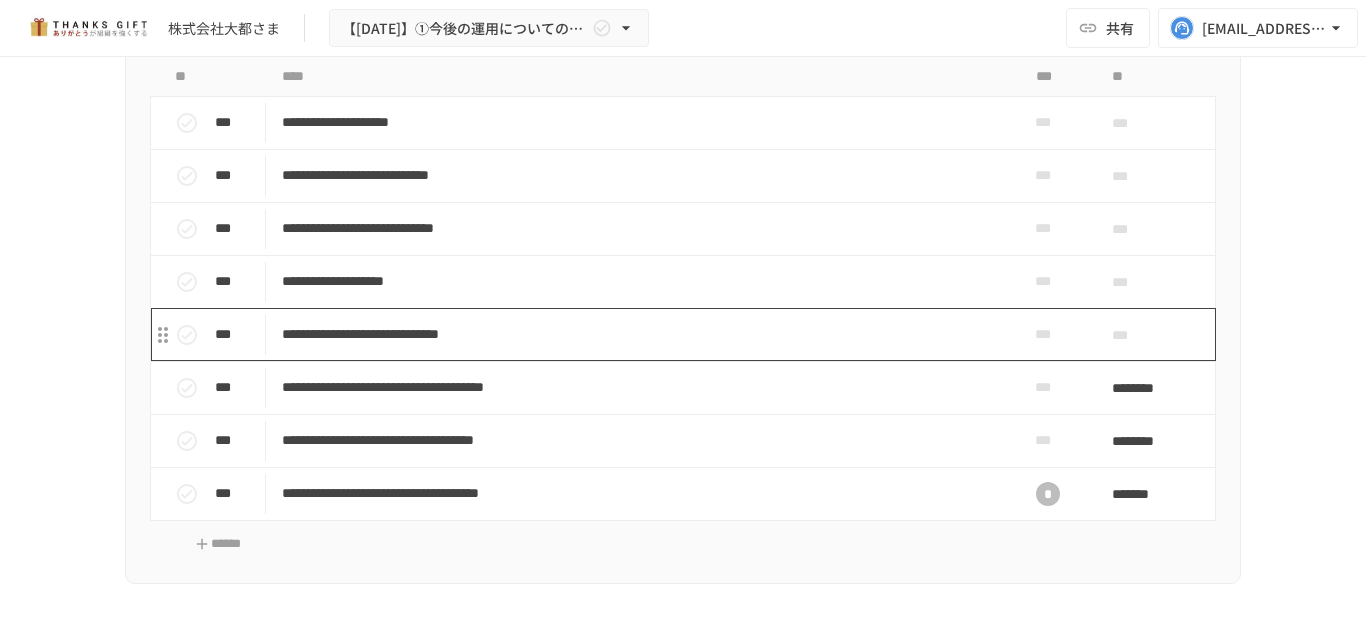 scroll, scrollTop: 7288, scrollLeft: 0, axis: vertical 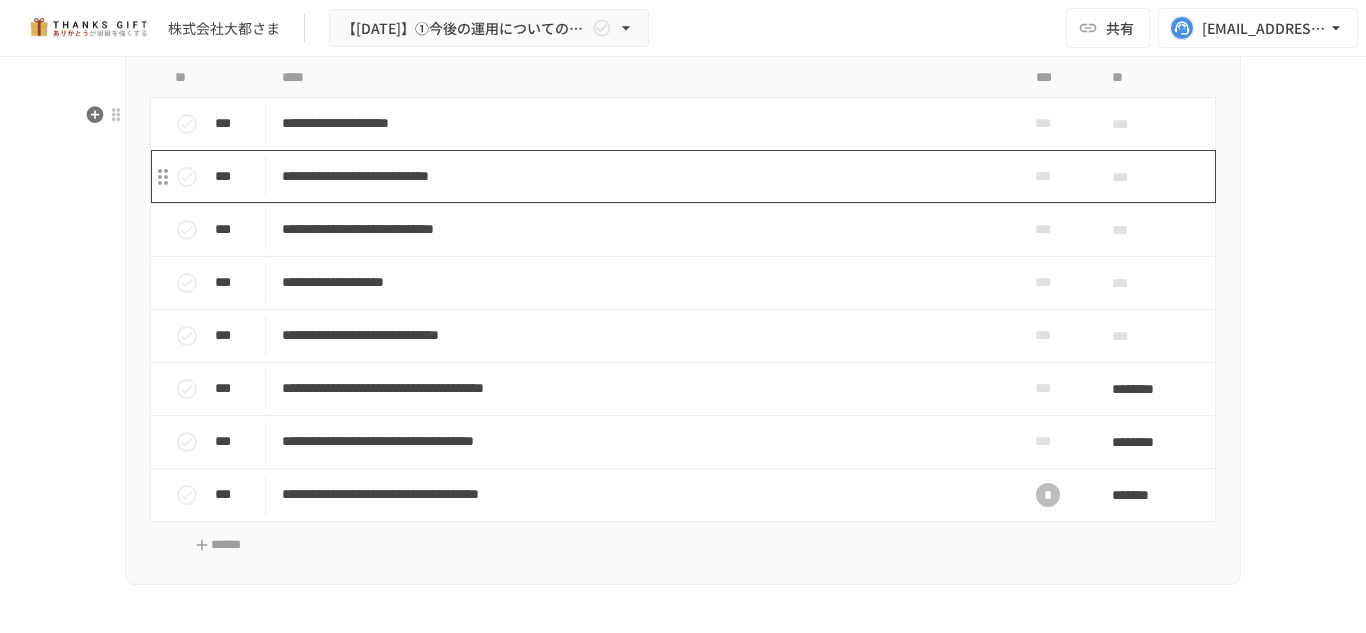 click on "**********" at bounding box center [641, 176] 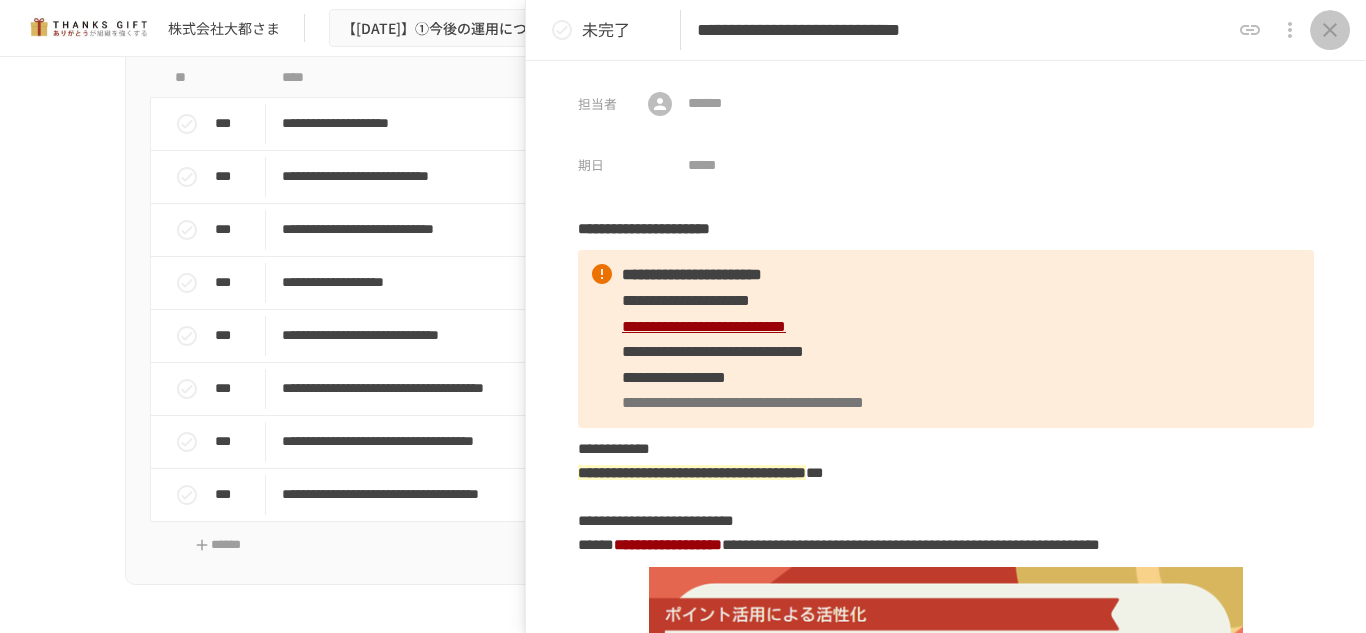 click at bounding box center [1330, 30] 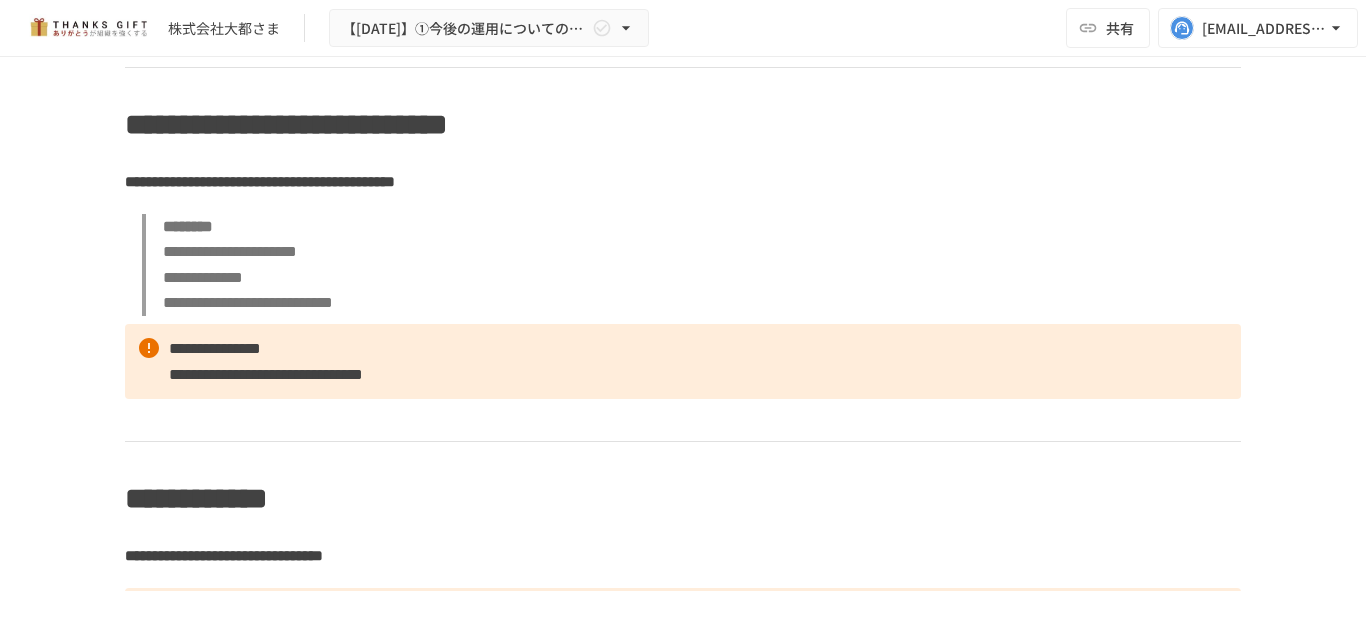 scroll, scrollTop: 0, scrollLeft: 0, axis: both 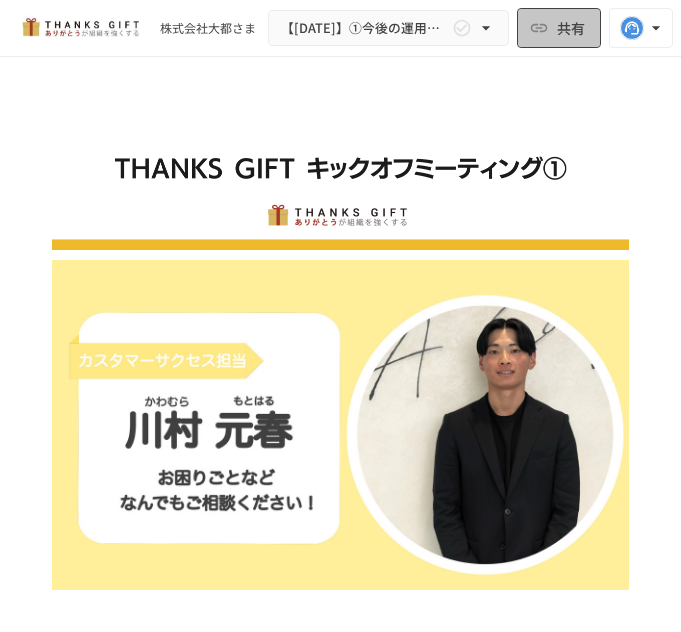 click on "共有" at bounding box center [571, 28] 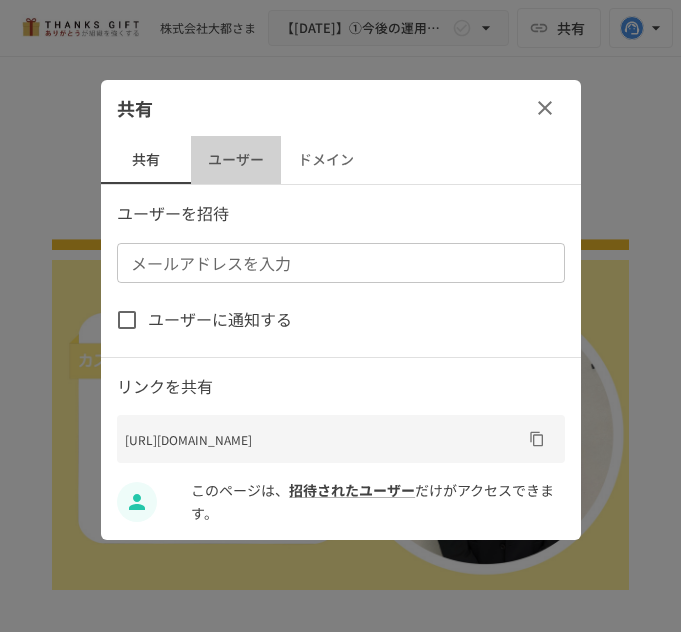 click on "ユーザー" at bounding box center (236, 160) 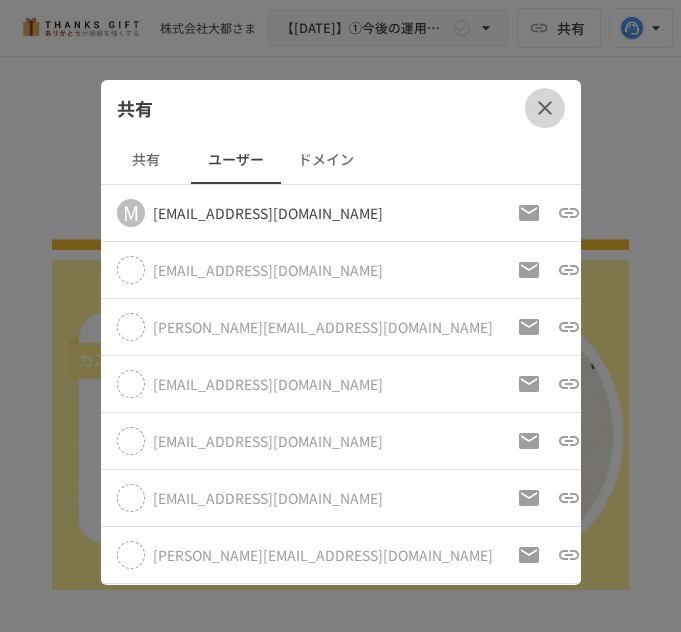 click at bounding box center [545, 108] 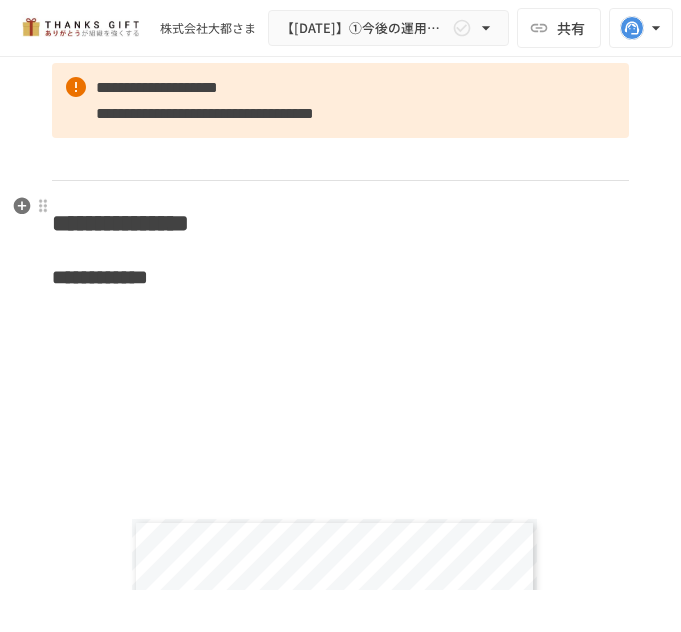scroll, scrollTop: 9219, scrollLeft: 0, axis: vertical 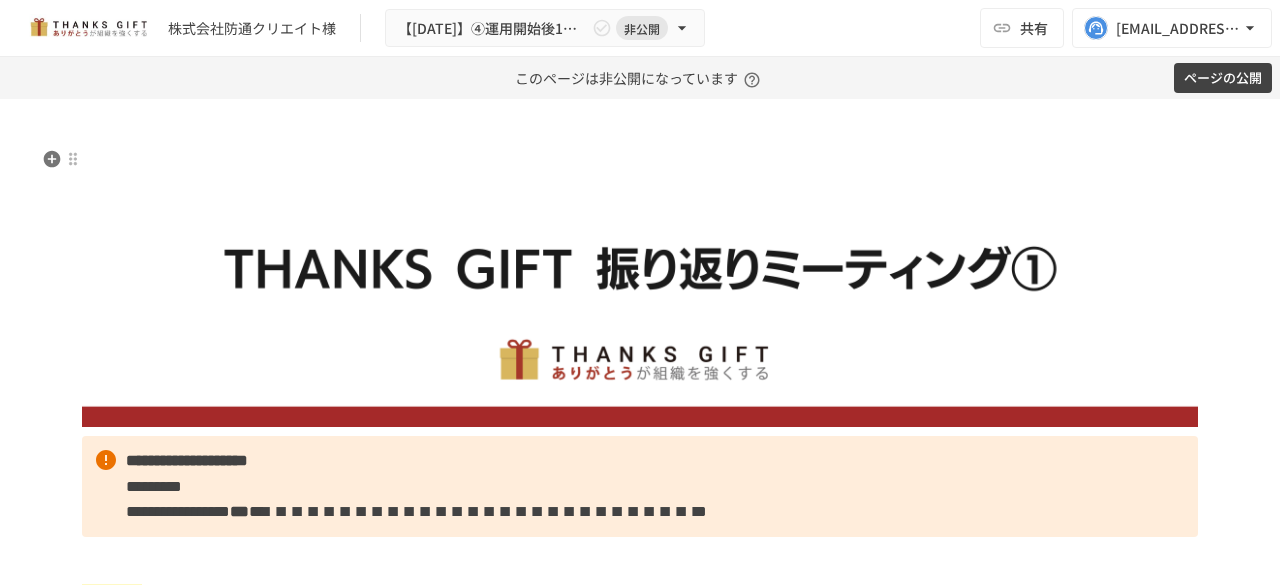 click at bounding box center [640, 287] 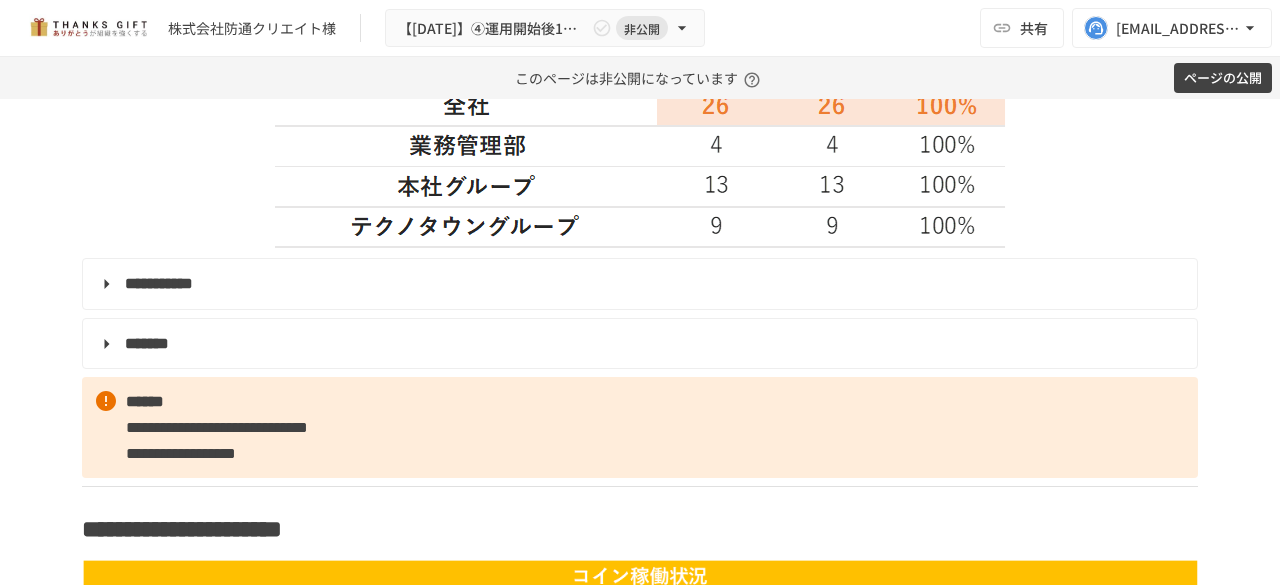 scroll, scrollTop: 2464, scrollLeft: 0, axis: vertical 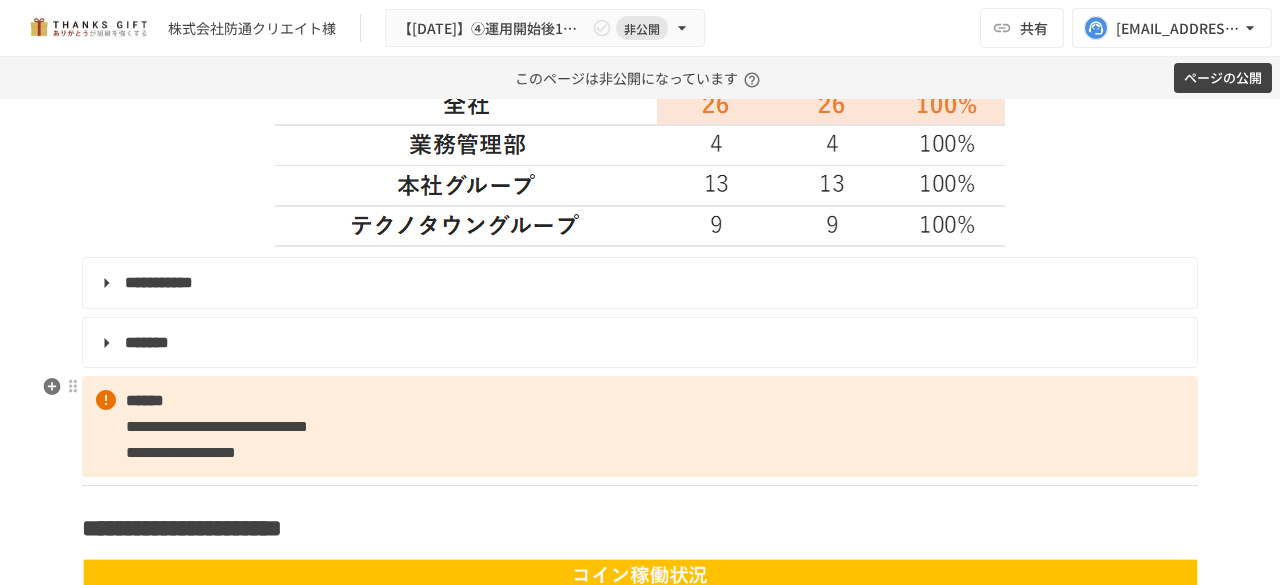 click on "**********" at bounding box center (640, 426) 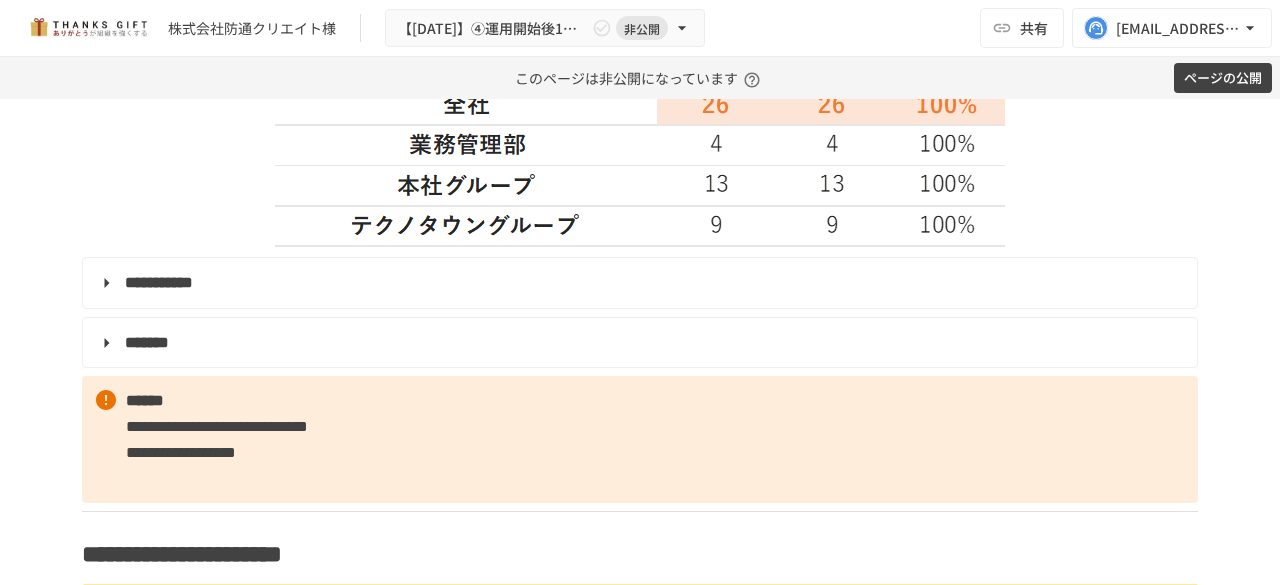 type 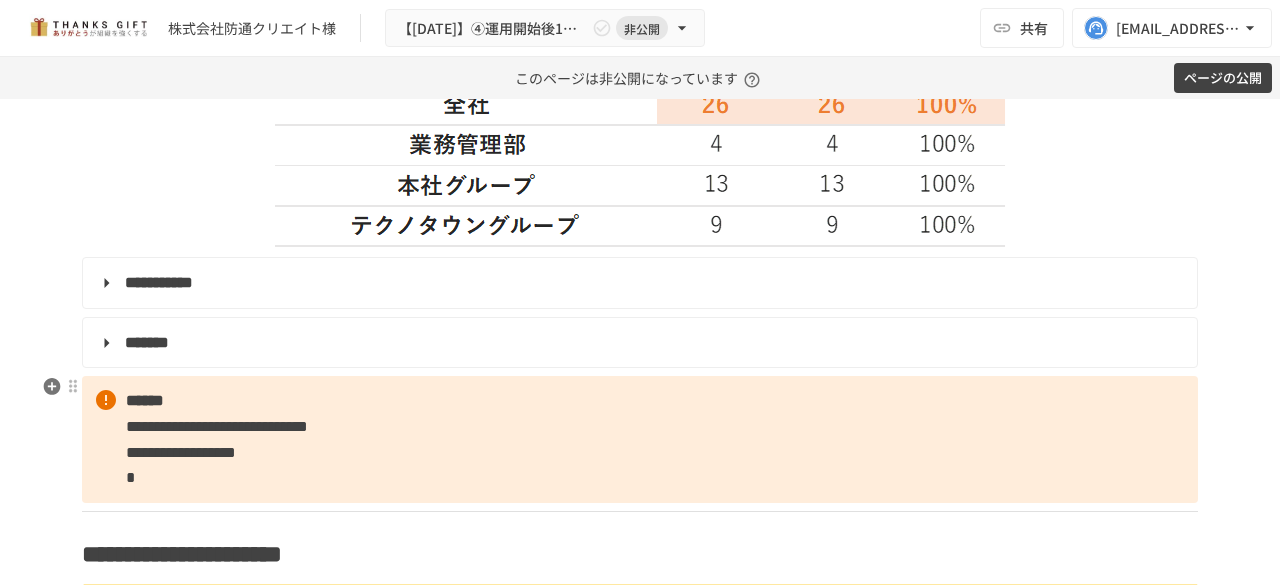 click on "**********" at bounding box center (640, 439) 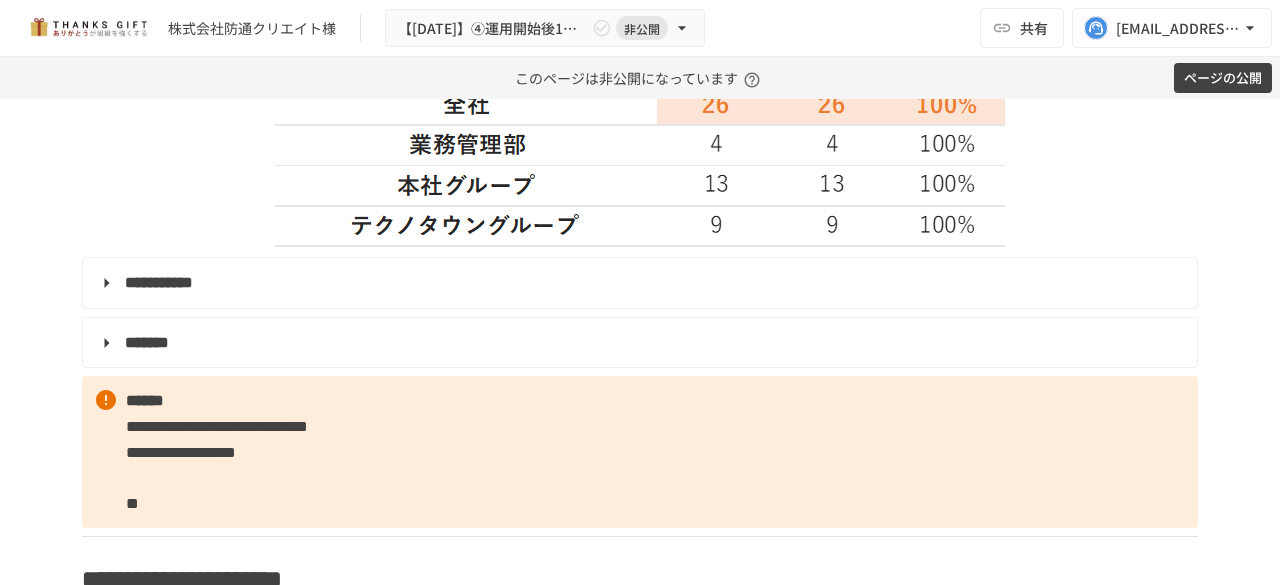 scroll, scrollTop: 2634, scrollLeft: 0, axis: vertical 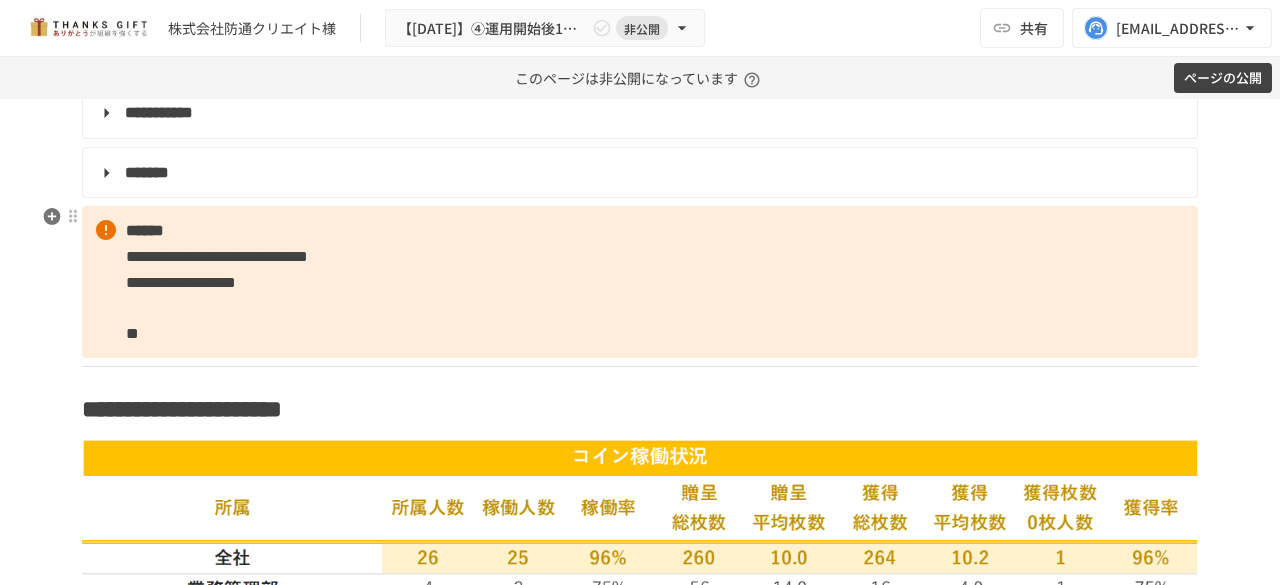 click on "**" at bounding box center [132, 333] 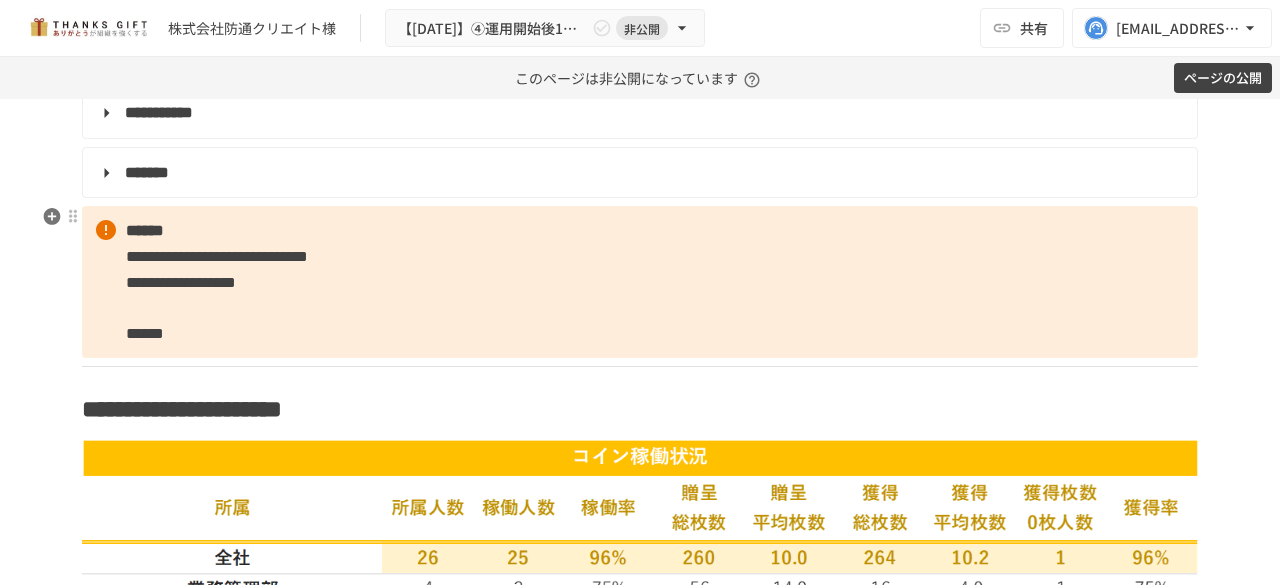 click on "**********" at bounding box center (640, 282) 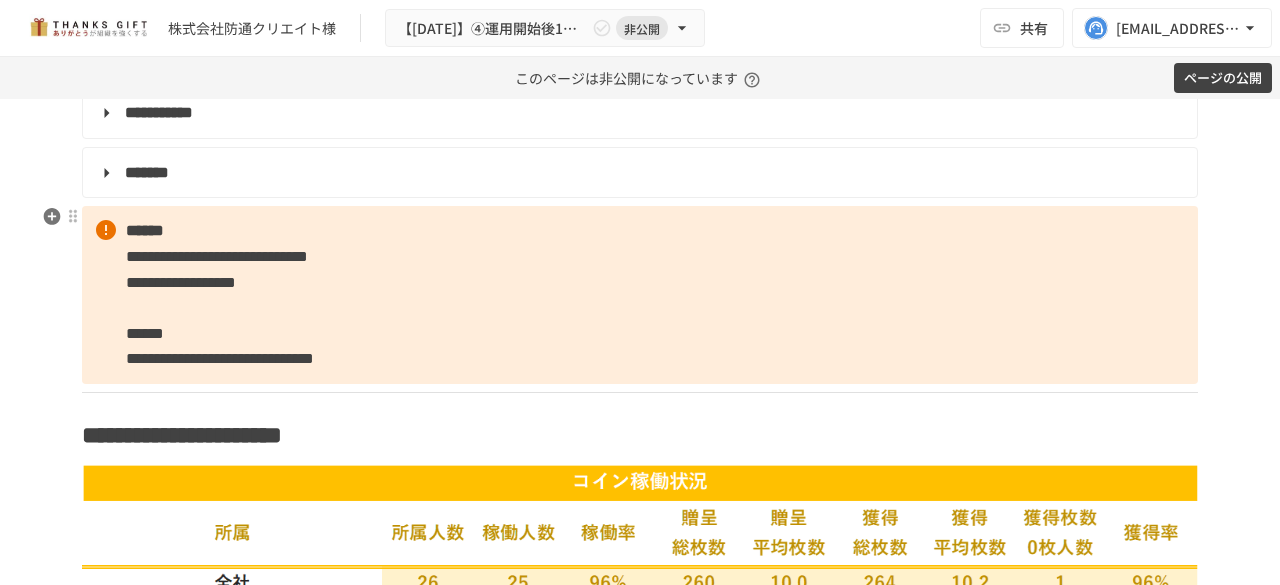 click on "**********" at bounding box center [220, 358] 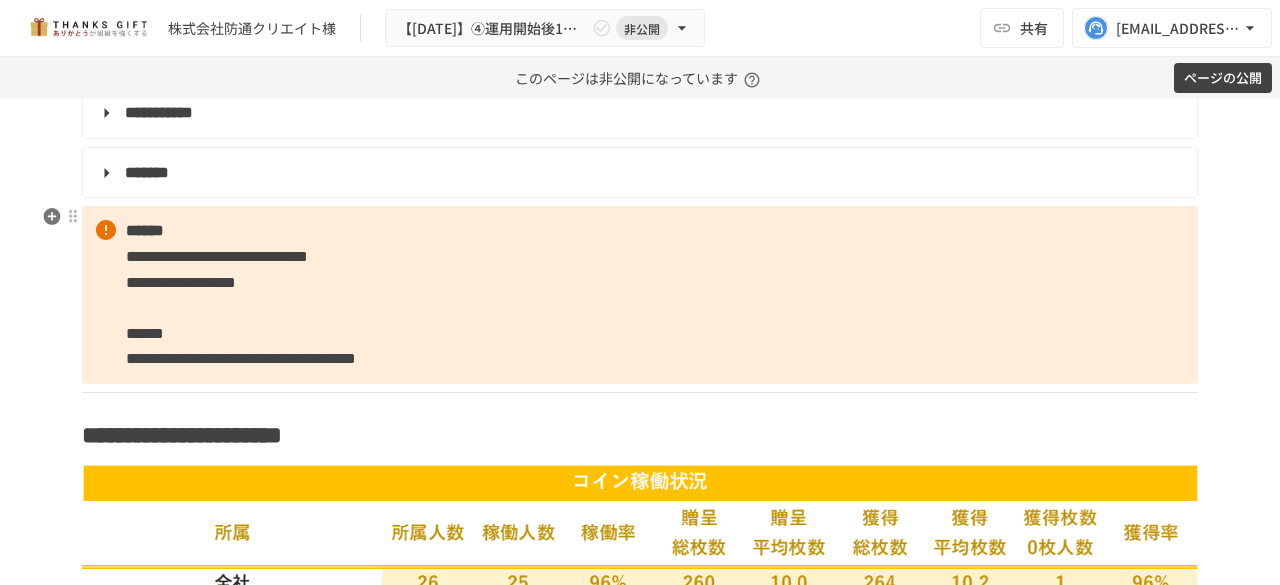click on "**********" at bounding box center (640, 295) 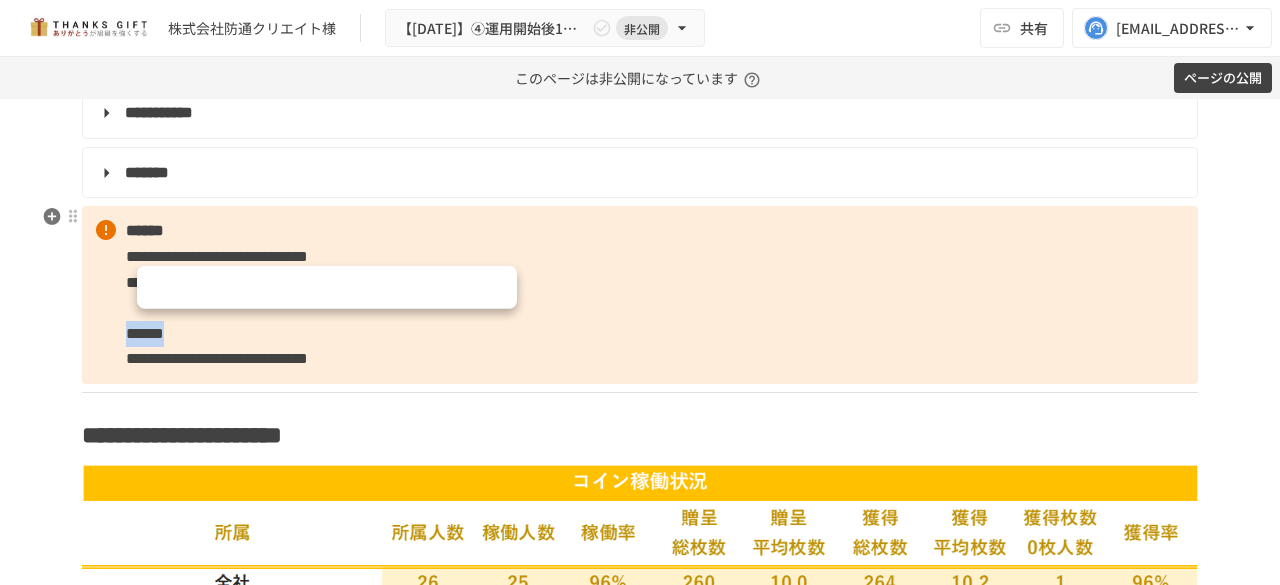 drag, startPoint x: 233, startPoint y: 327, endPoint x: 120, endPoint y: 331, distance: 113.07078 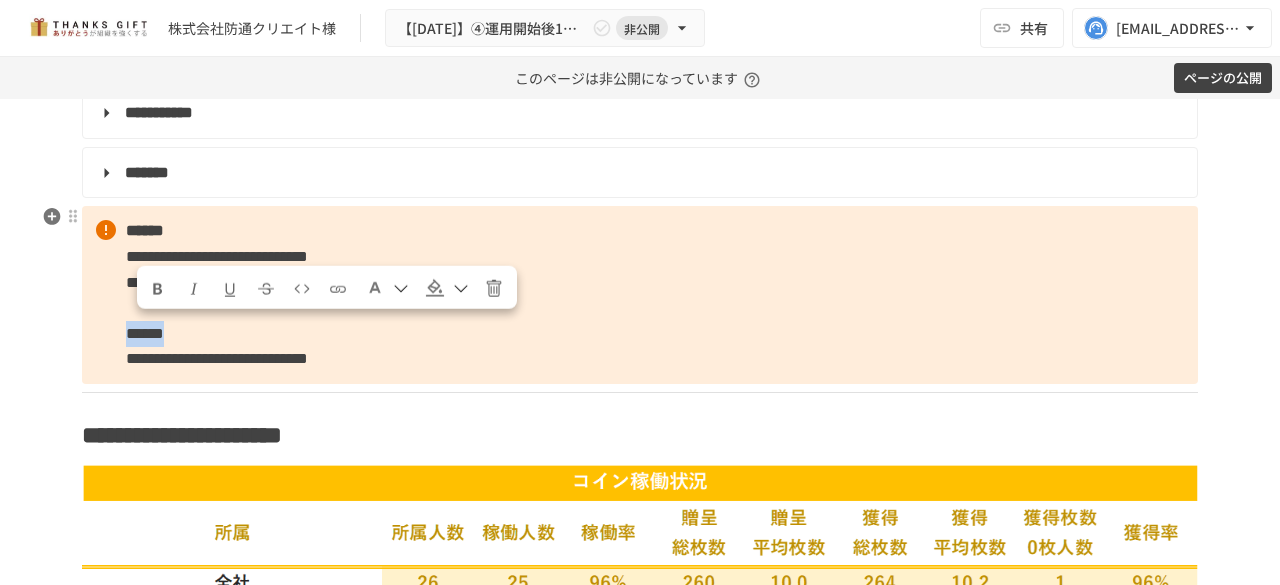 click on "**********" at bounding box center (640, 295) 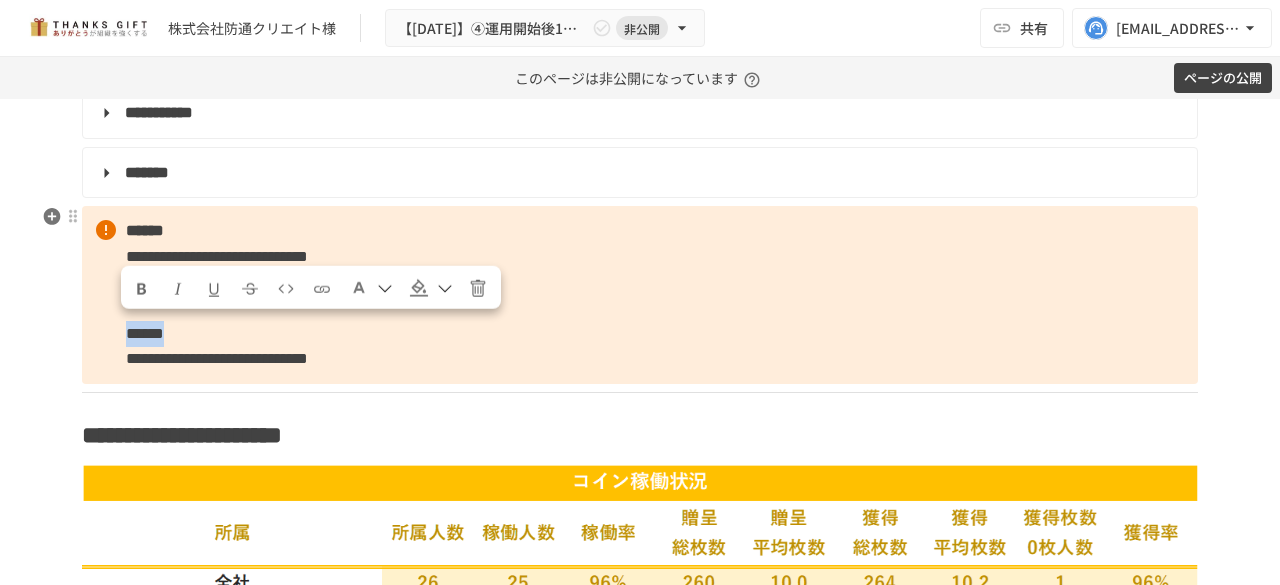 click at bounding box center [142, 289] 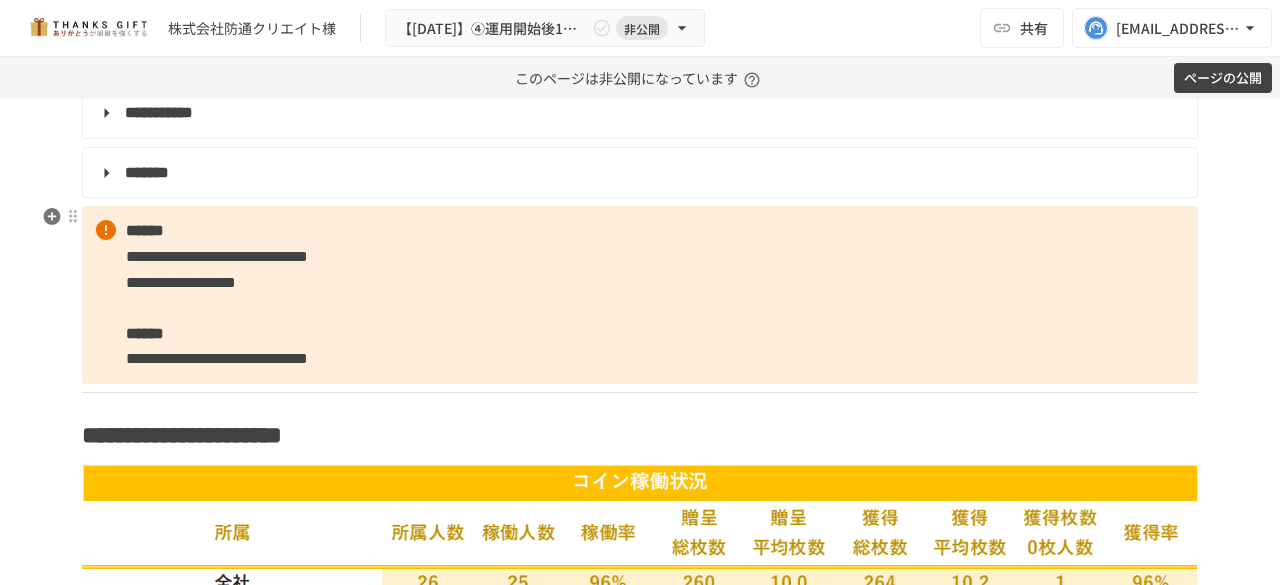 click on "**********" at bounding box center [640, 295] 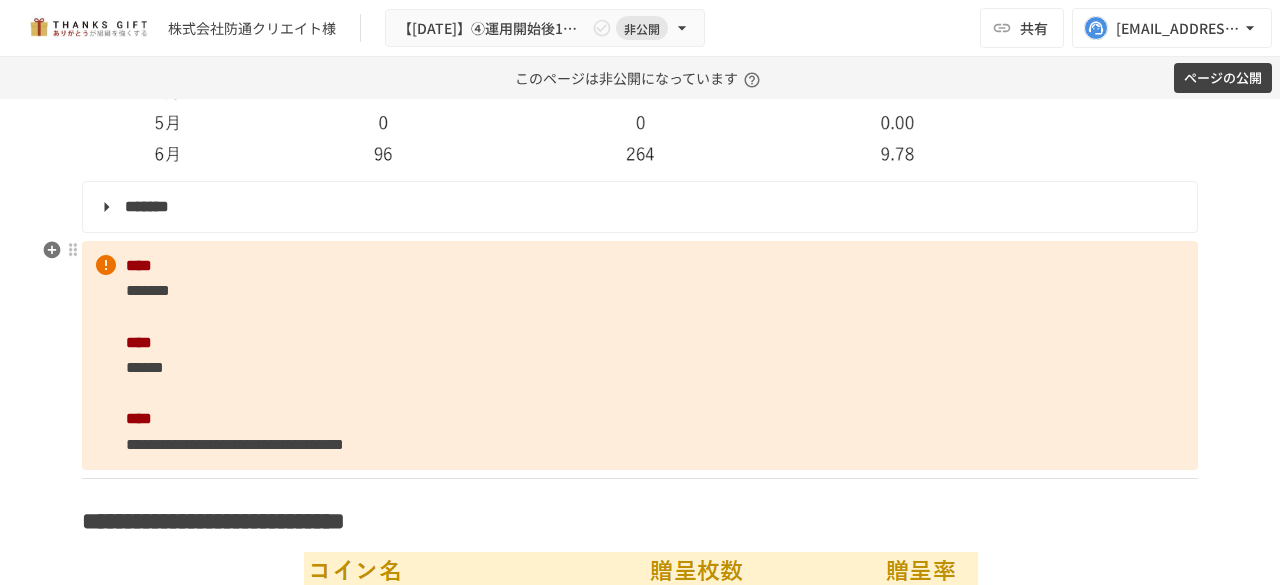 scroll, scrollTop: 3757, scrollLeft: 0, axis: vertical 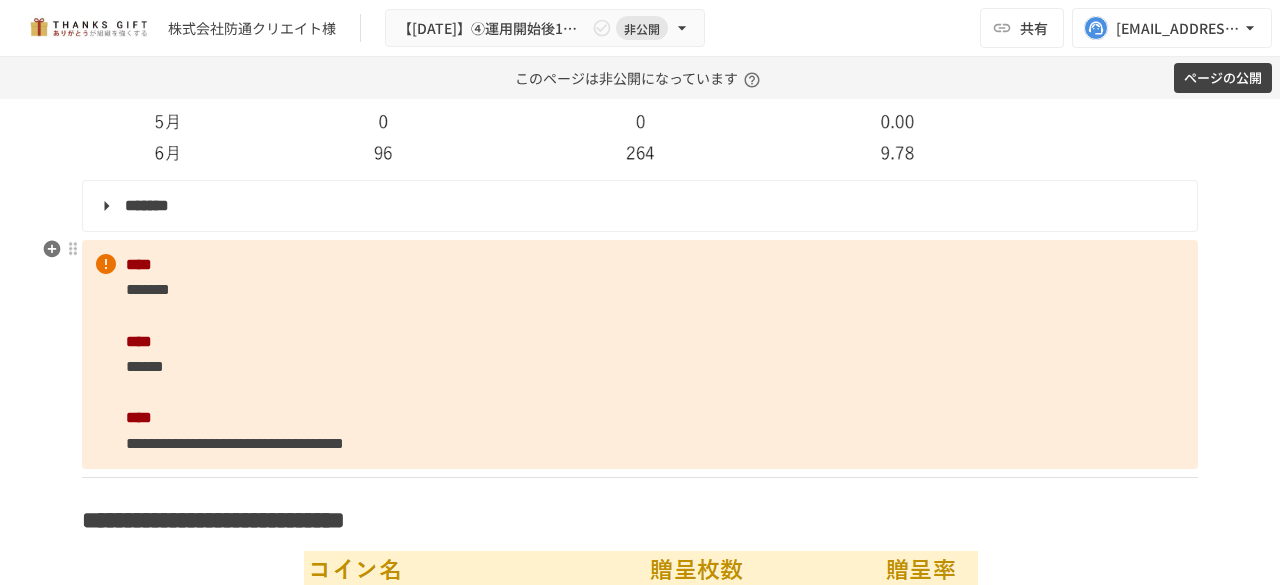 click on "**********" at bounding box center [640, 354] 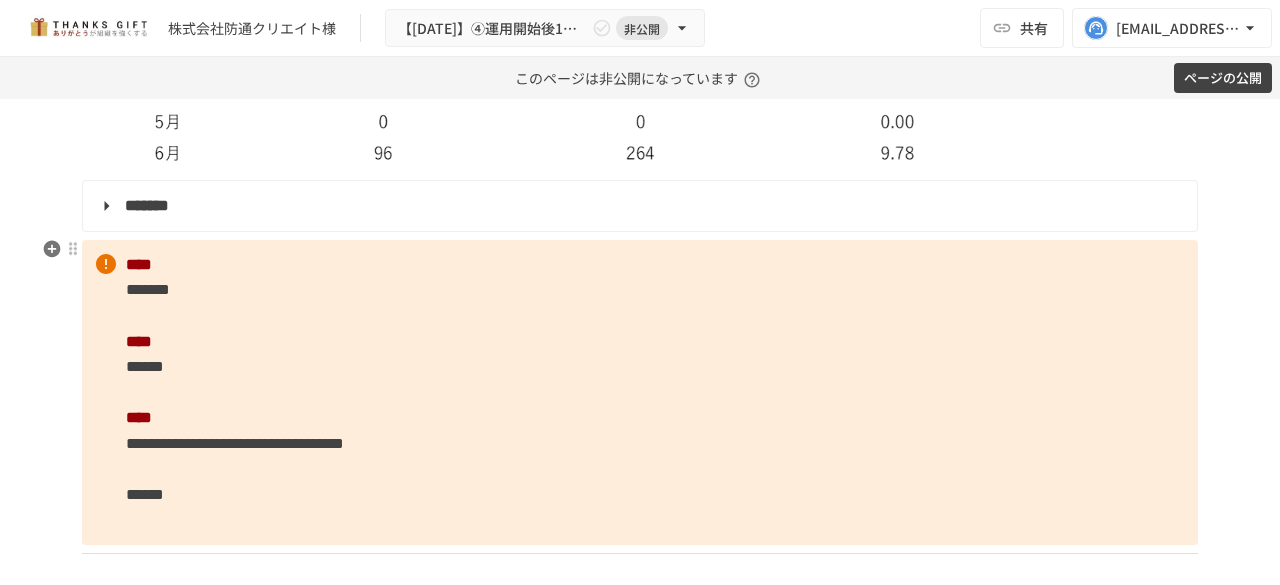 scroll, scrollTop: 3812, scrollLeft: 0, axis: vertical 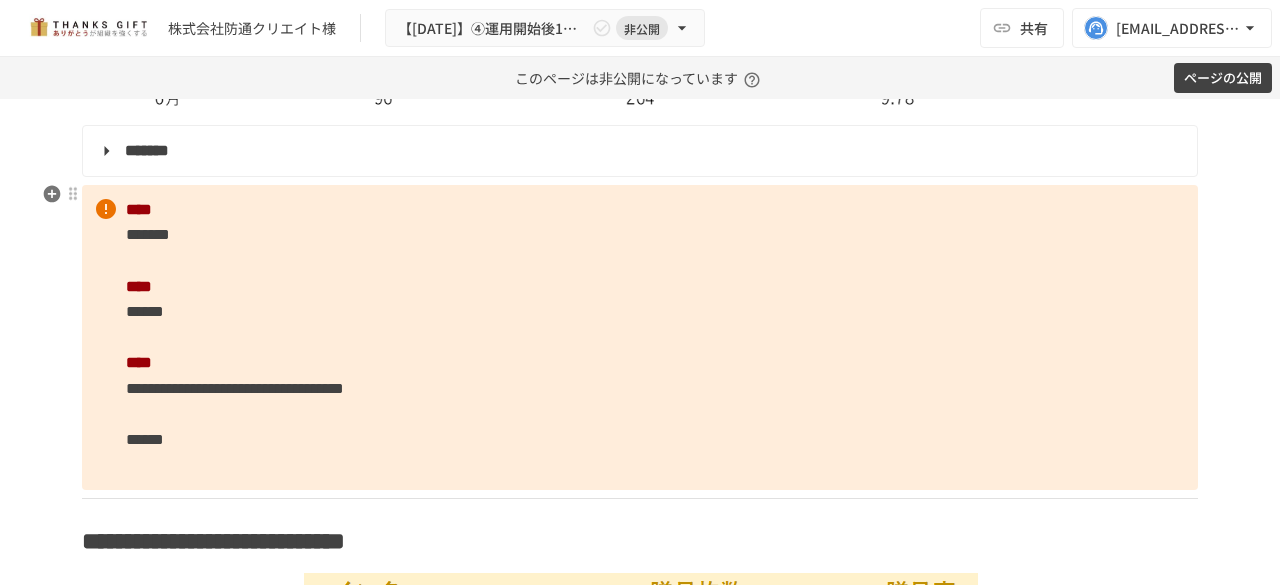 click on "**********" at bounding box center (640, 338) 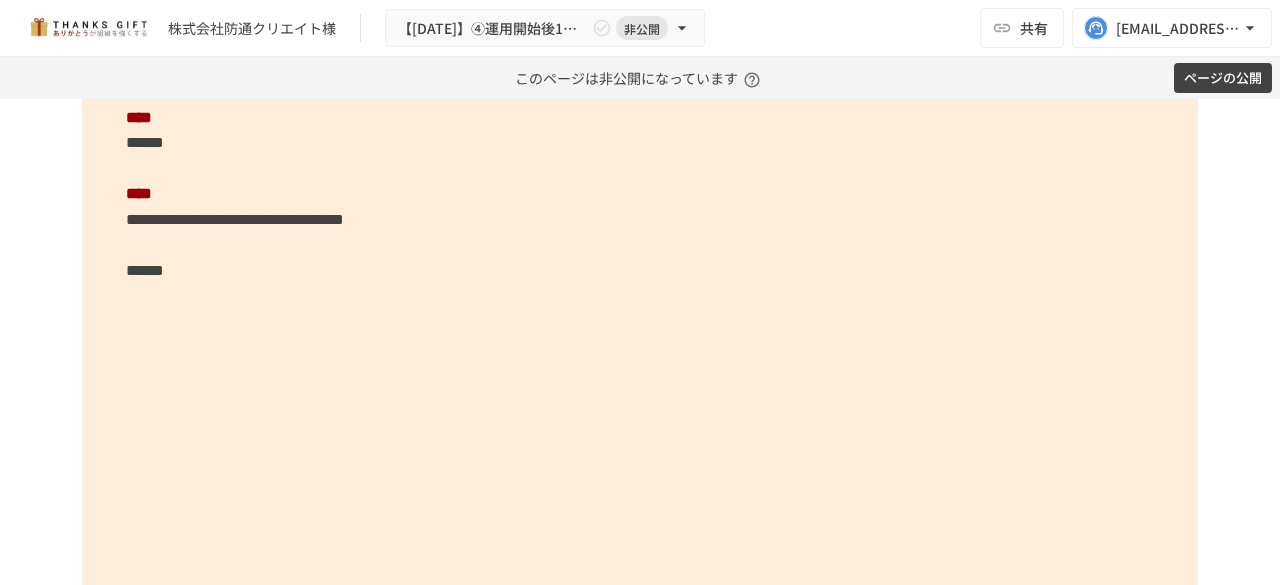 scroll, scrollTop: 4007, scrollLeft: 0, axis: vertical 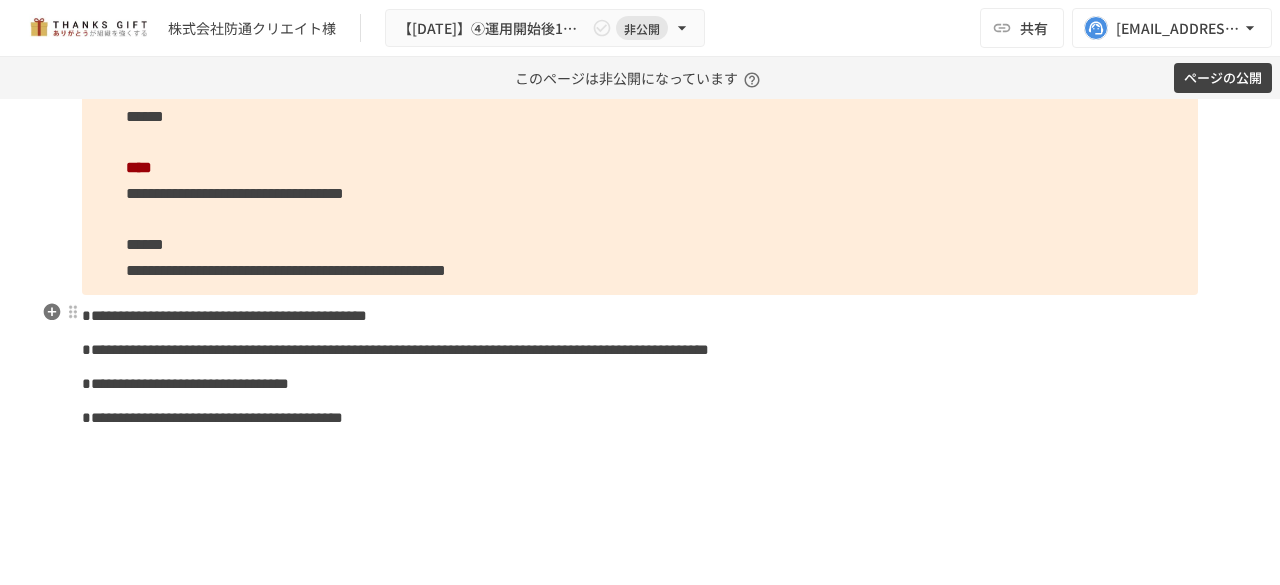 click on "**********" at bounding box center [224, 315] 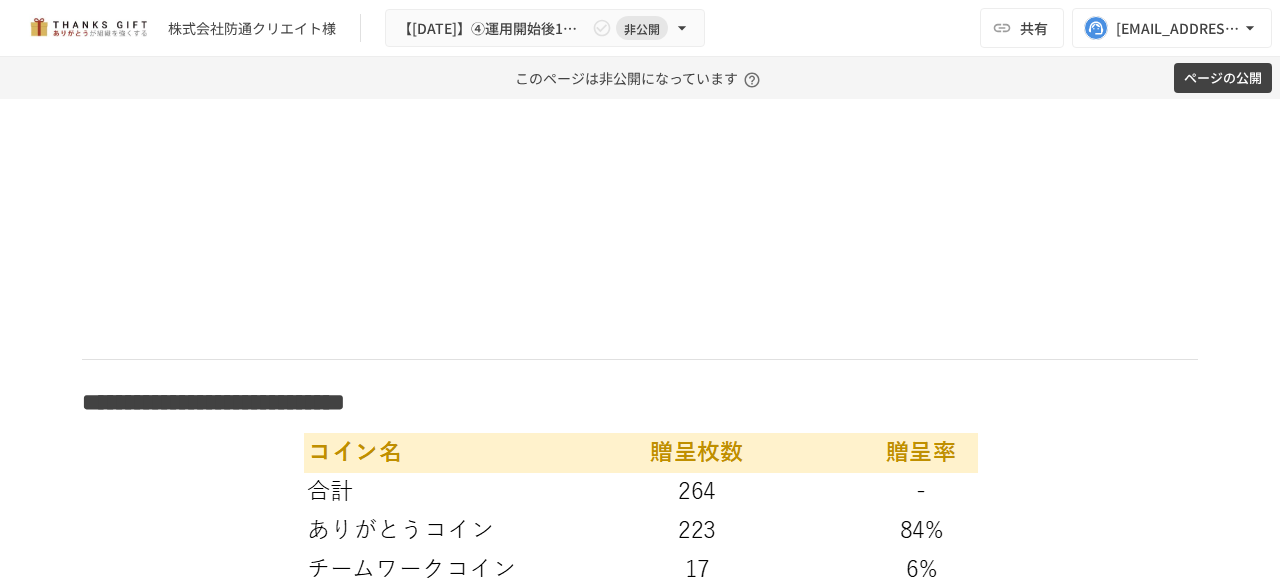 scroll, scrollTop: 4379, scrollLeft: 0, axis: vertical 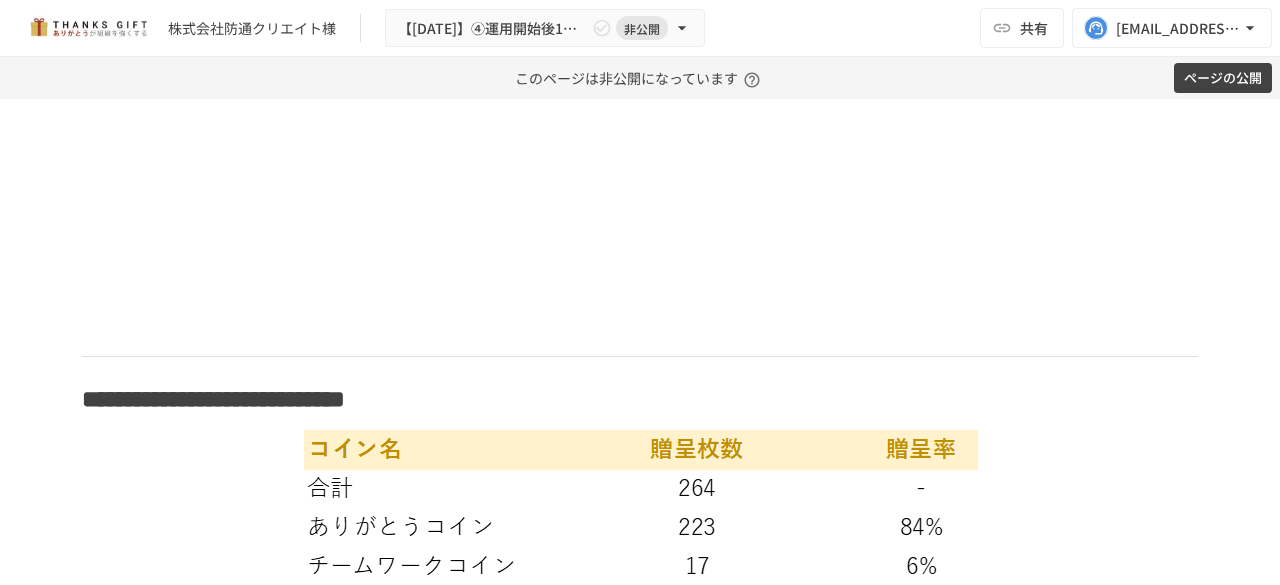 click at bounding box center (640, 191) 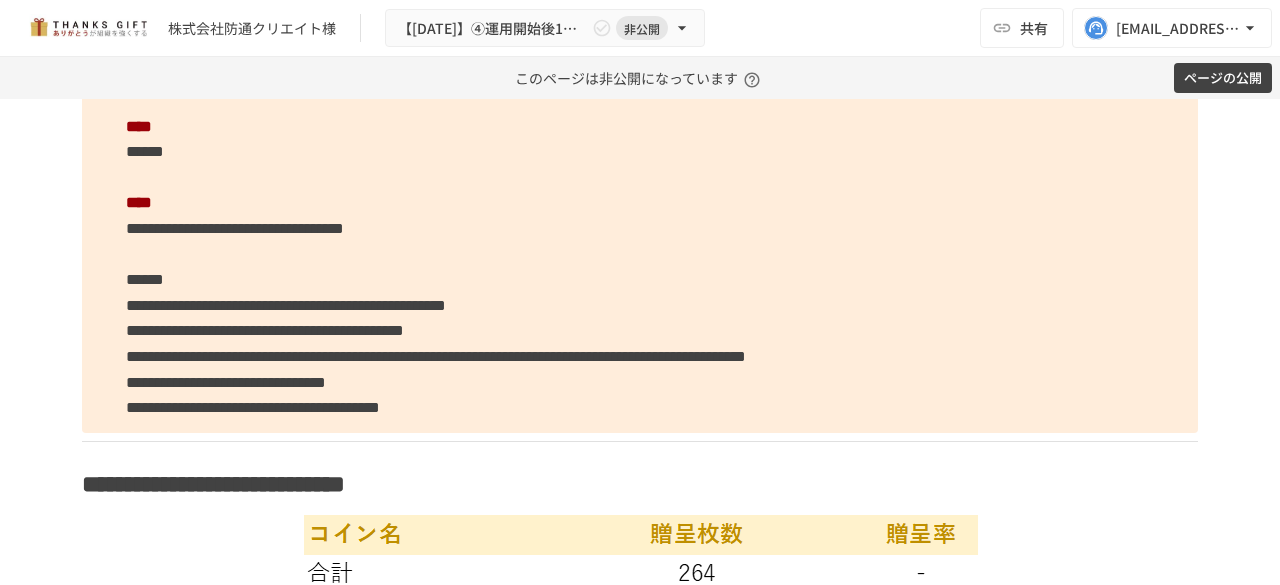 scroll, scrollTop: 3971, scrollLeft: 0, axis: vertical 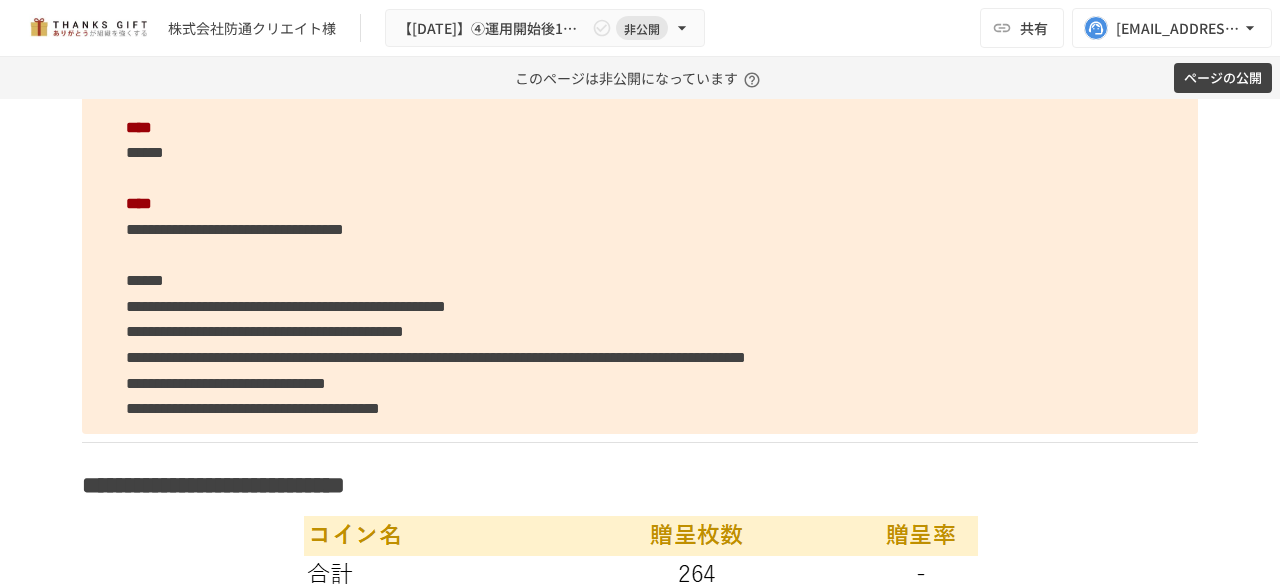 click on "**********" at bounding box center (286, 306) 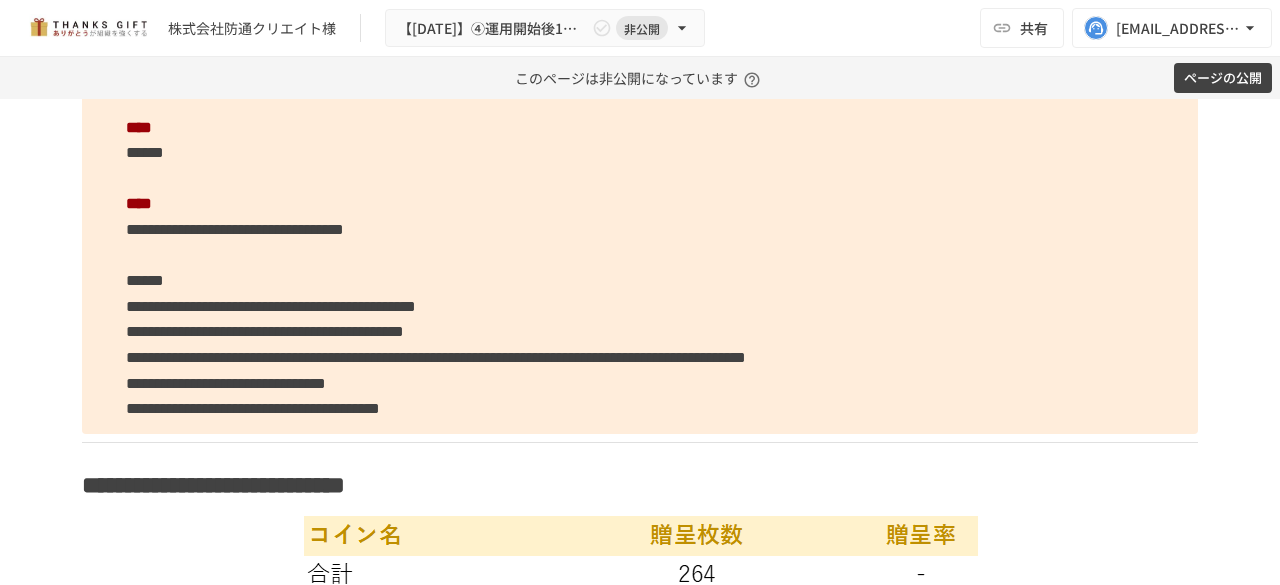 click on "**********" at bounding box center [271, 306] 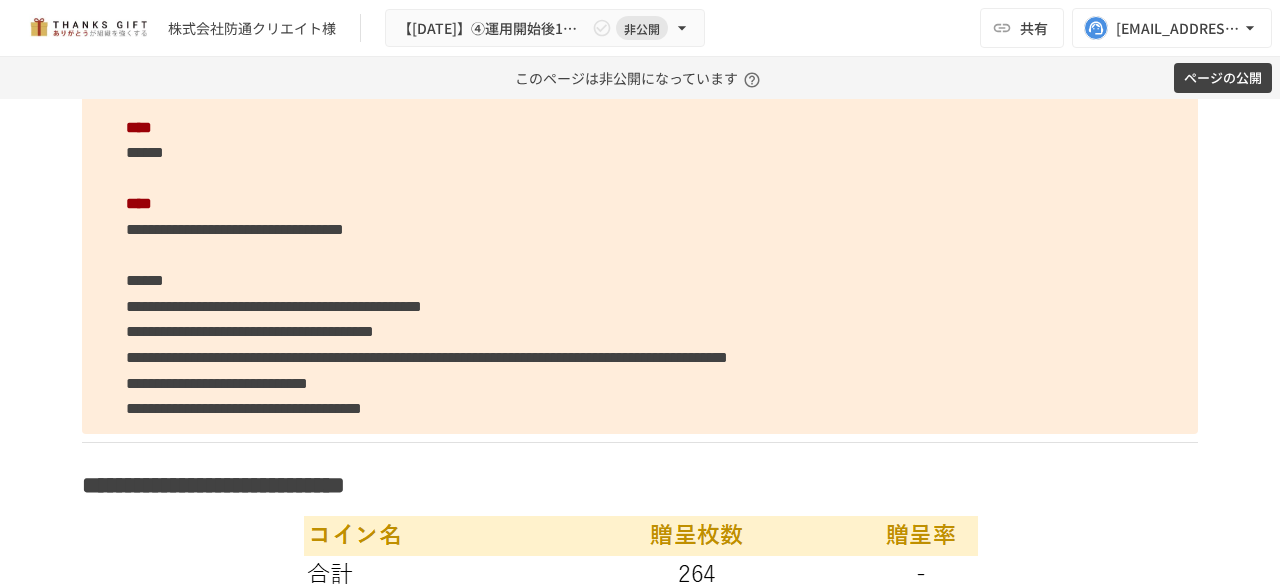 click on "**********" at bounding box center (640, 230) 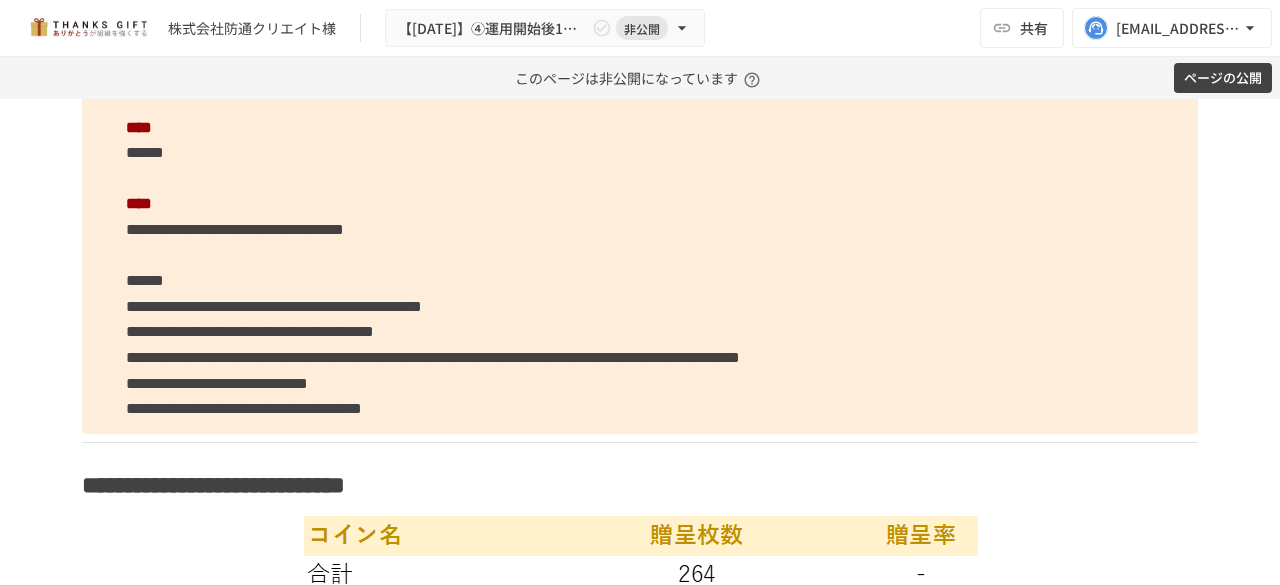 click on "**********" at bounding box center [640, 230] 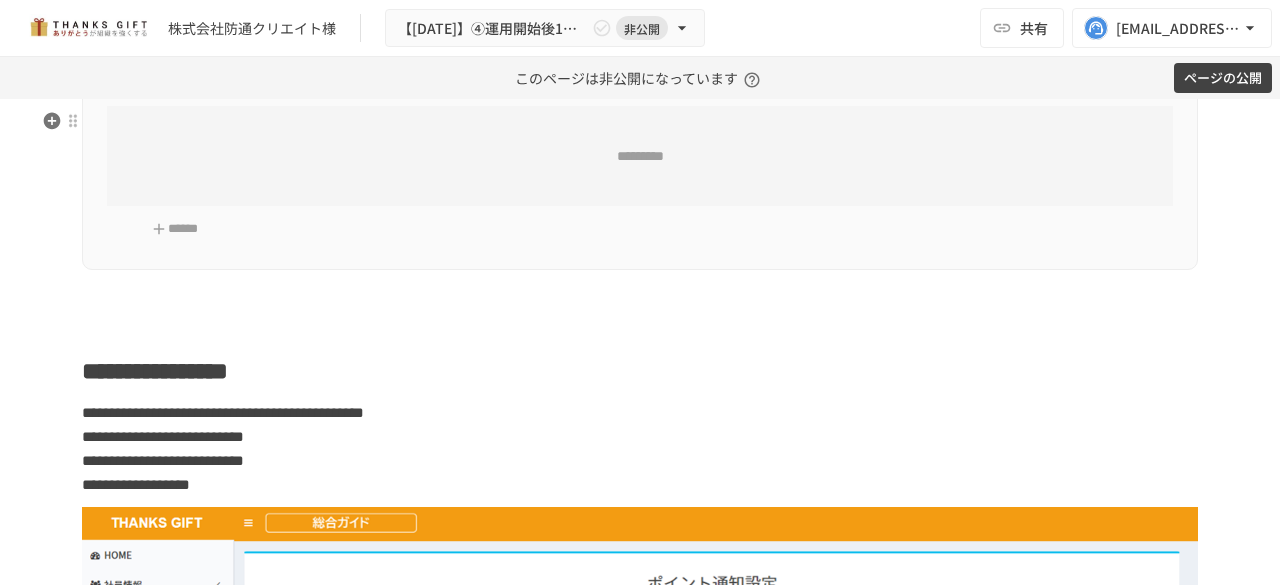 scroll, scrollTop: 6543, scrollLeft: 0, axis: vertical 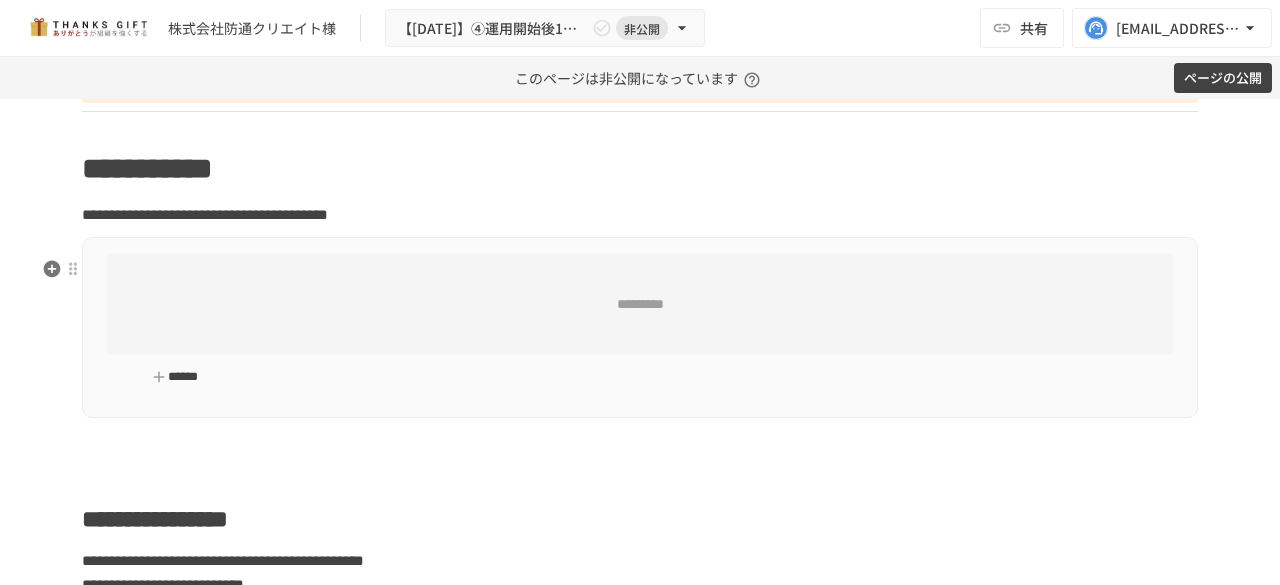 click on "******" at bounding box center [175, 377] 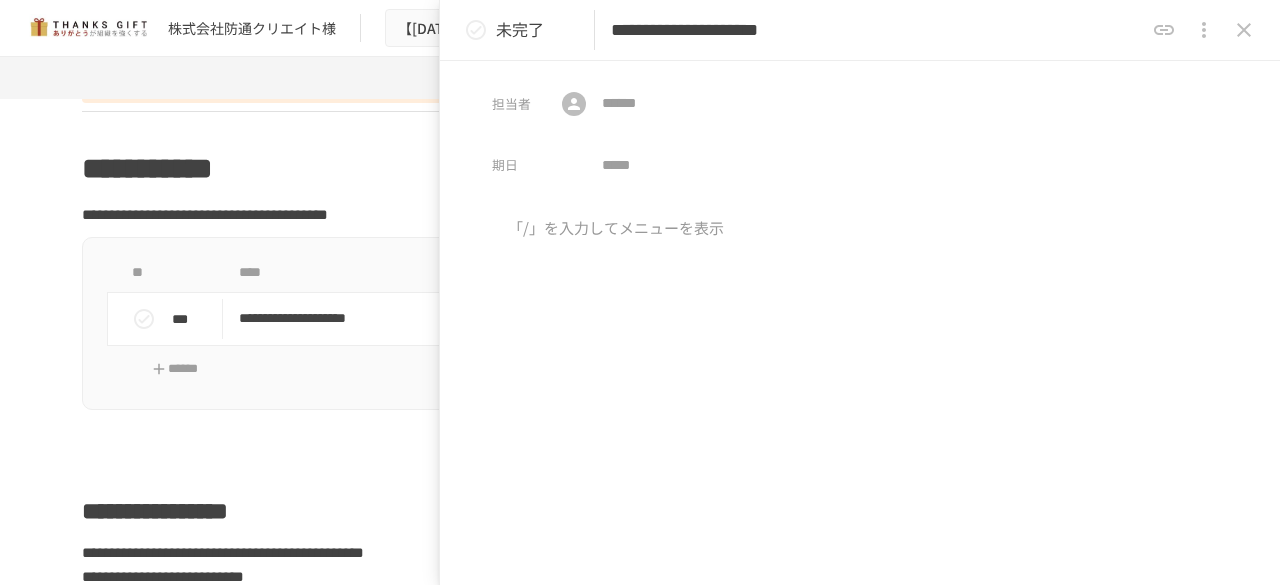 type on "**********" 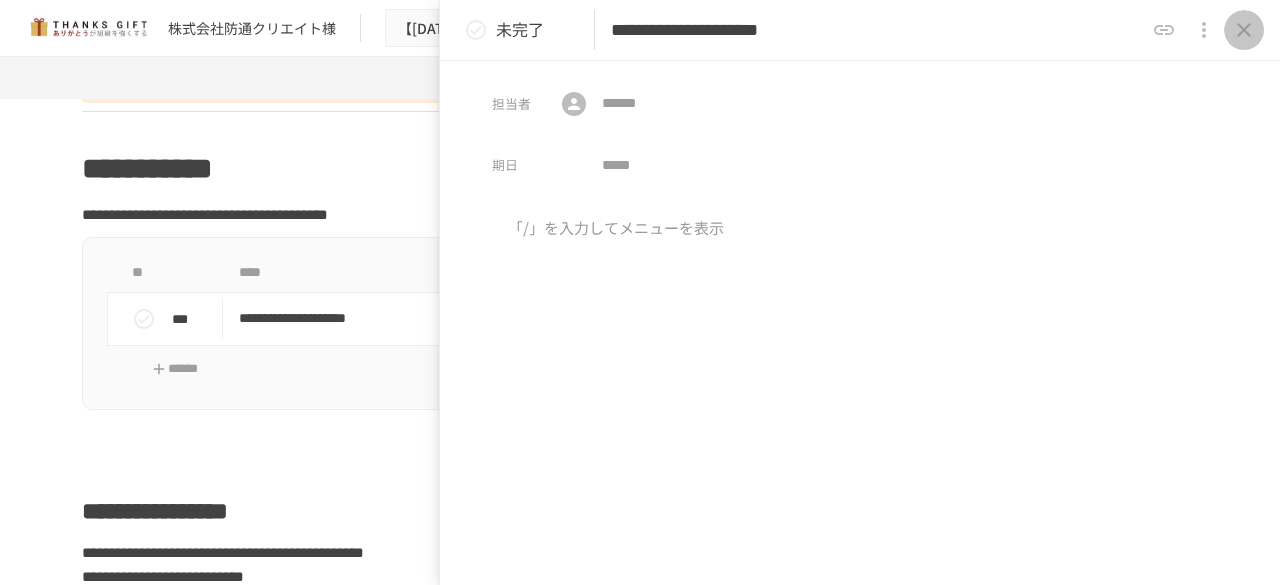 click at bounding box center [1244, 30] 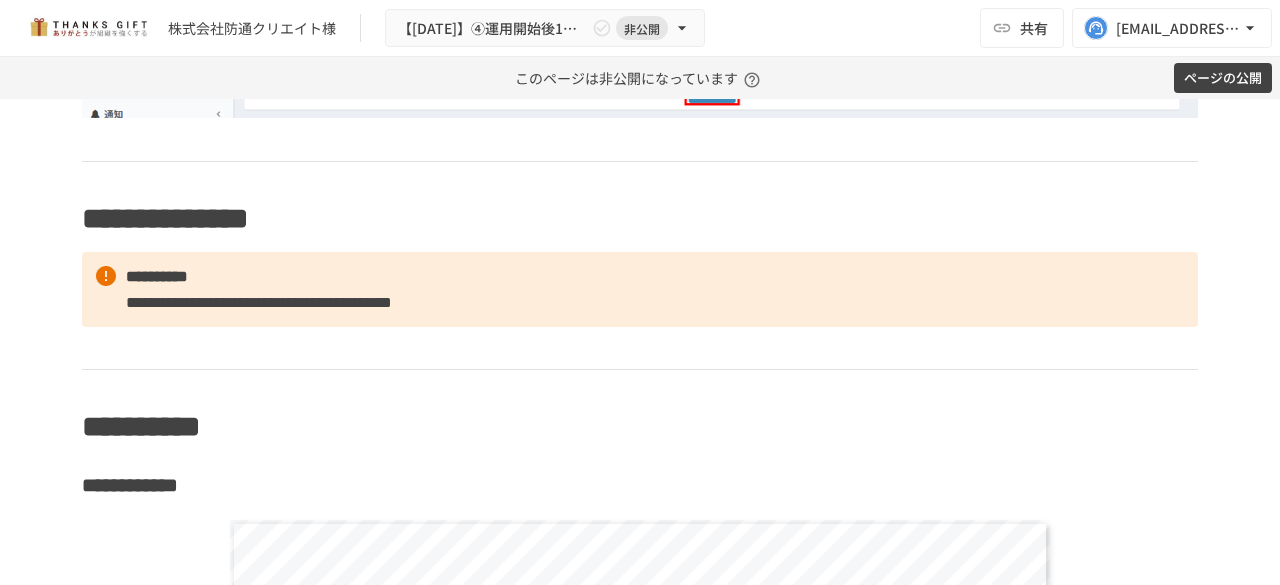 scroll, scrollTop: 7443, scrollLeft: 0, axis: vertical 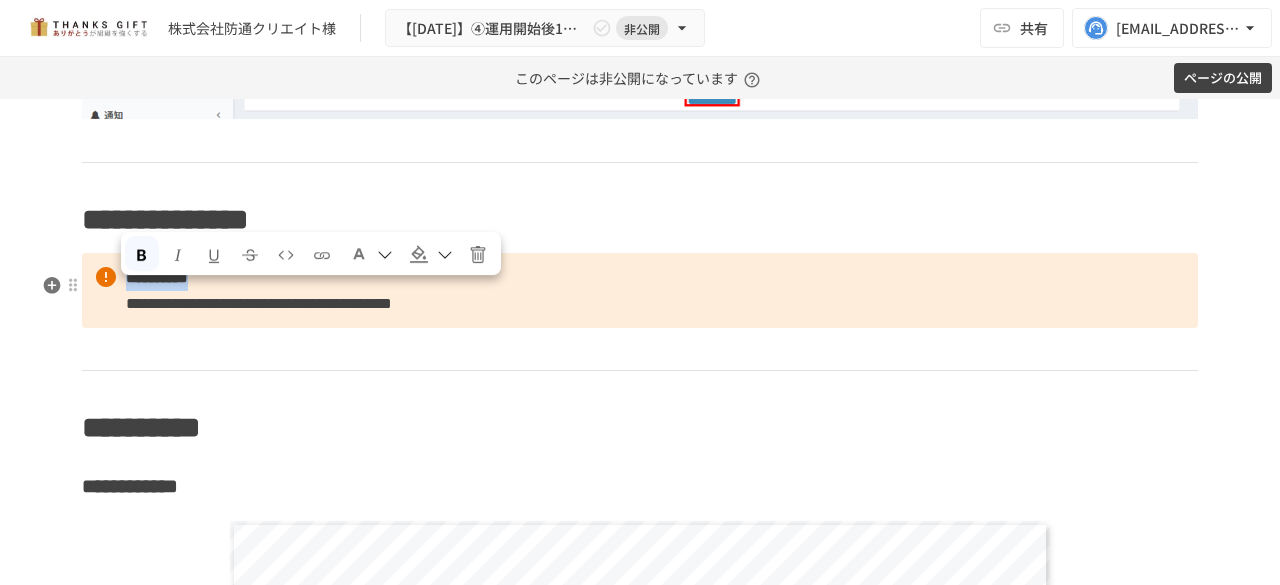 drag, startPoint x: 248, startPoint y: 295, endPoint x: 121, endPoint y: 292, distance: 127.03543 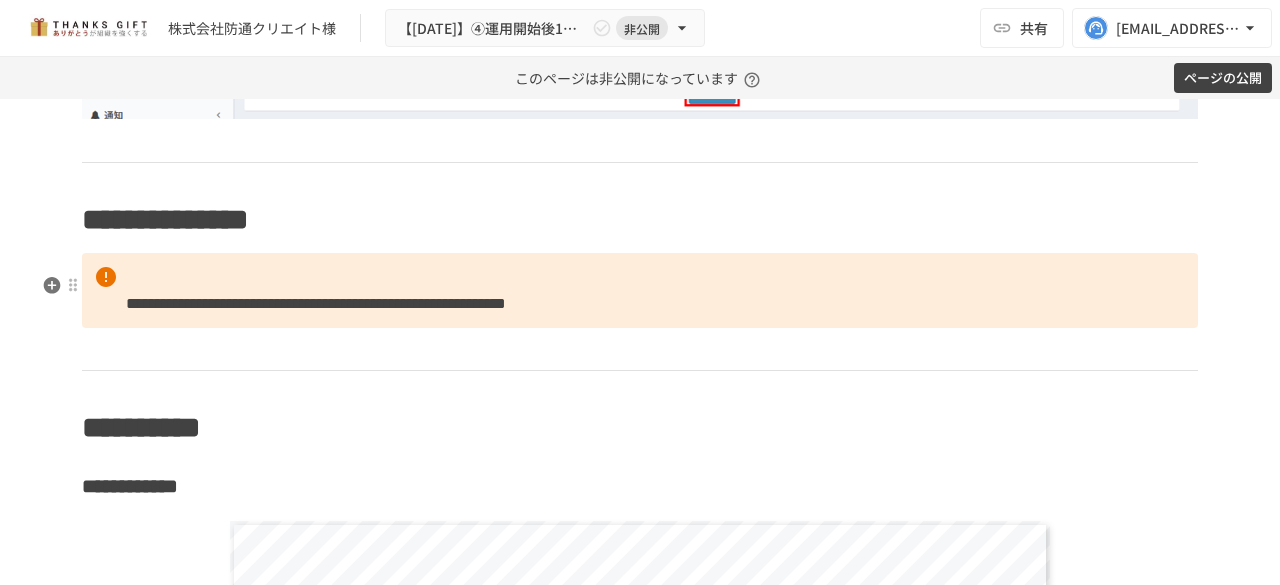 click on "**********" at bounding box center [316, 303] 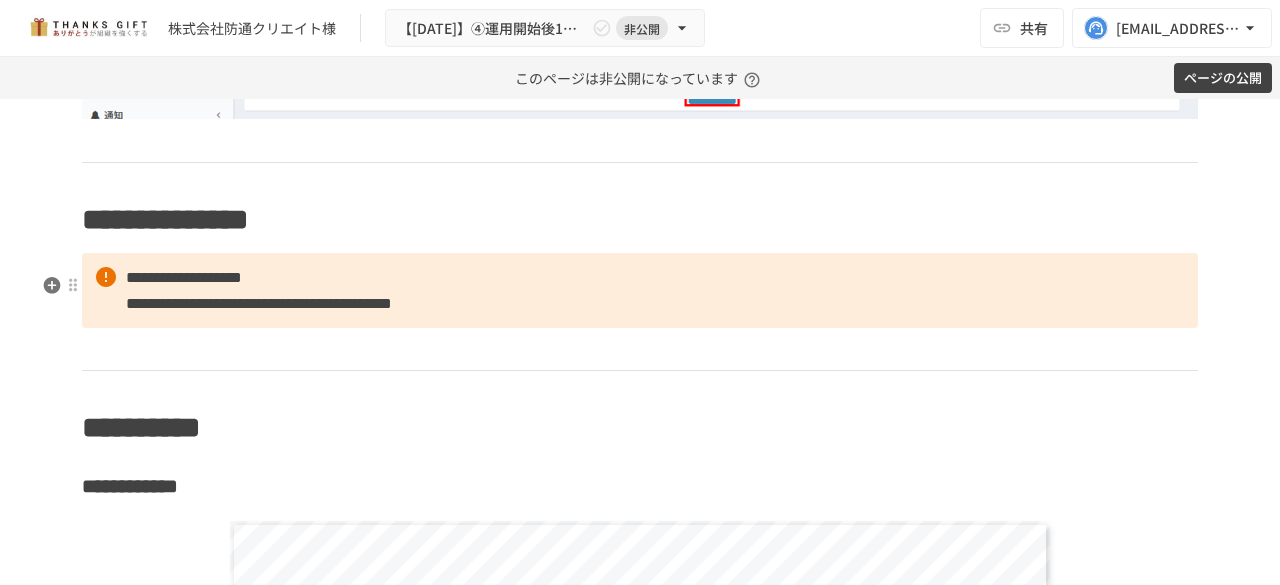 click on "**********" at bounding box center (640, 290) 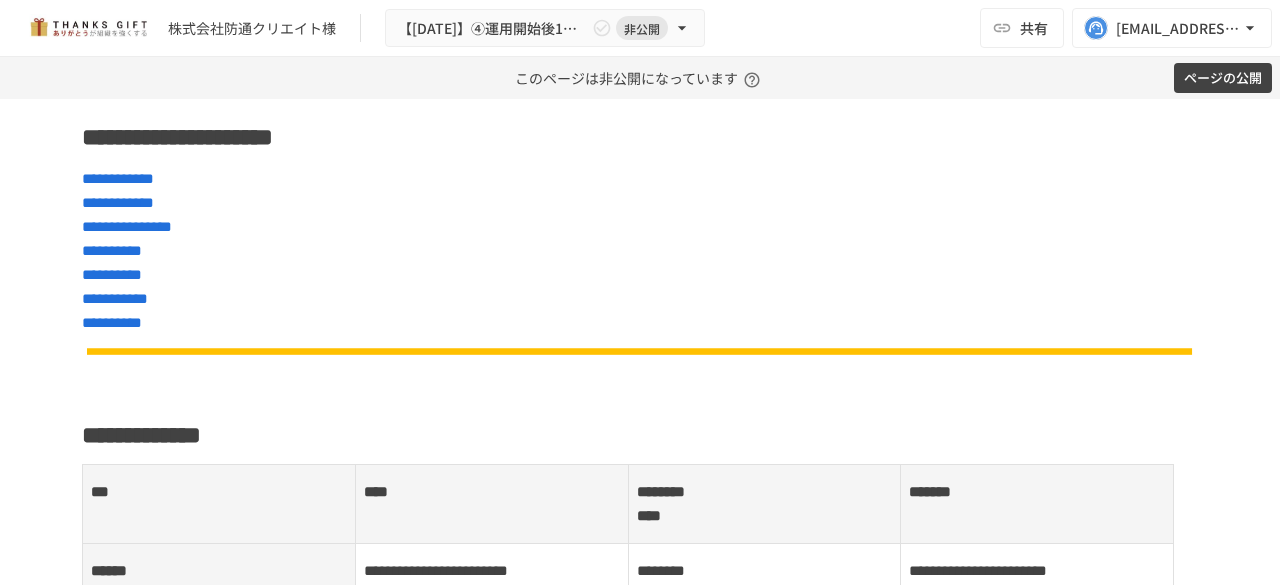 scroll, scrollTop: 0, scrollLeft: 0, axis: both 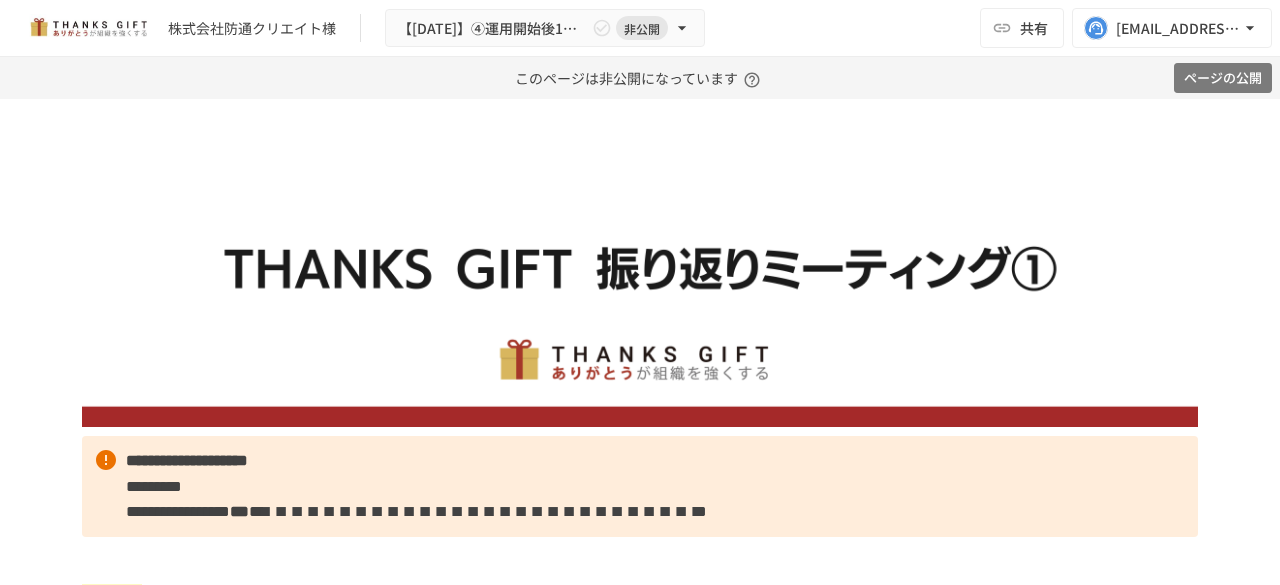 click on "ページの公開" at bounding box center [1223, 78] 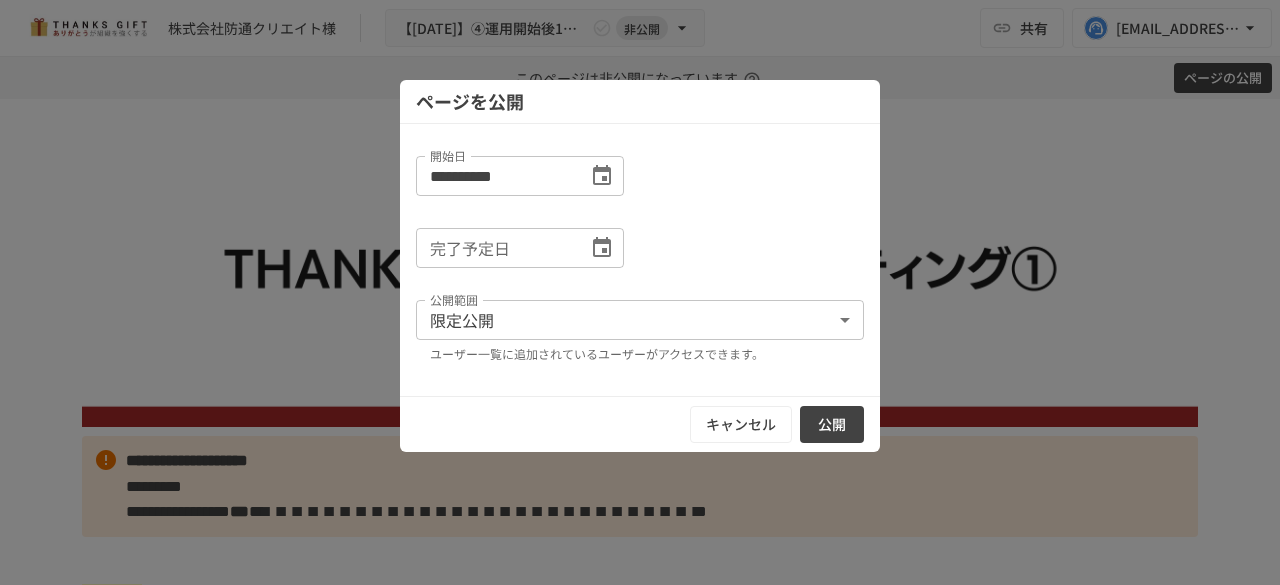 click on "公開" at bounding box center (832, 424) 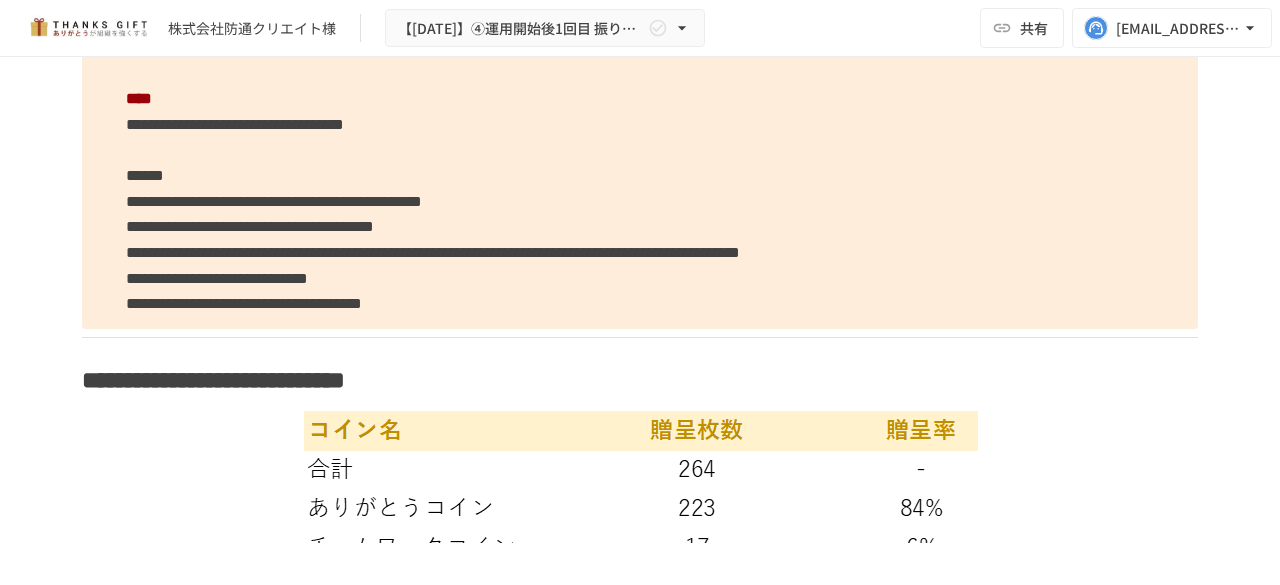 scroll, scrollTop: 4037, scrollLeft: 0, axis: vertical 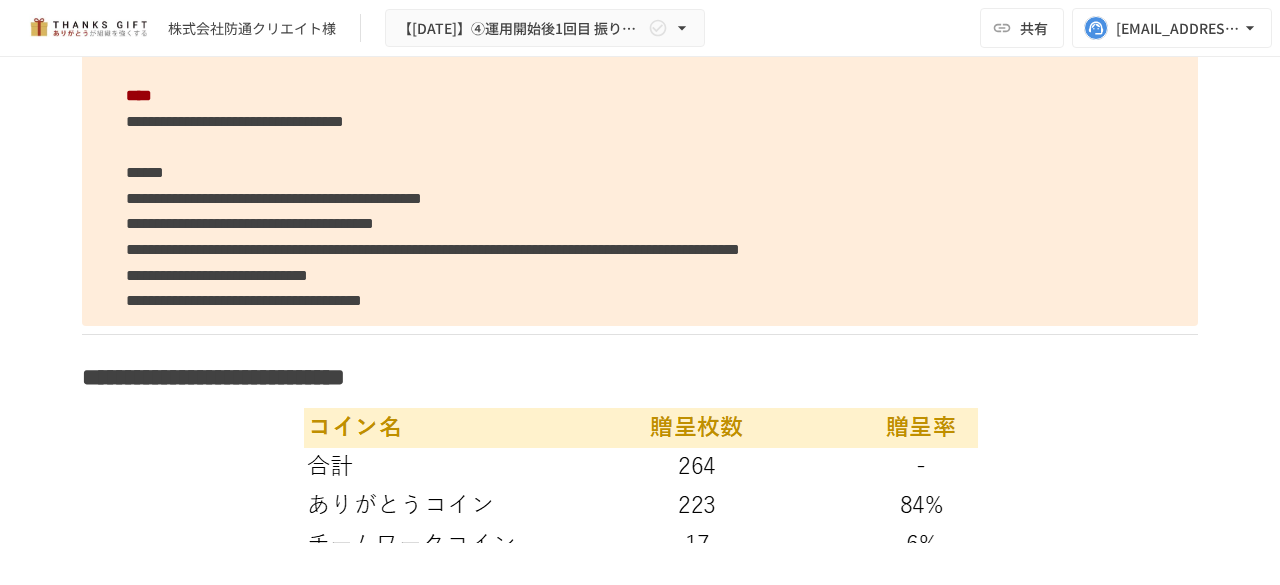 click on "**********" at bounding box center [433, 249] 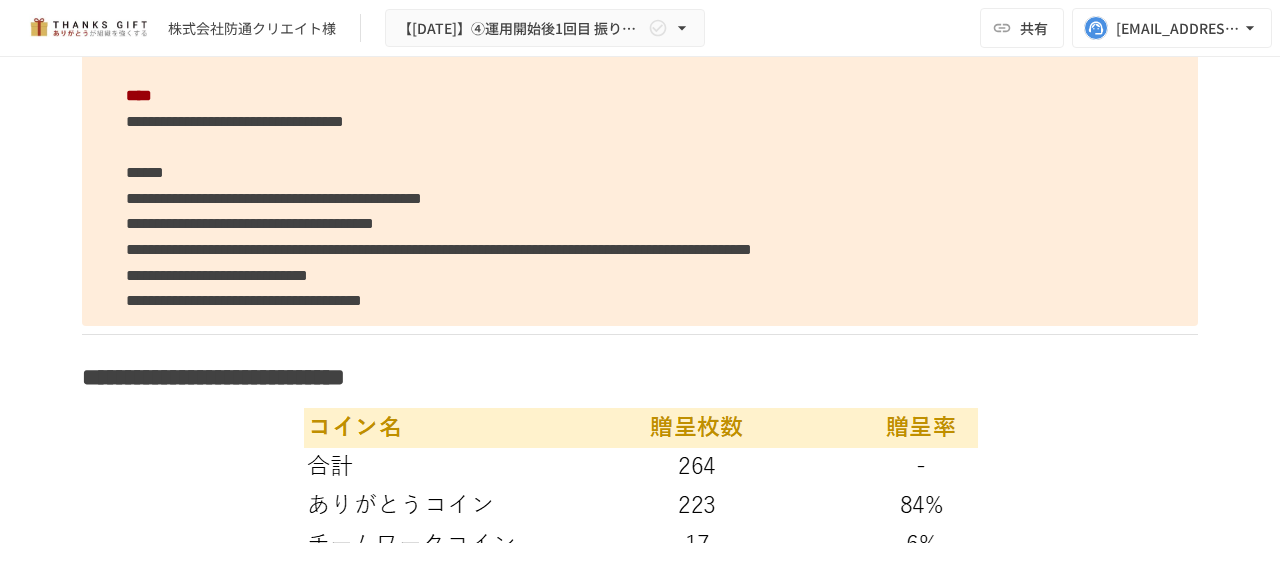 click on "**********" at bounding box center (439, 249) 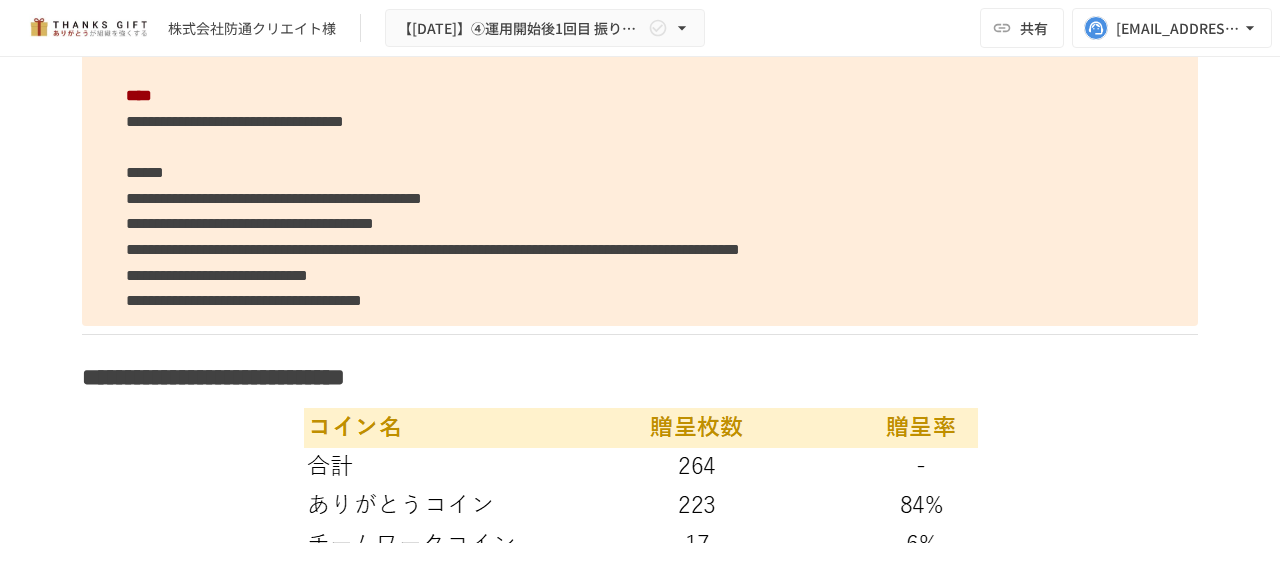 click on "**********" at bounding box center (640, 122) 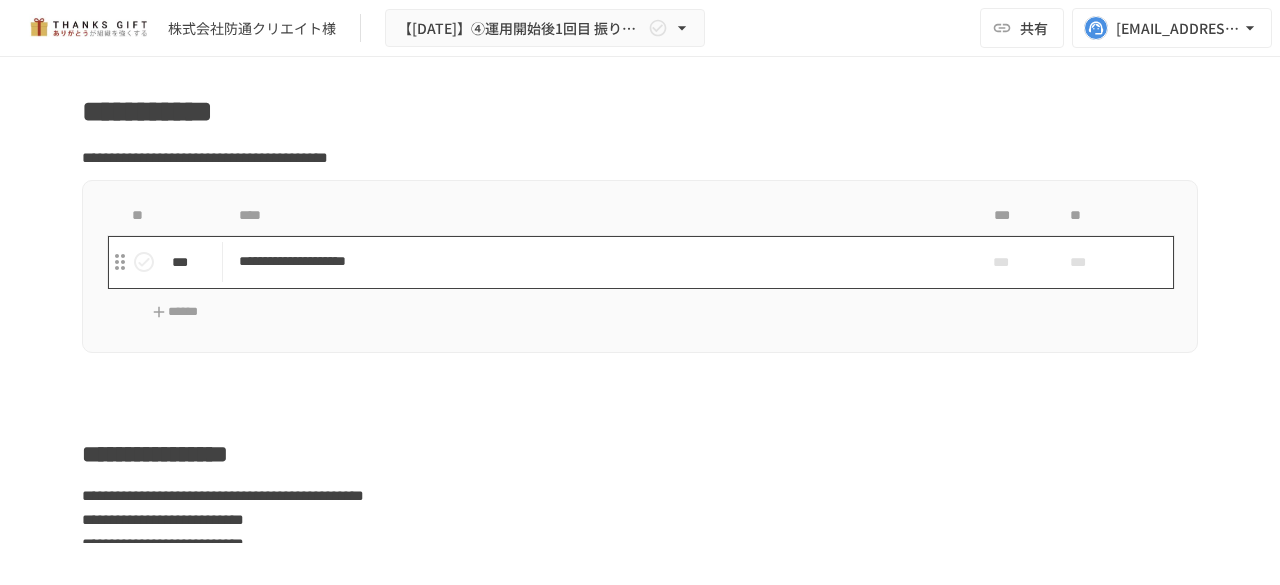 scroll, scrollTop: 6648, scrollLeft: 0, axis: vertical 